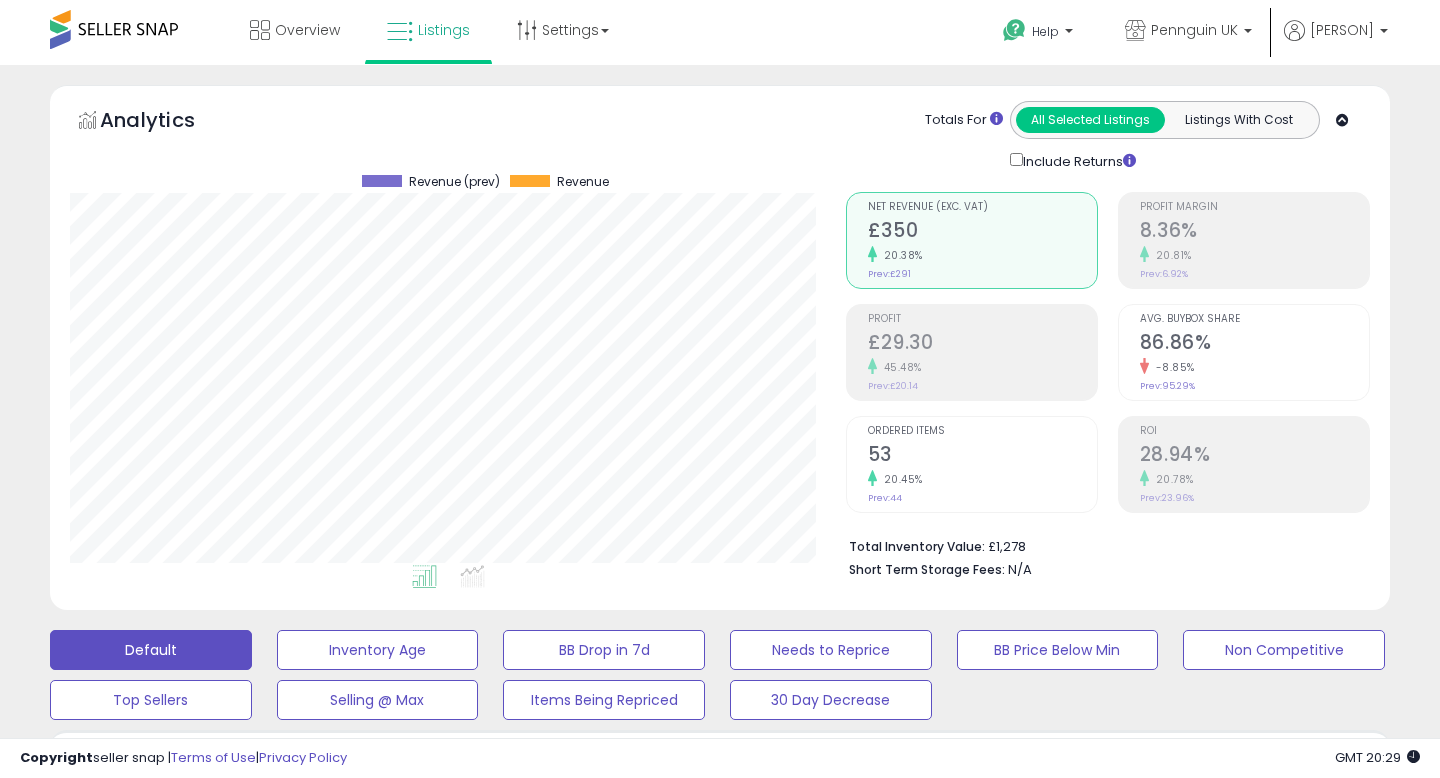 click on "**********" at bounding box center [227, 856] 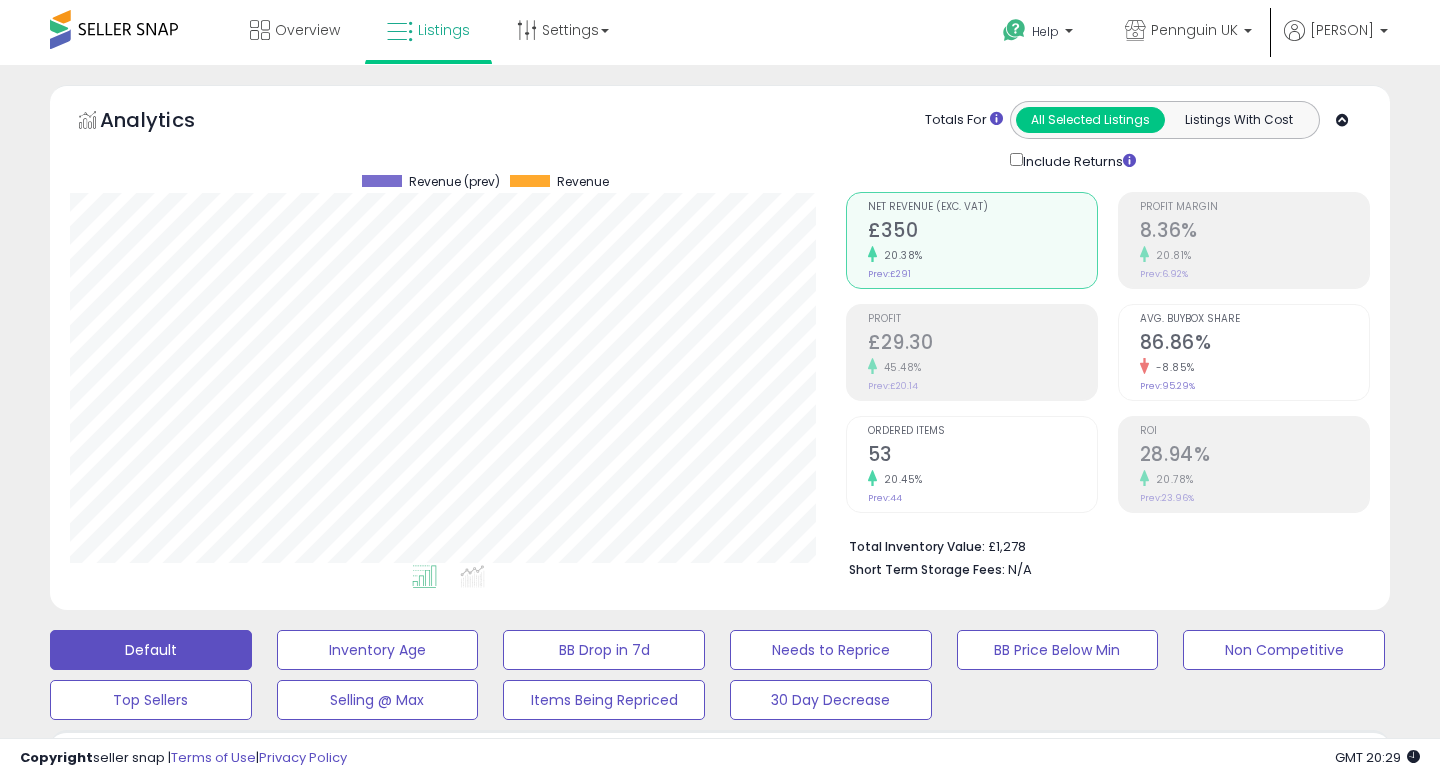 scroll, scrollTop: 705, scrollLeft: 0, axis: vertical 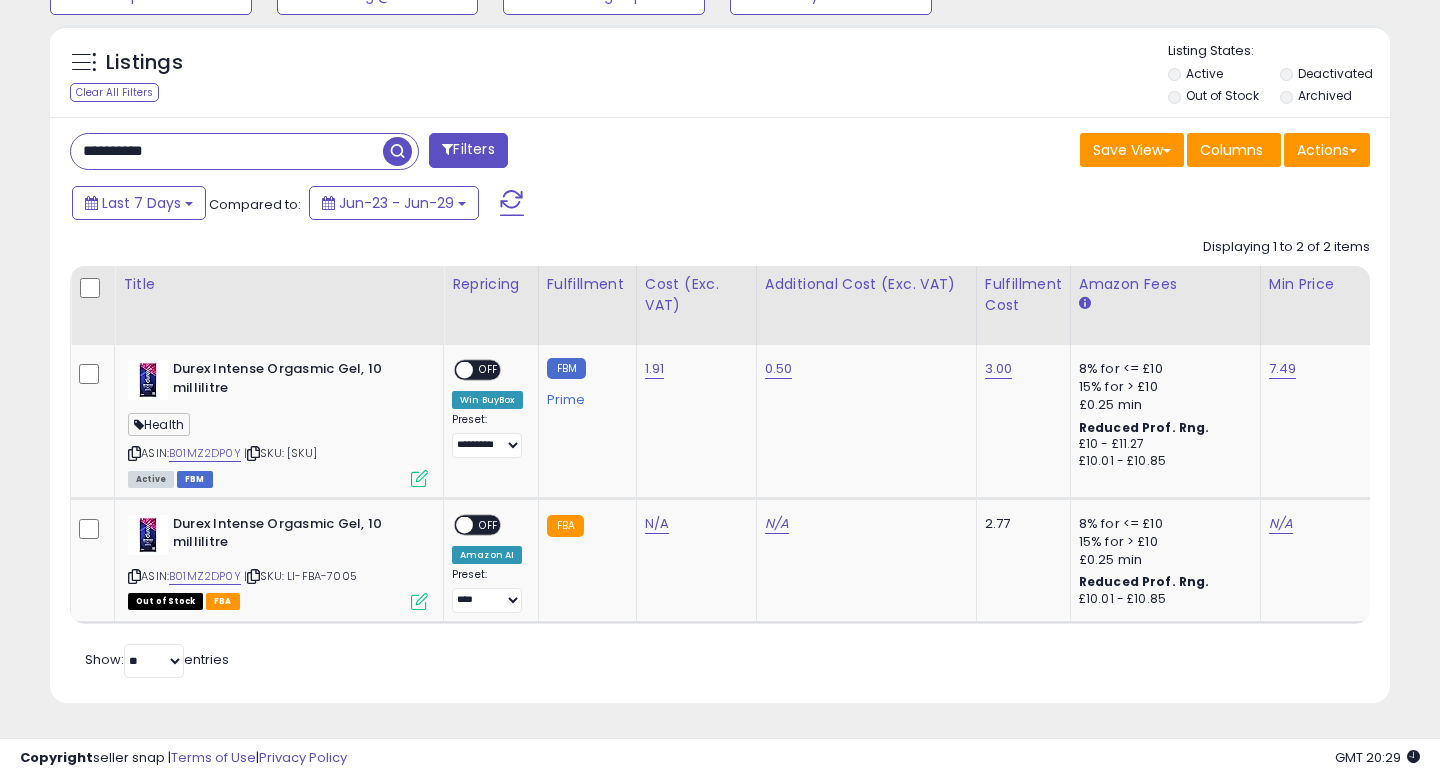click on "**********" at bounding box center [227, 151] 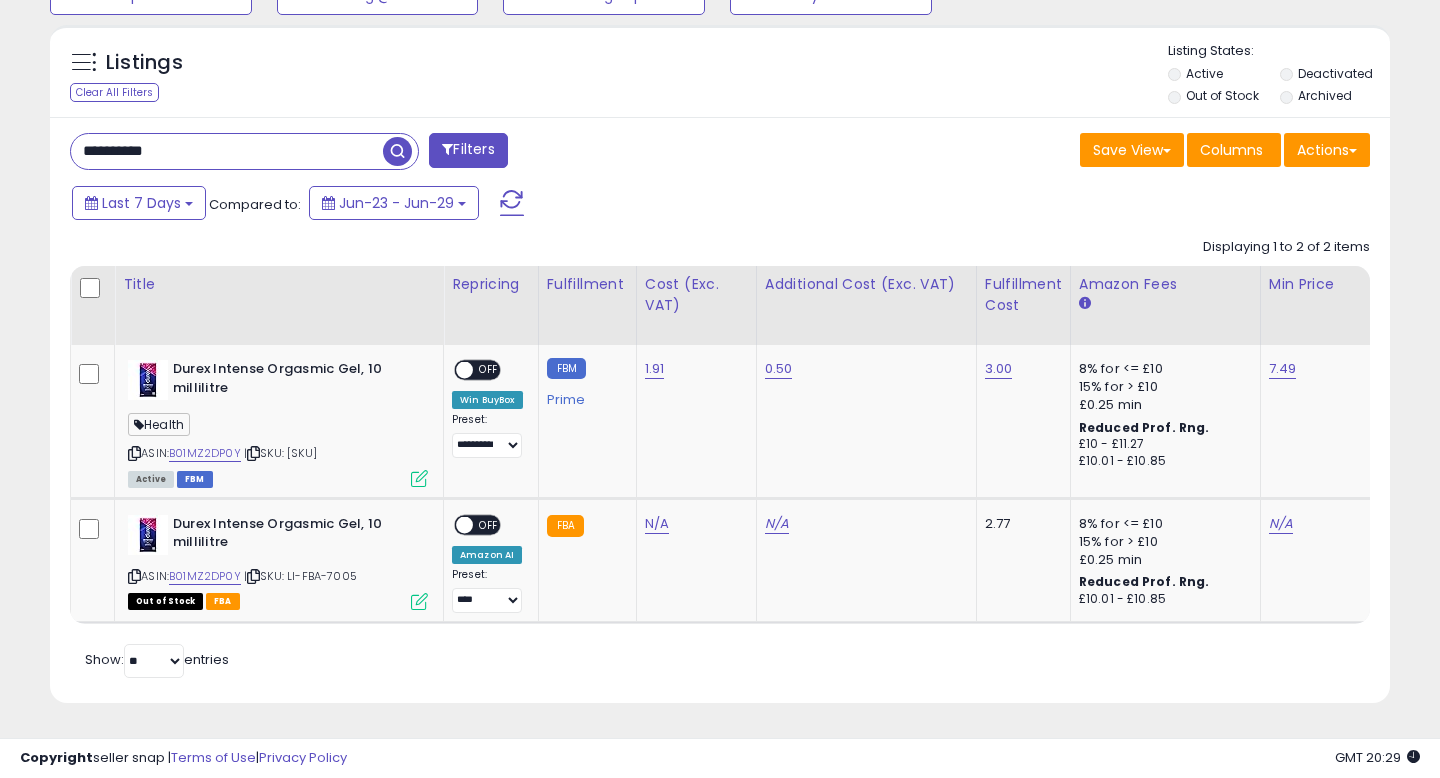 click at bounding box center (397, 151) 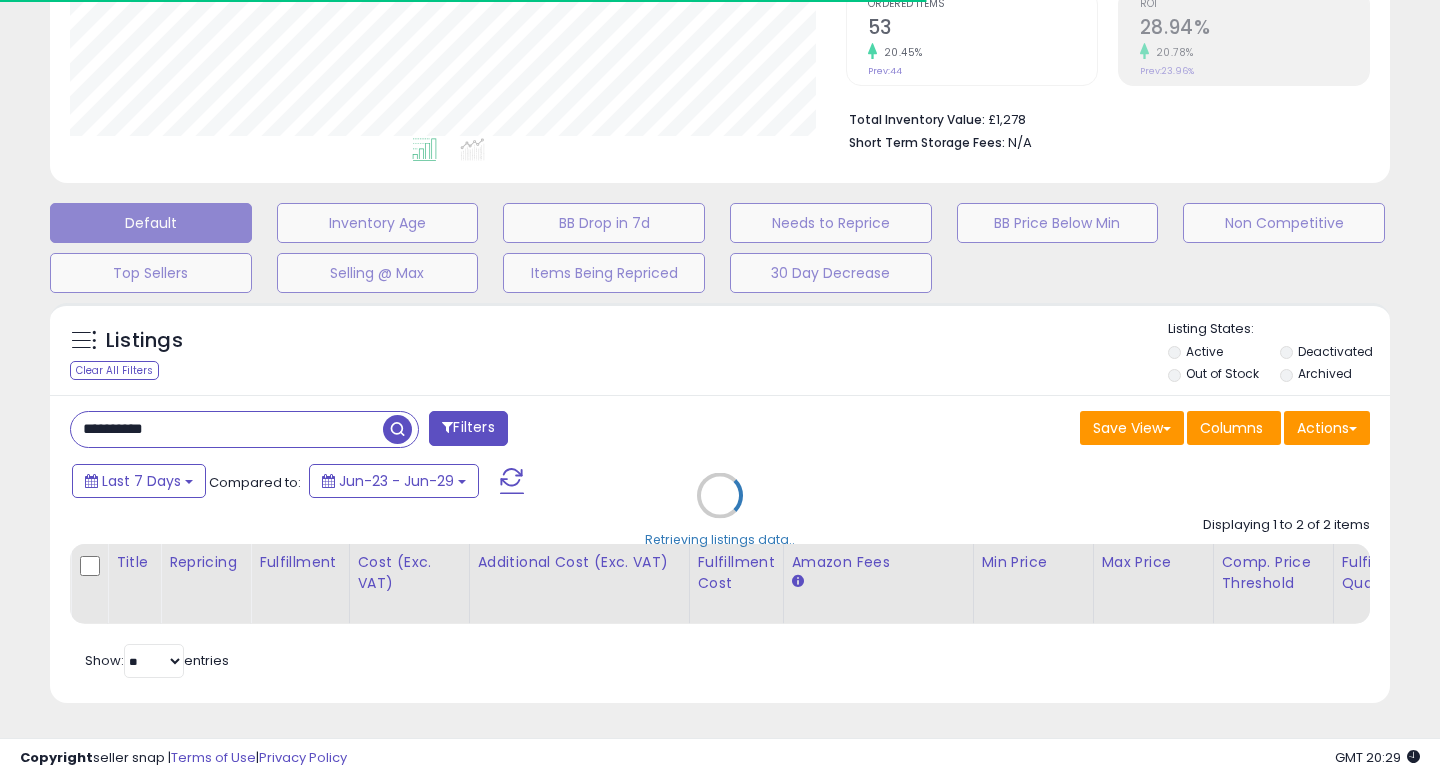 scroll, scrollTop: 705, scrollLeft: 0, axis: vertical 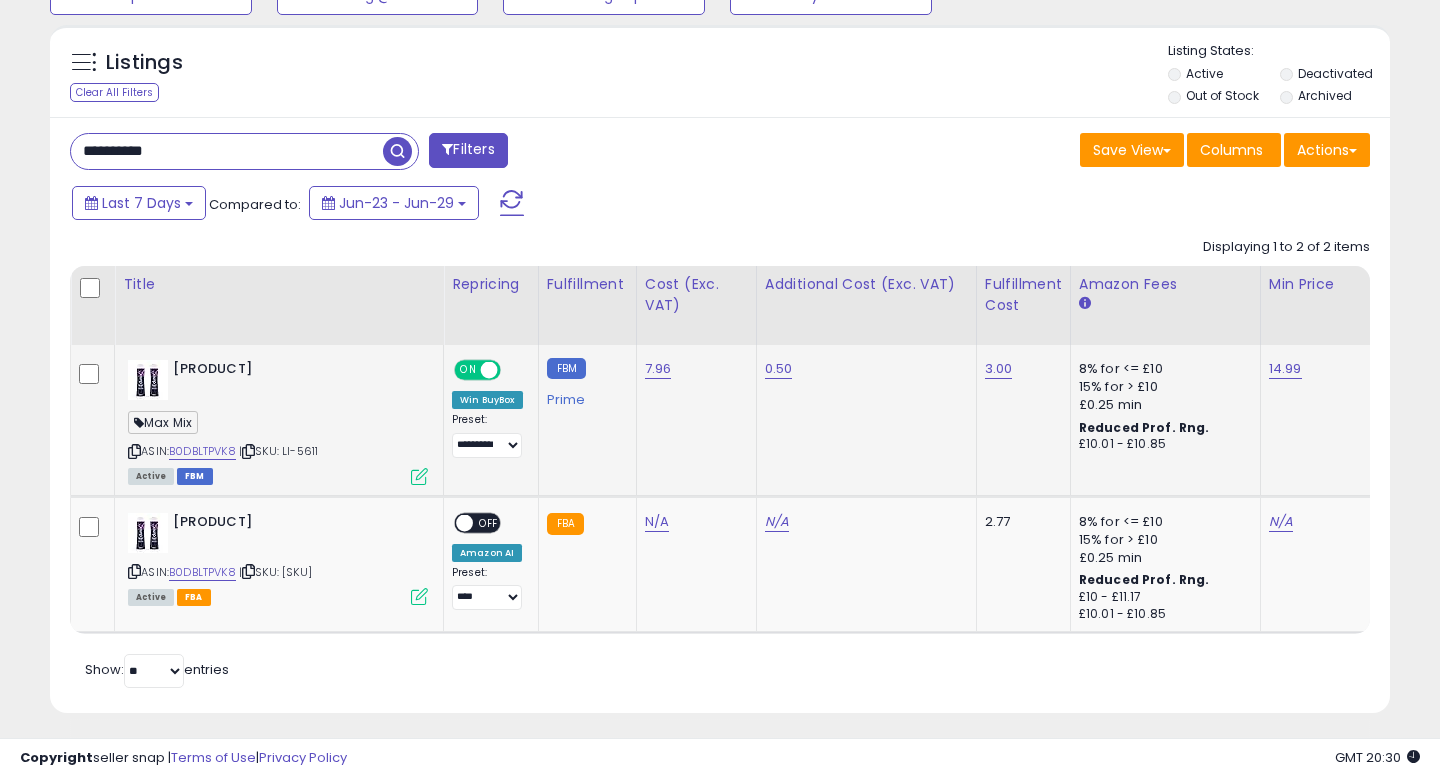 click at bounding box center [489, 370] 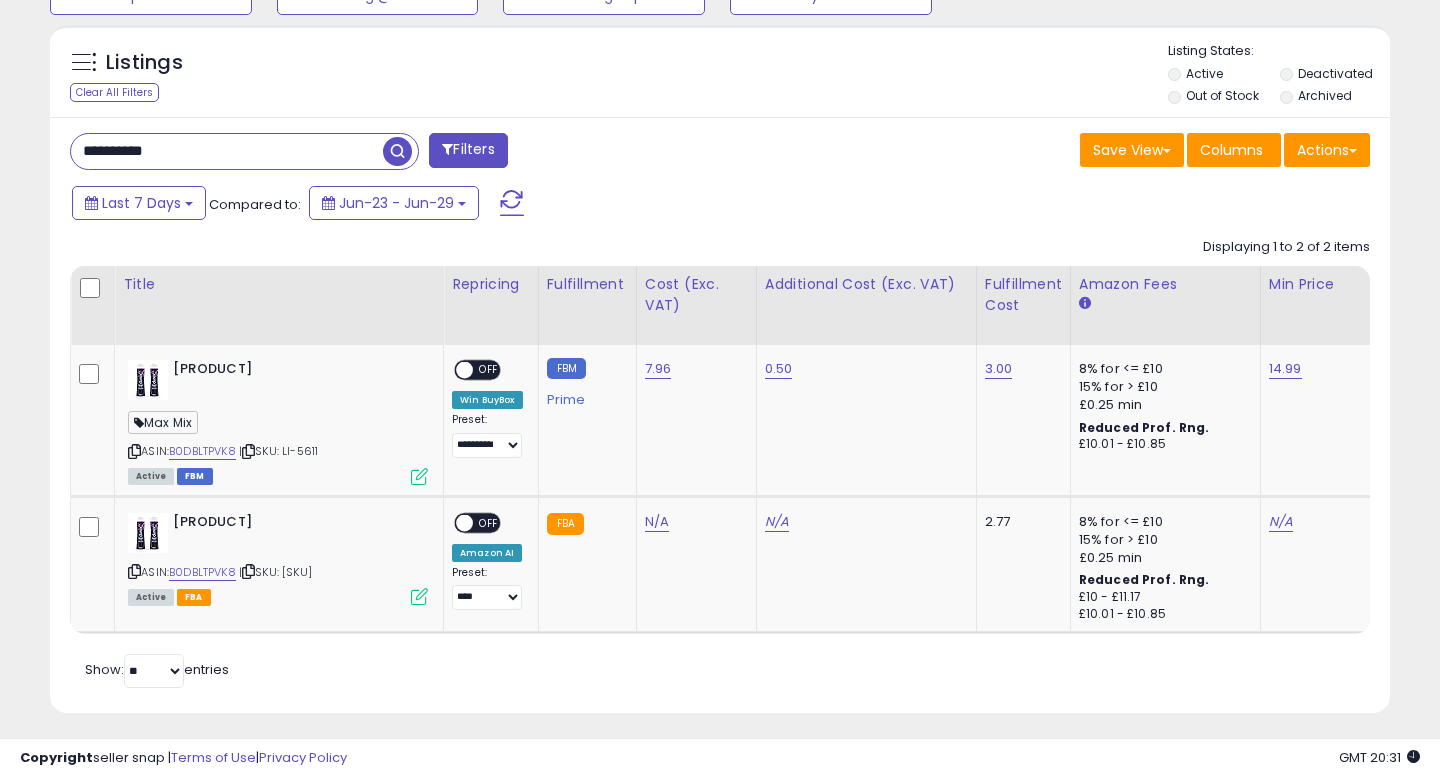 click on "**********" at bounding box center (227, 151) 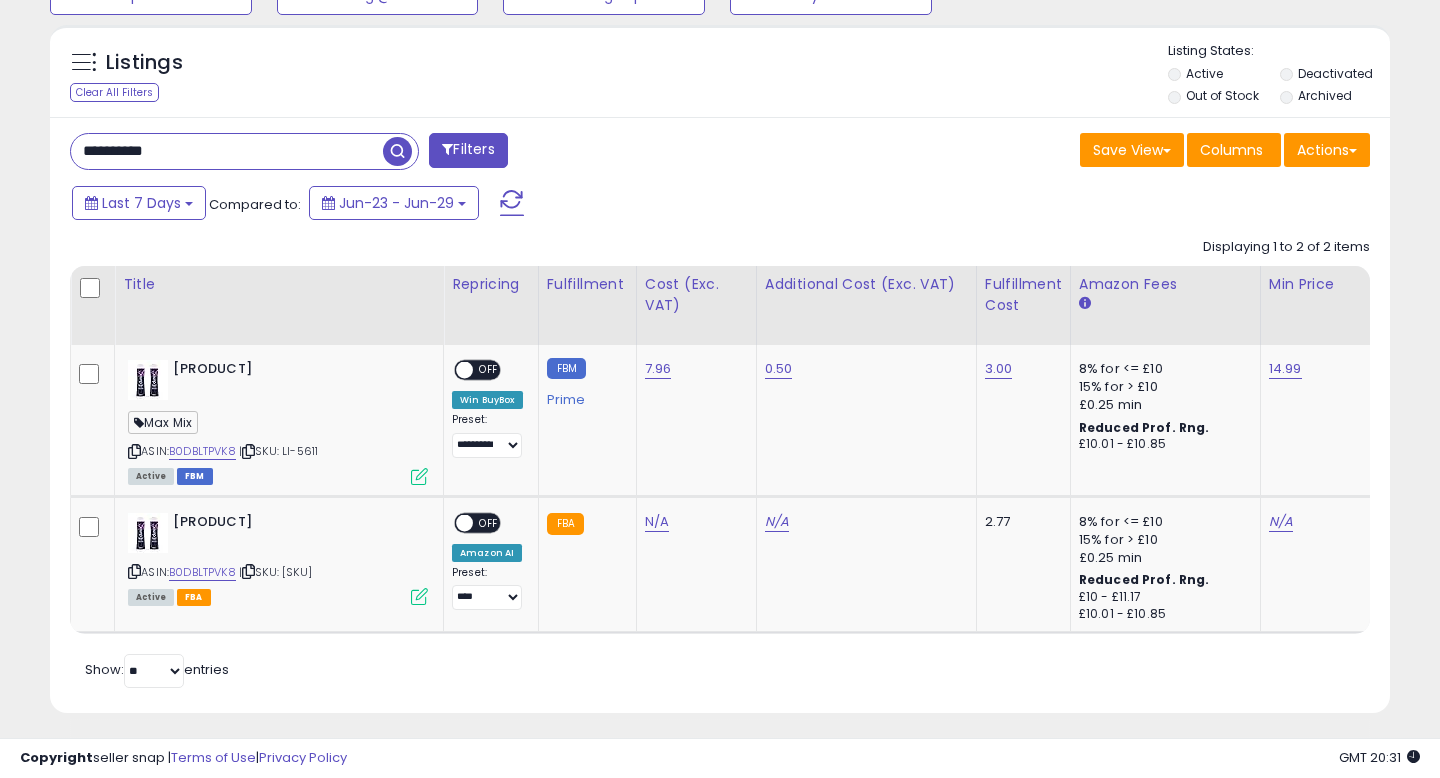 paste 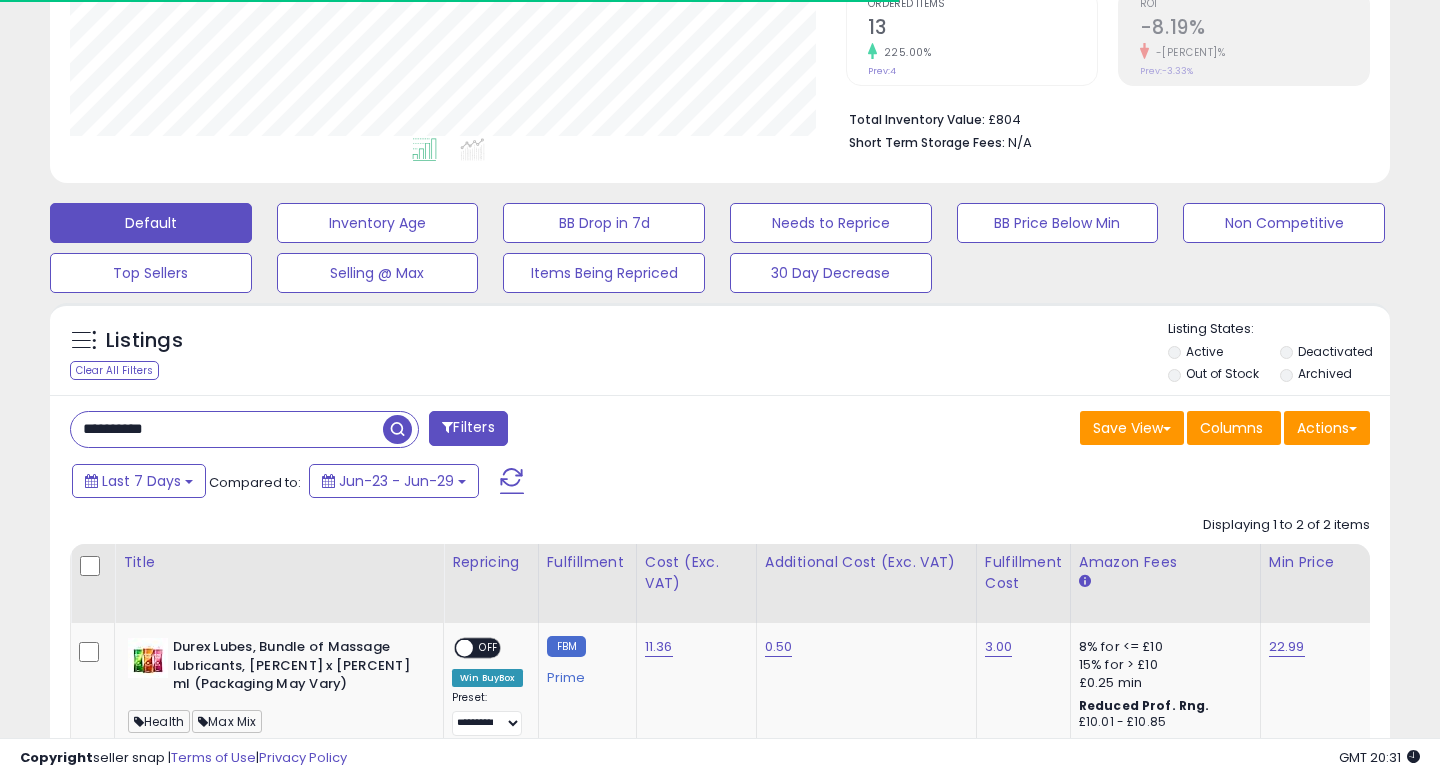 scroll, scrollTop: 705, scrollLeft: 0, axis: vertical 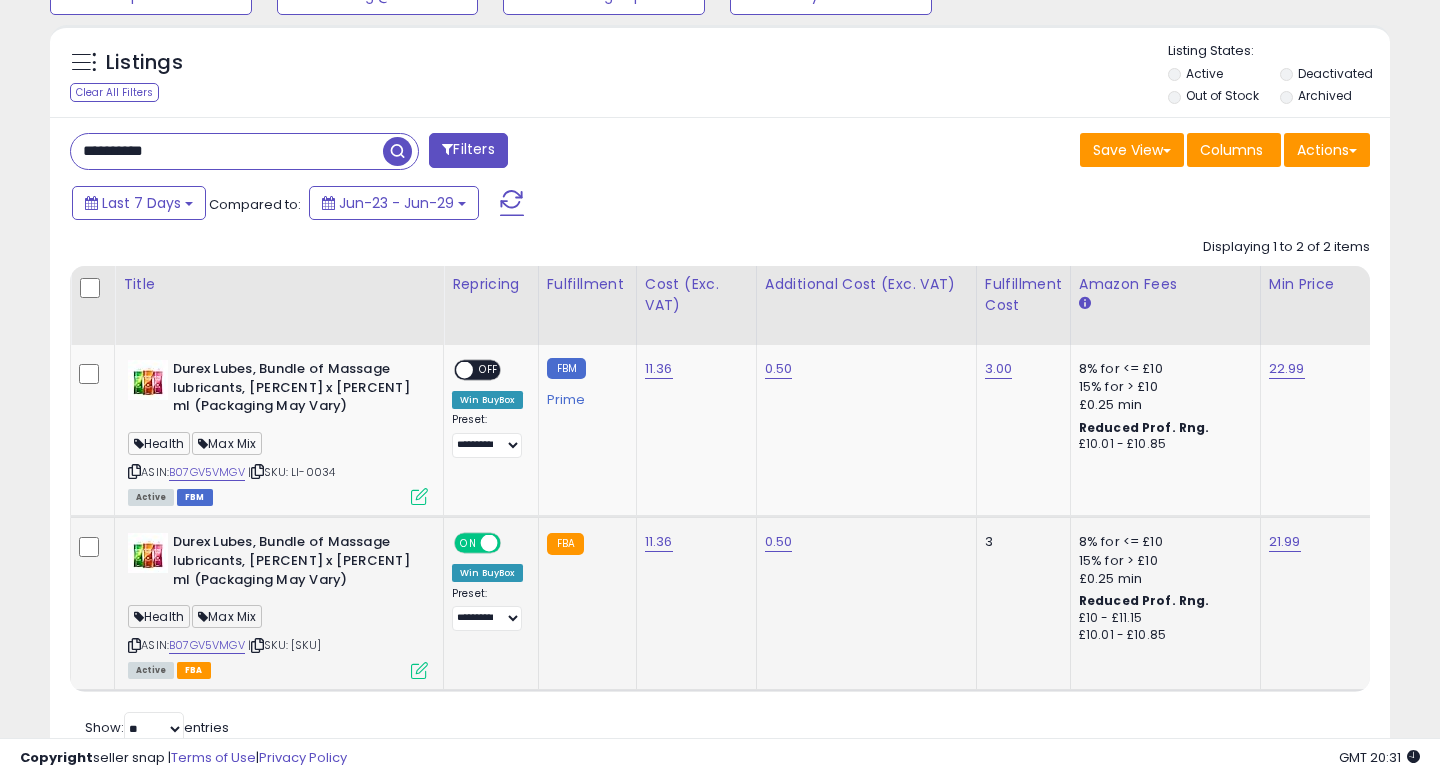 click at bounding box center (489, 543) 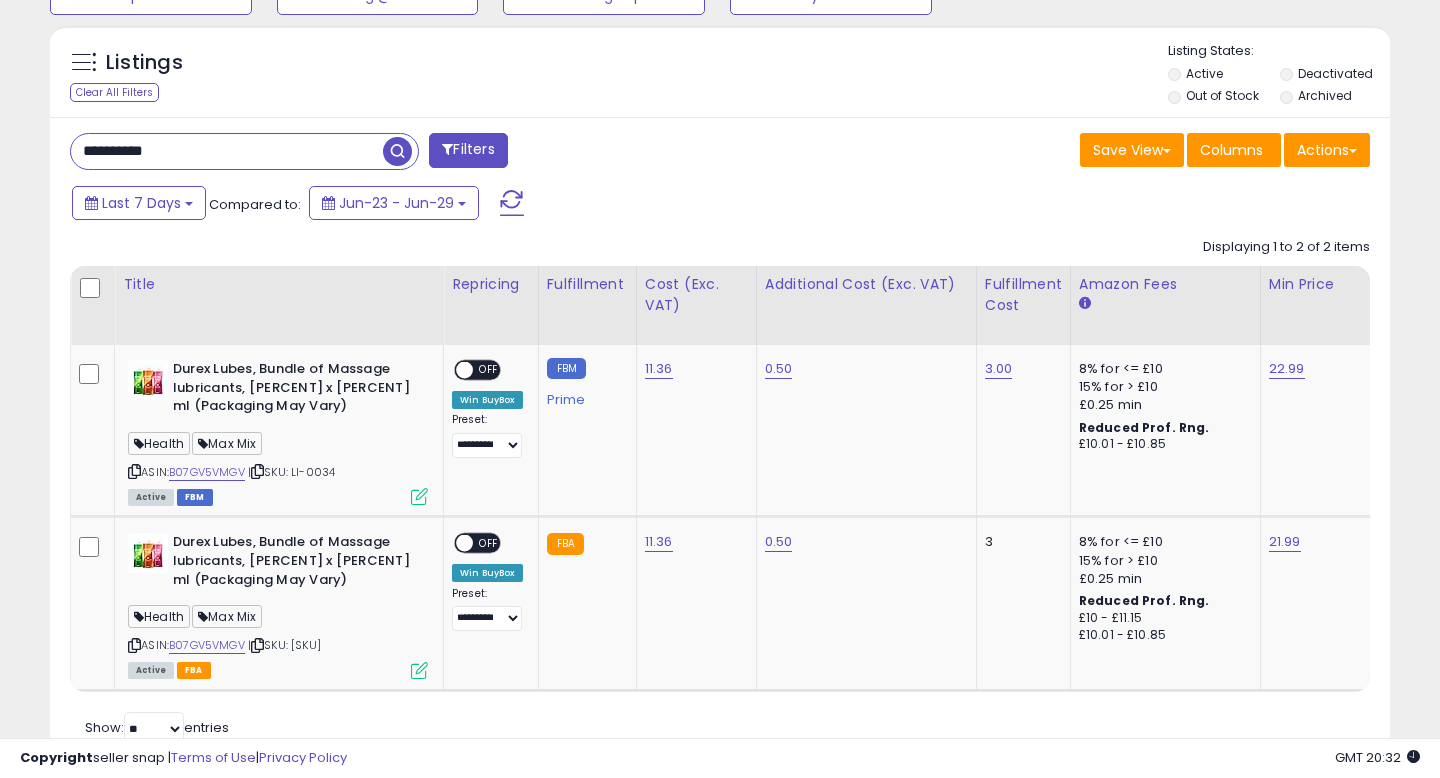 click on "**********" at bounding box center (227, 151) 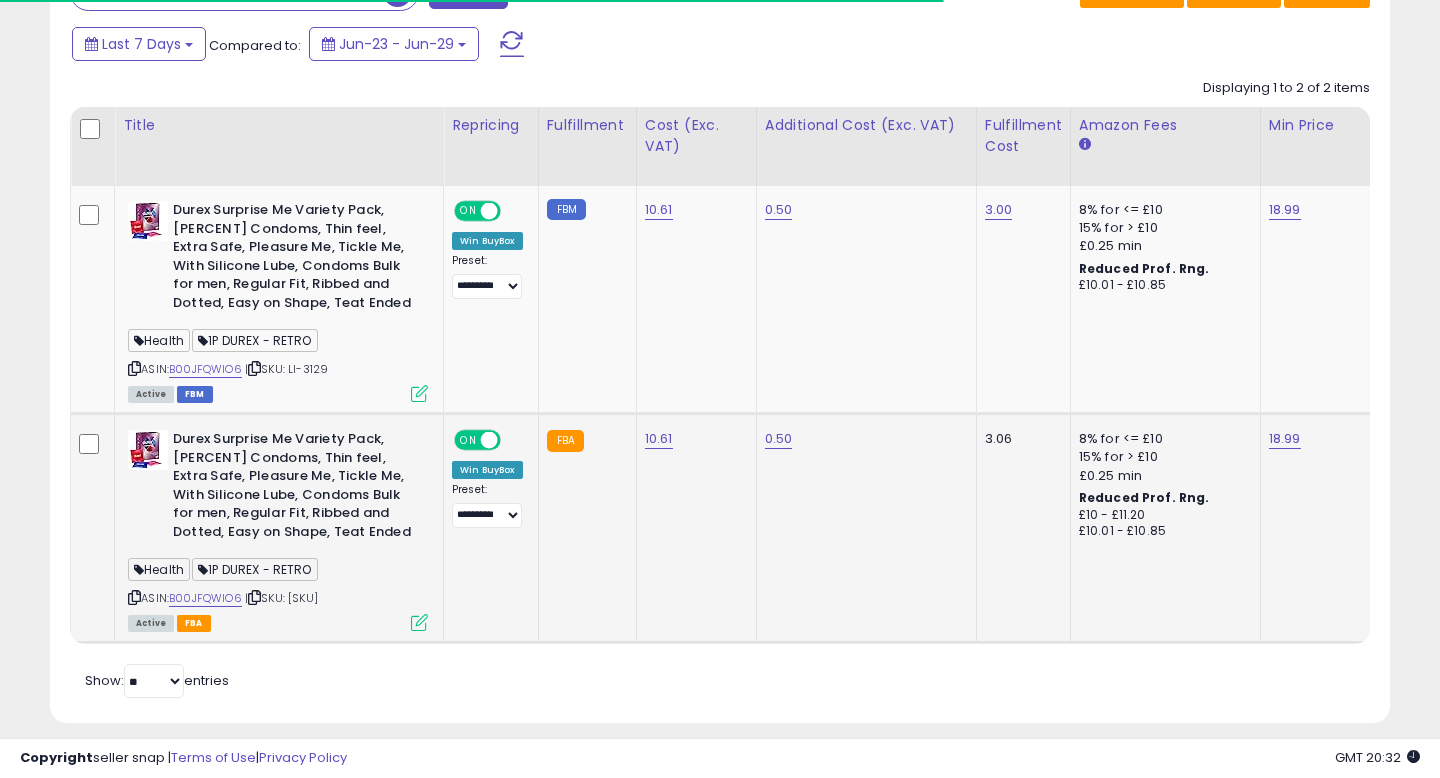 scroll, scrollTop: 877, scrollLeft: 0, axis: vertical 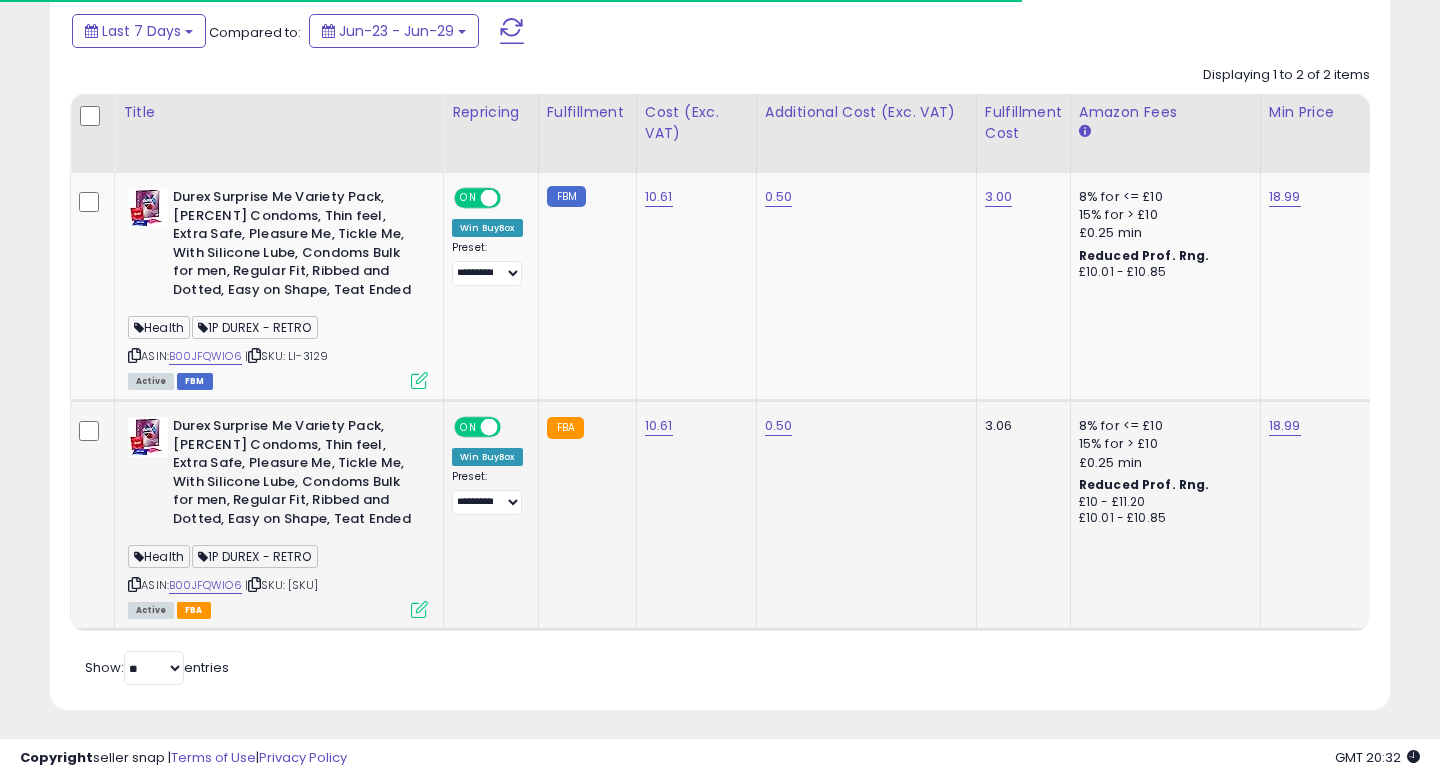 click on "ON" at bounding box center (468, 427) 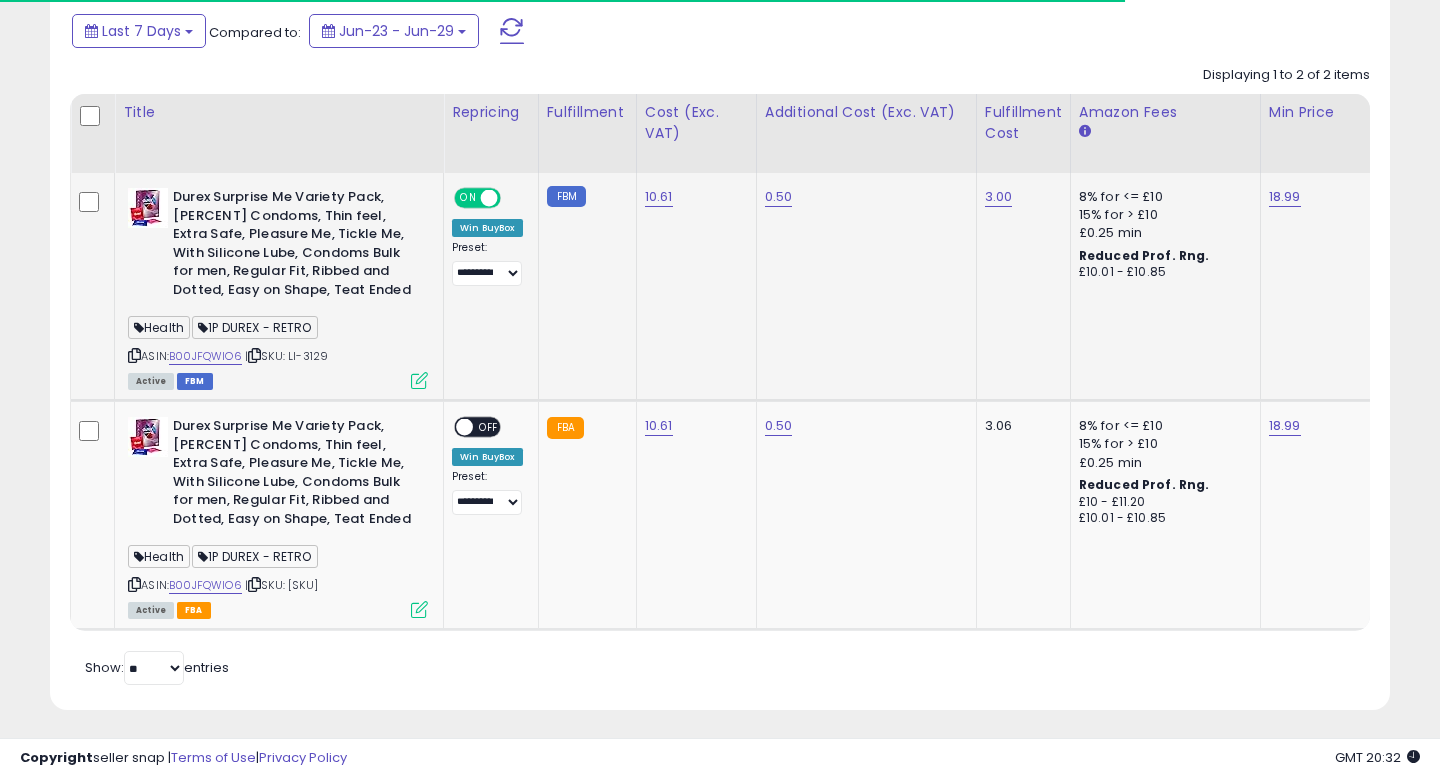 click on "ON" at bounding box center [468, 198] 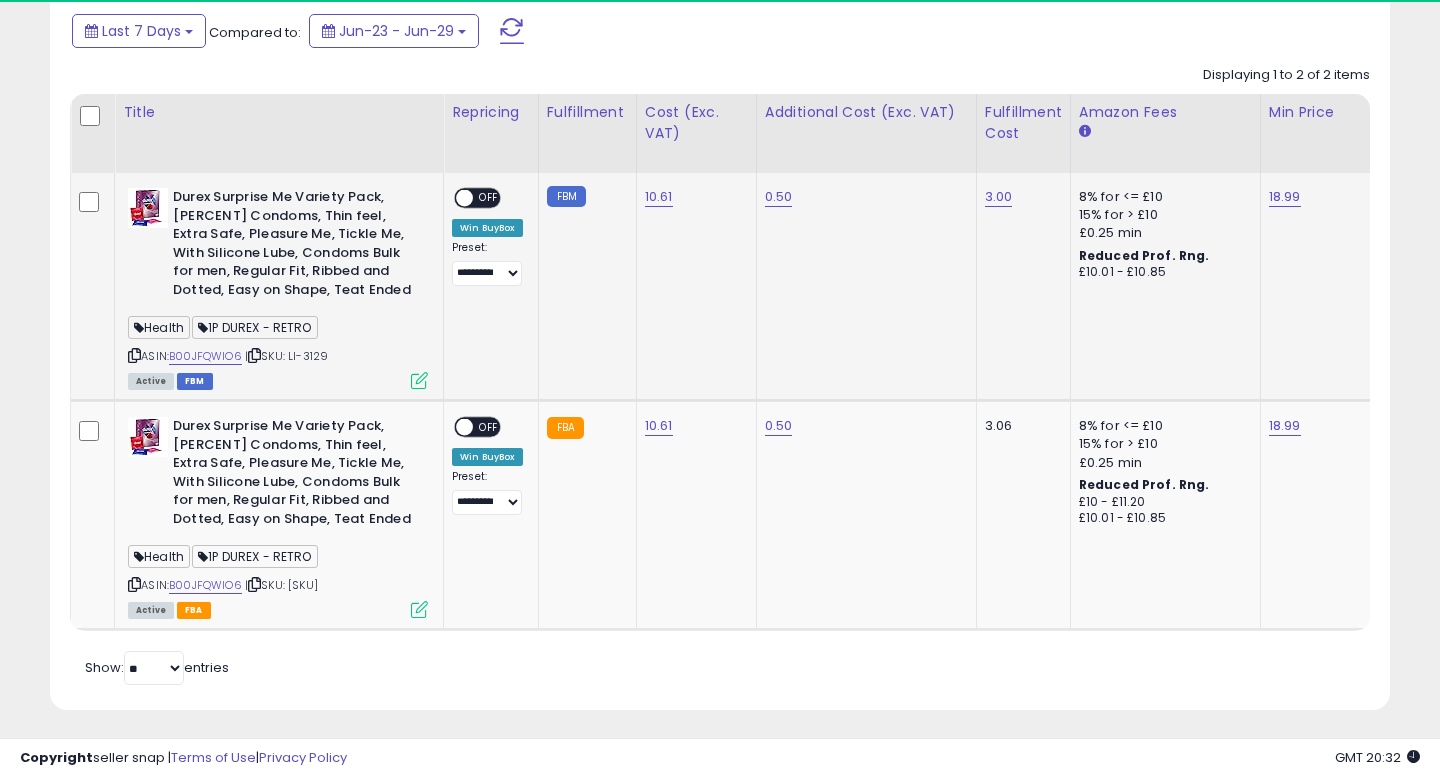 scroll, scrollTop: 999590, scrollLeft: 999224, axis: both 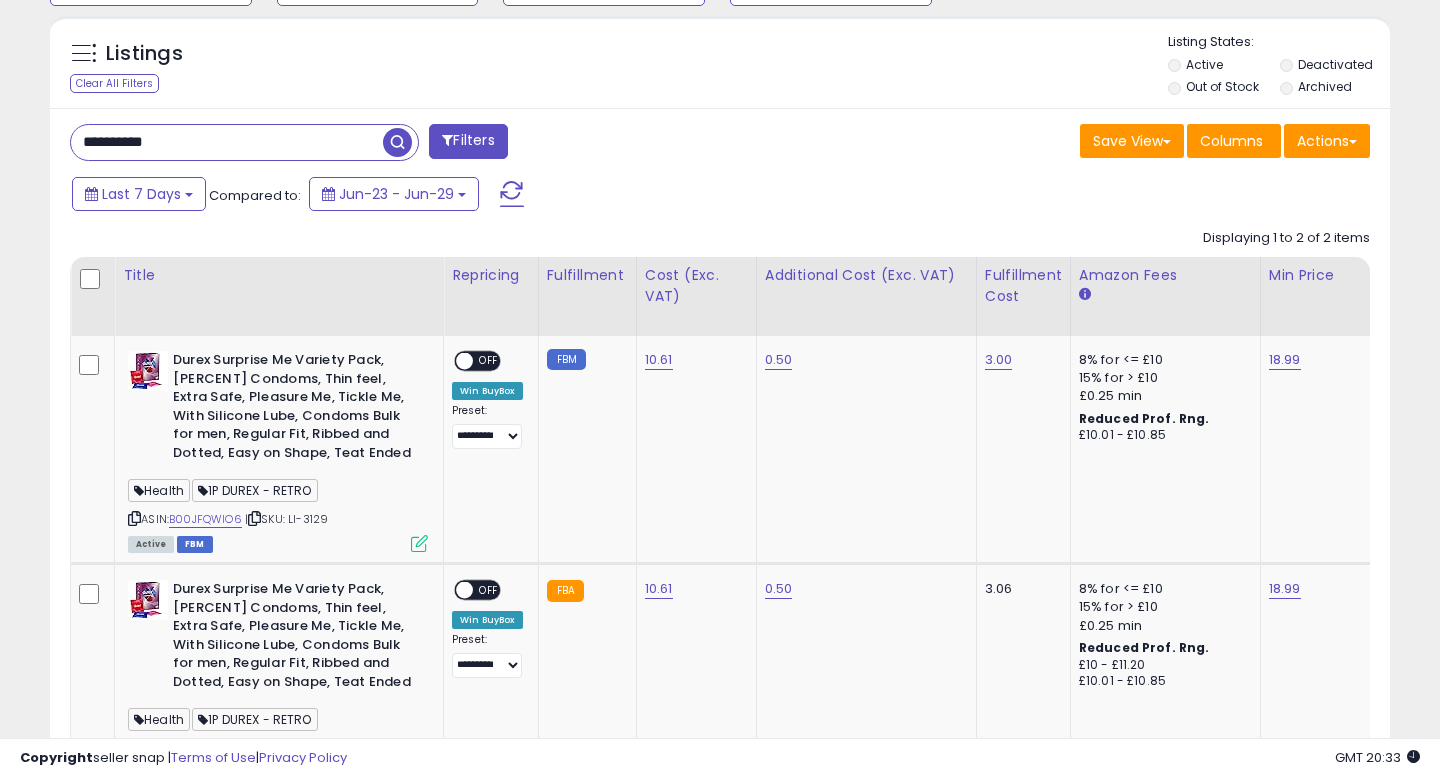 click on "**********" at bounding box center [227, 142] 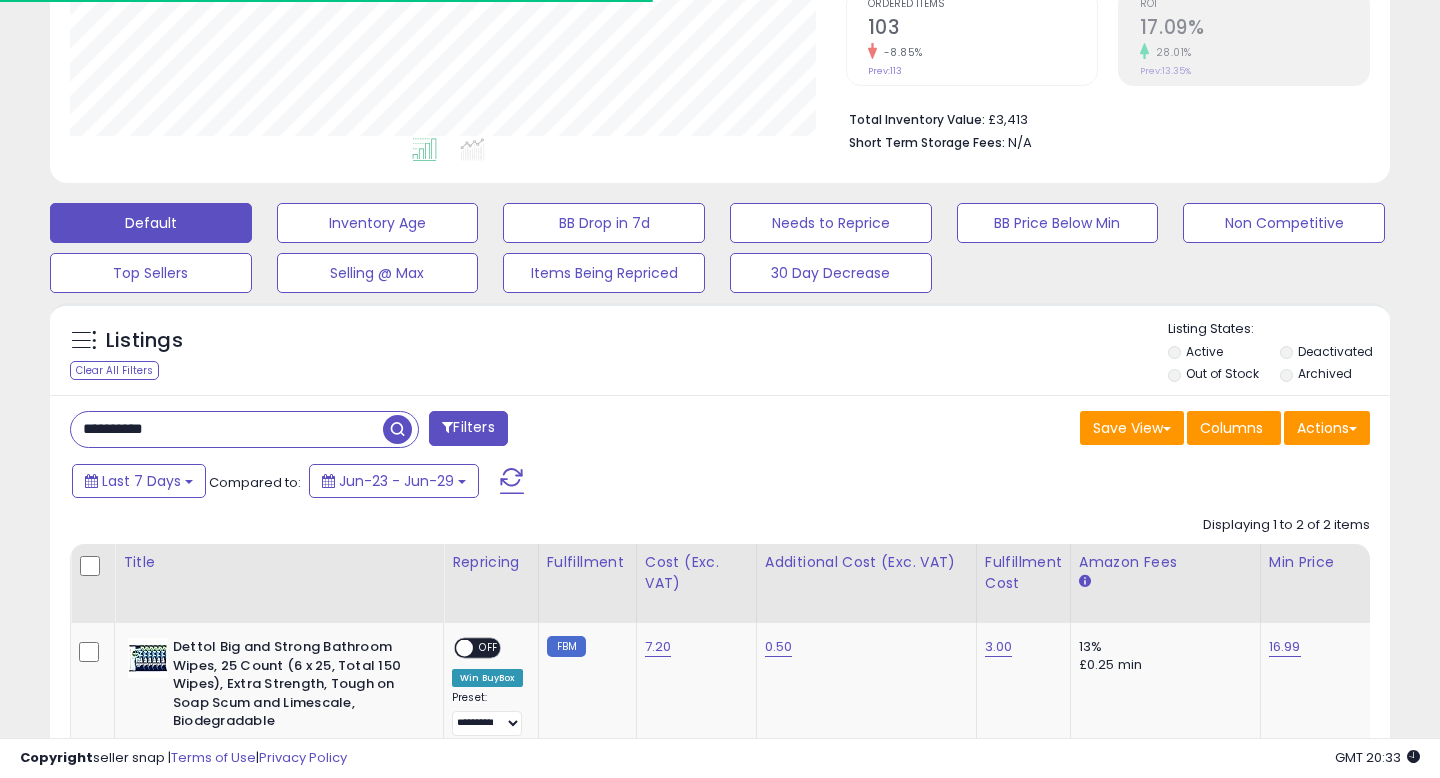 scroll, scrollTop: 714, scrollLeft: 0, axis: vertical 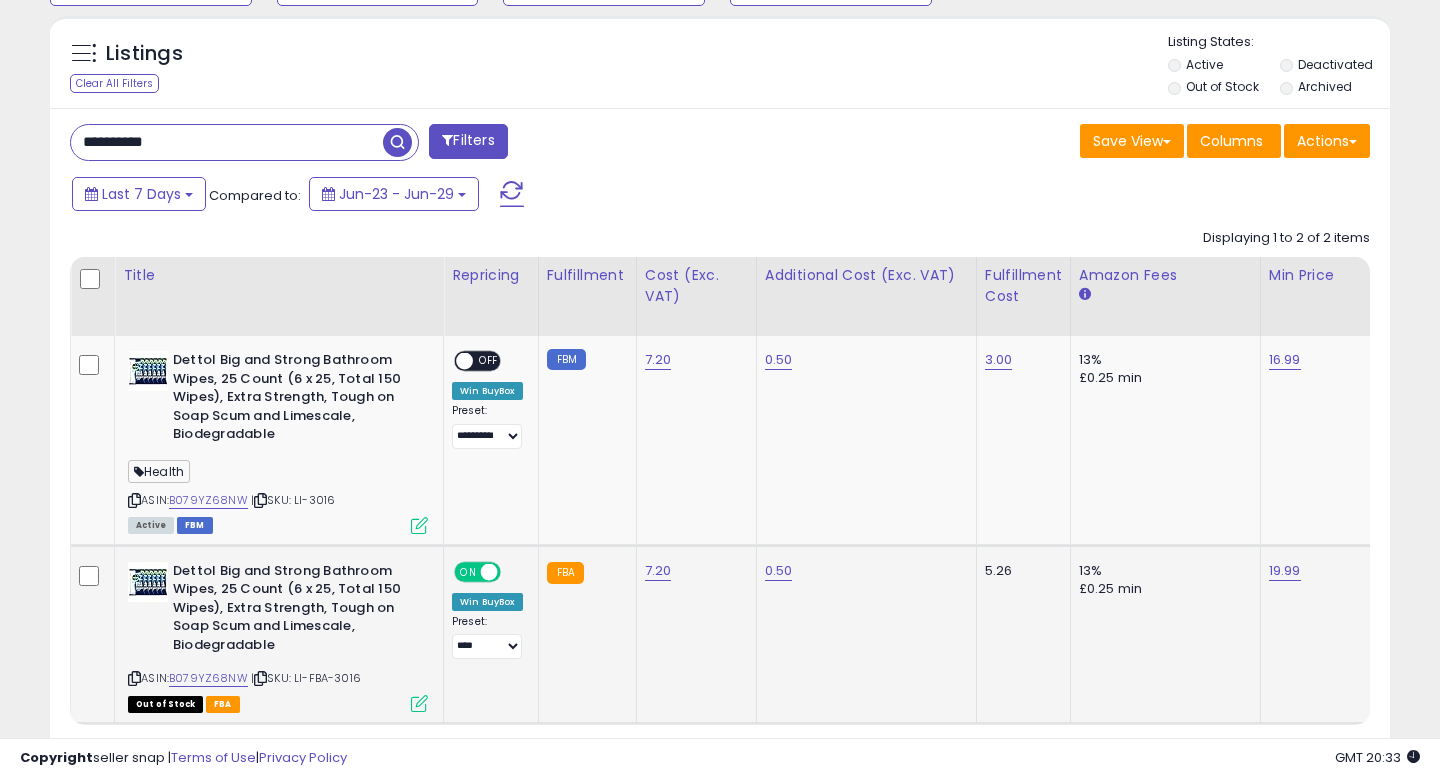 click on "ON   OFF" at bounding box center (479, 571) 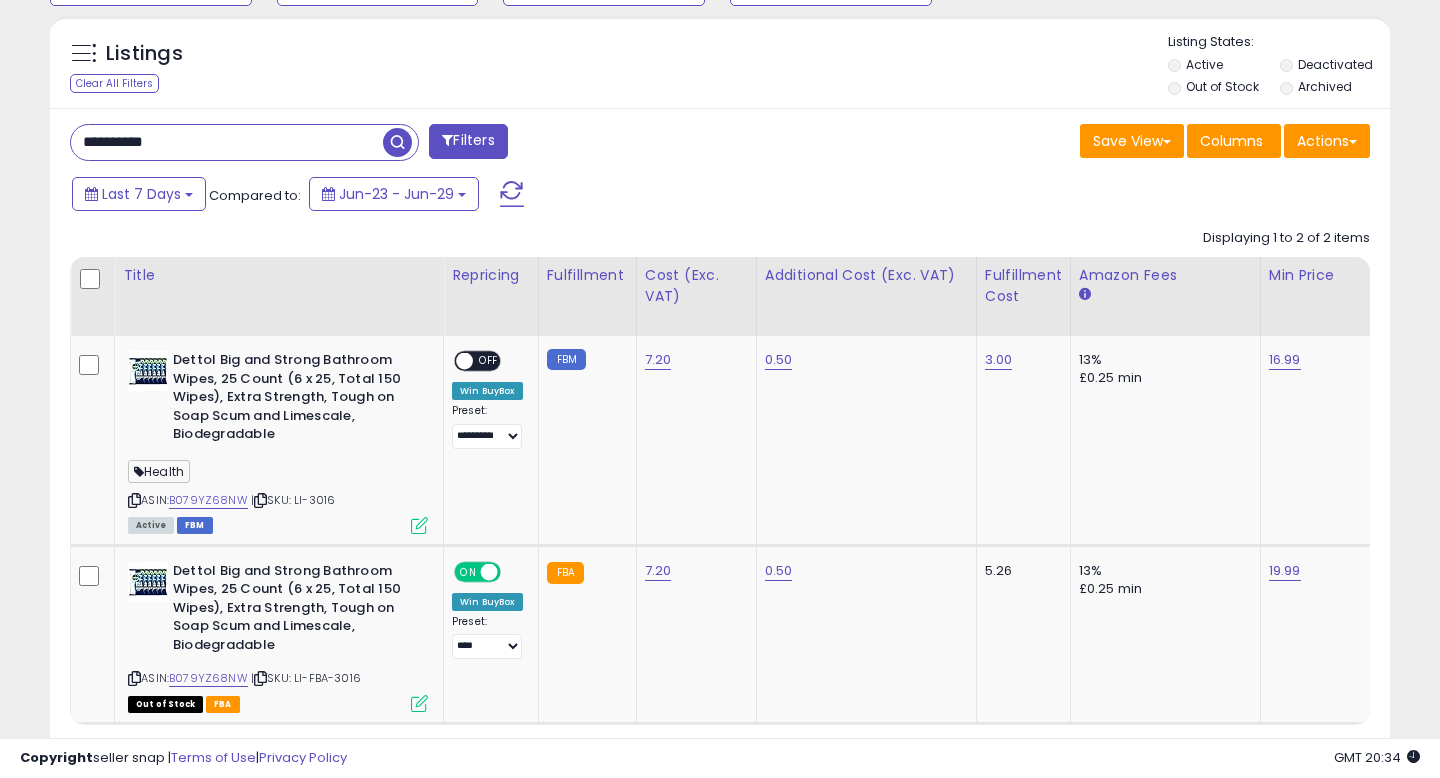 click on "**********" at bounding box center [227, 142] 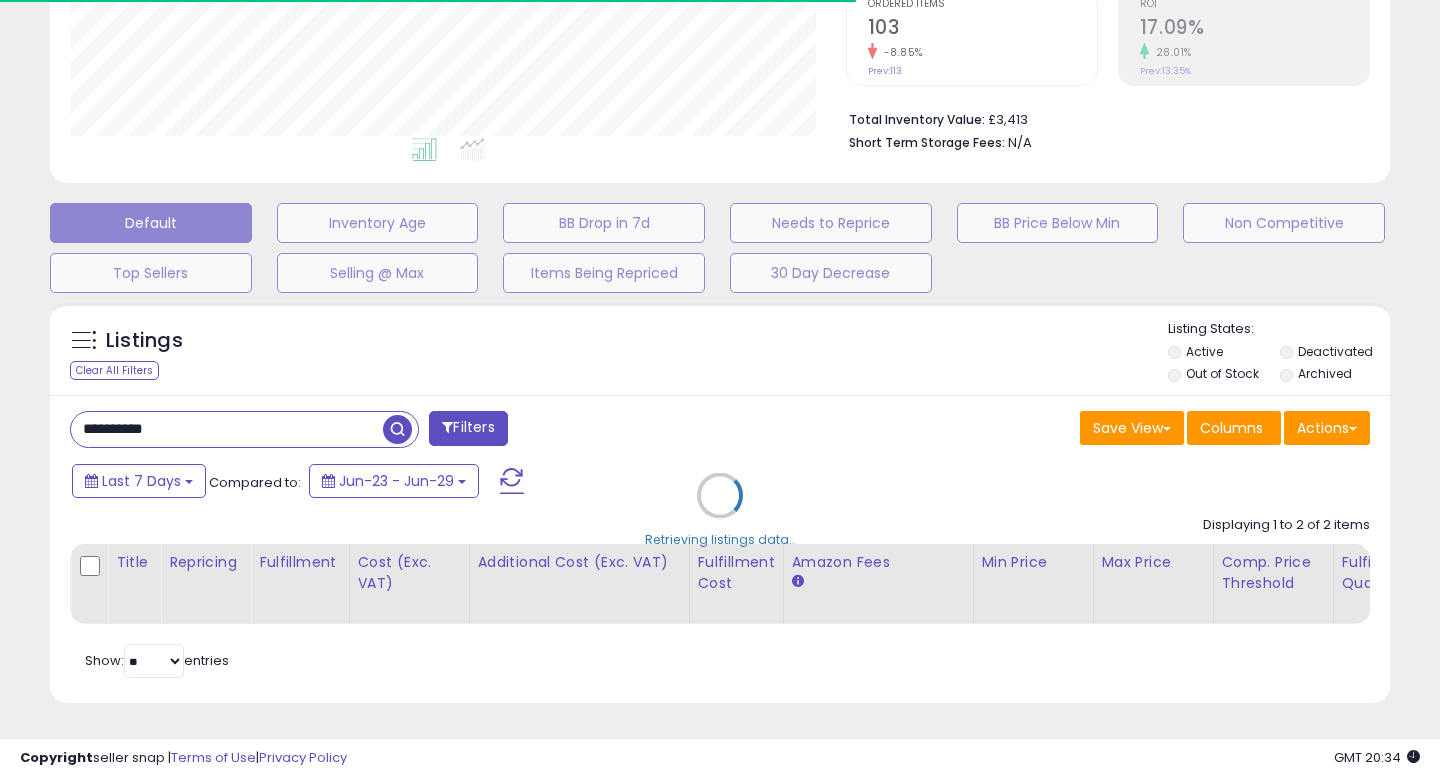 scroll, scrollTop: 674, scrollLeft: 0, axis: vertical 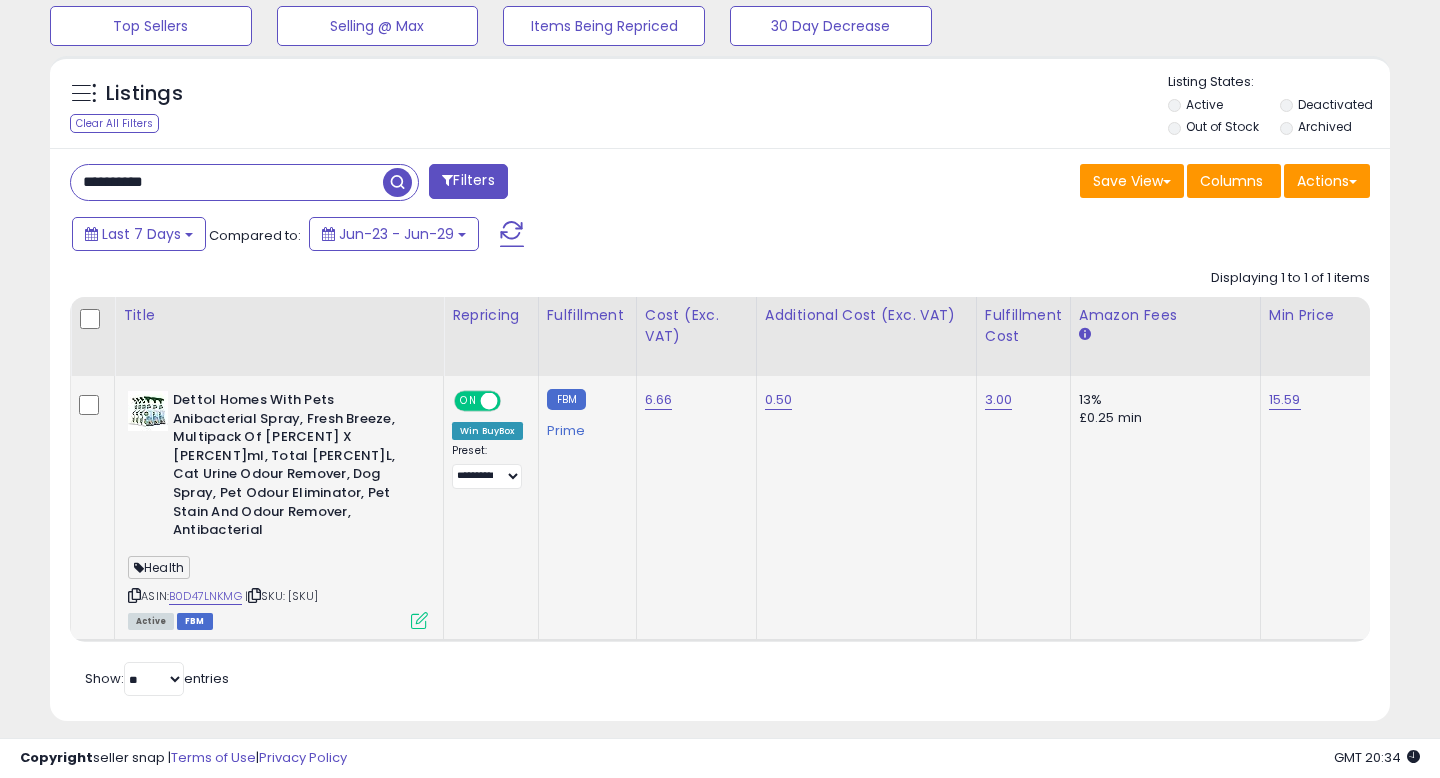 click at bounding box center (489, 401) 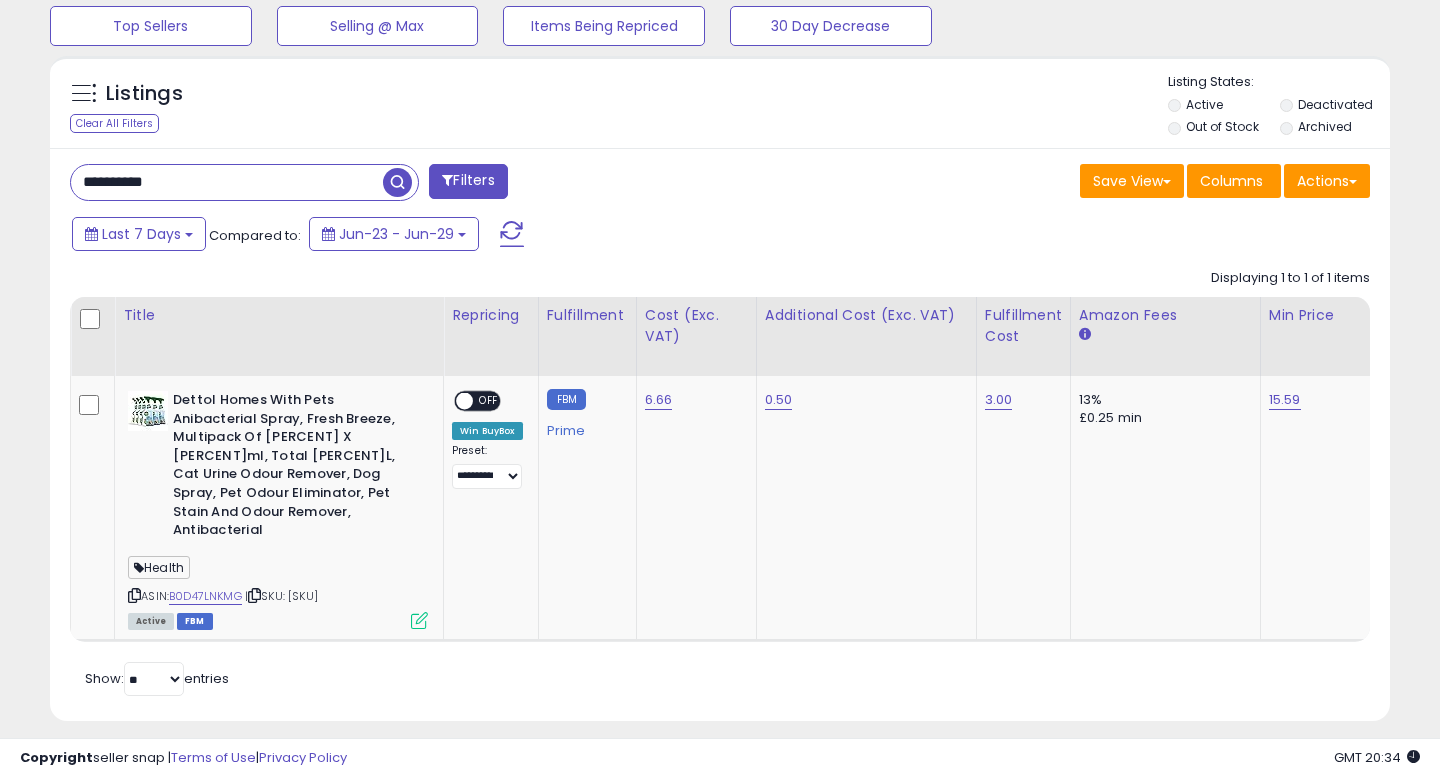click on "**********" at bounding box center [227, 182] 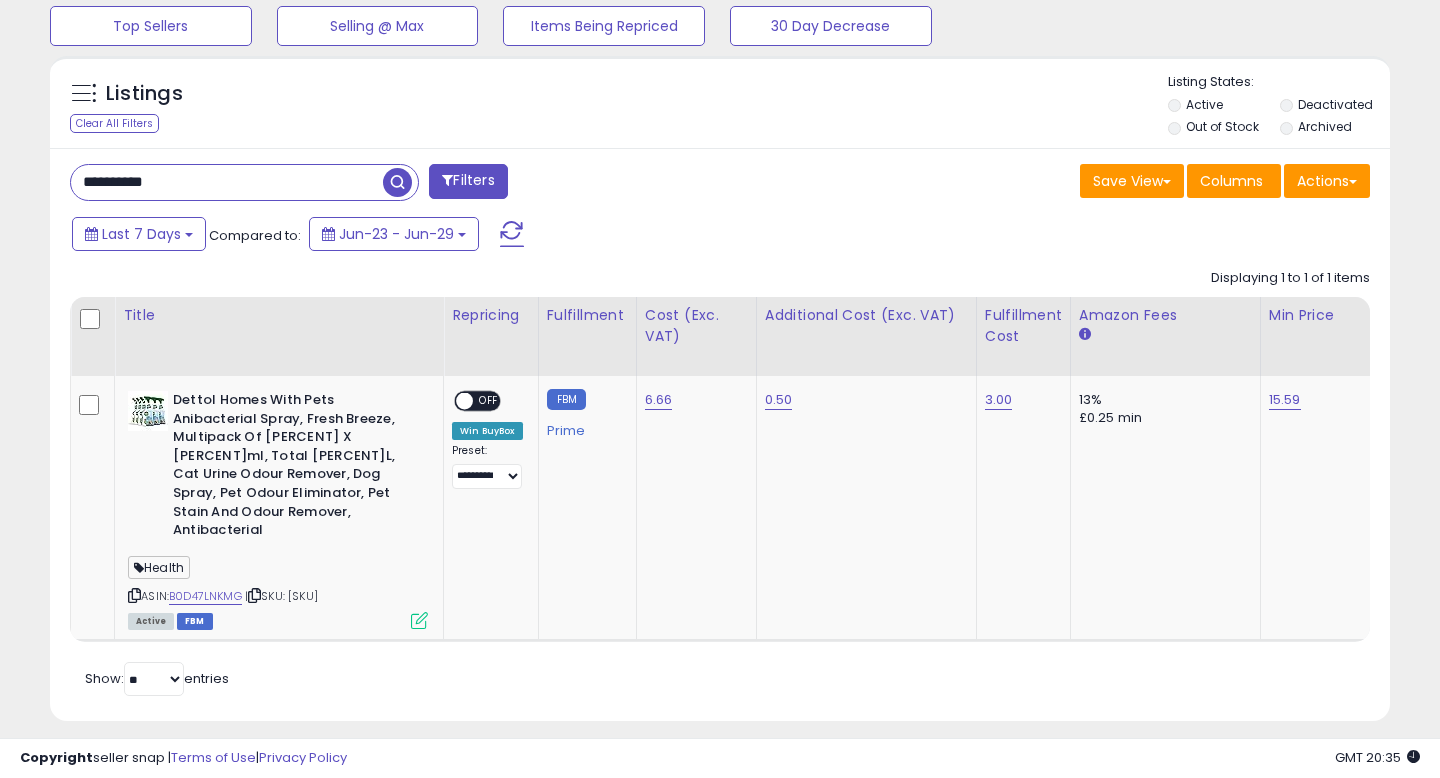 paste 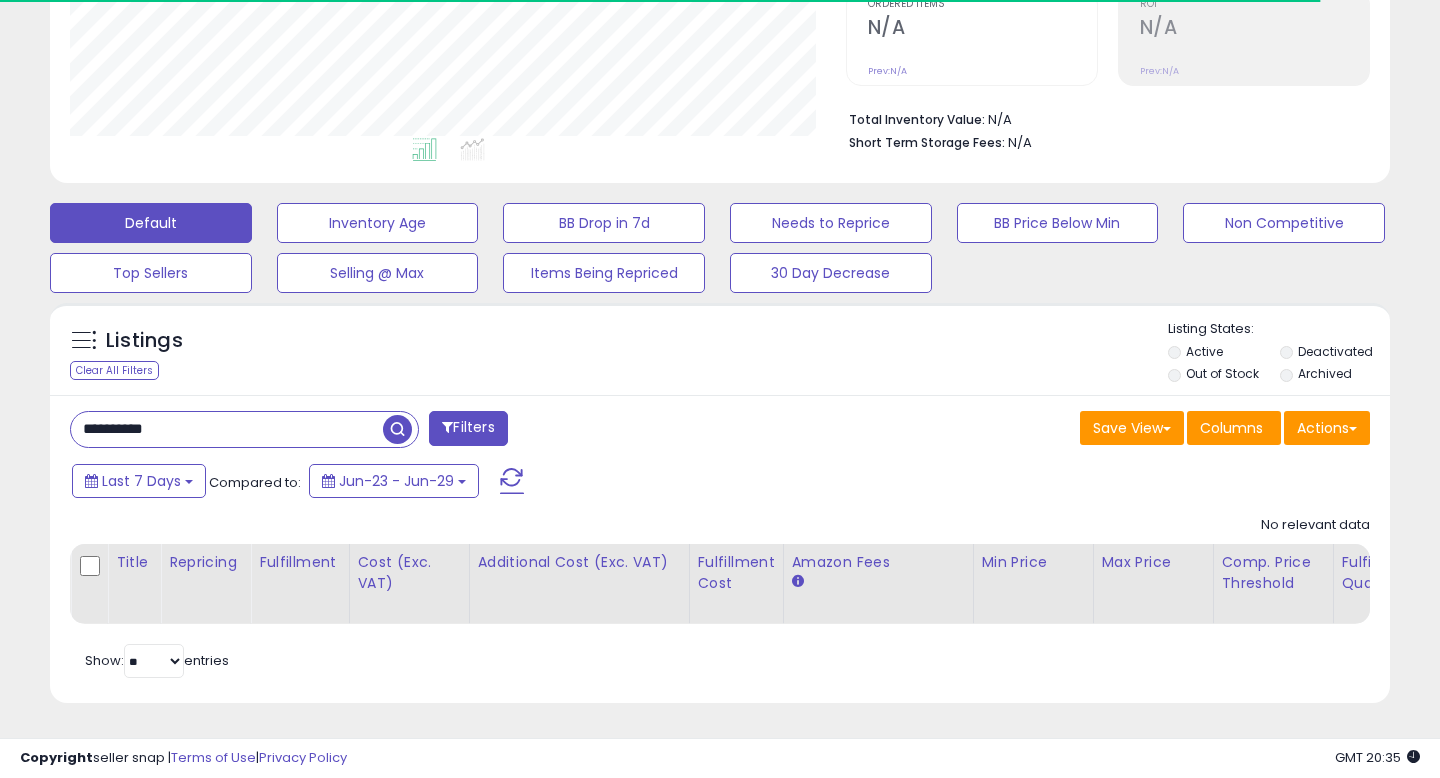 scroll, scrollTop: 999590, scrollLeft: 999224, axis: both 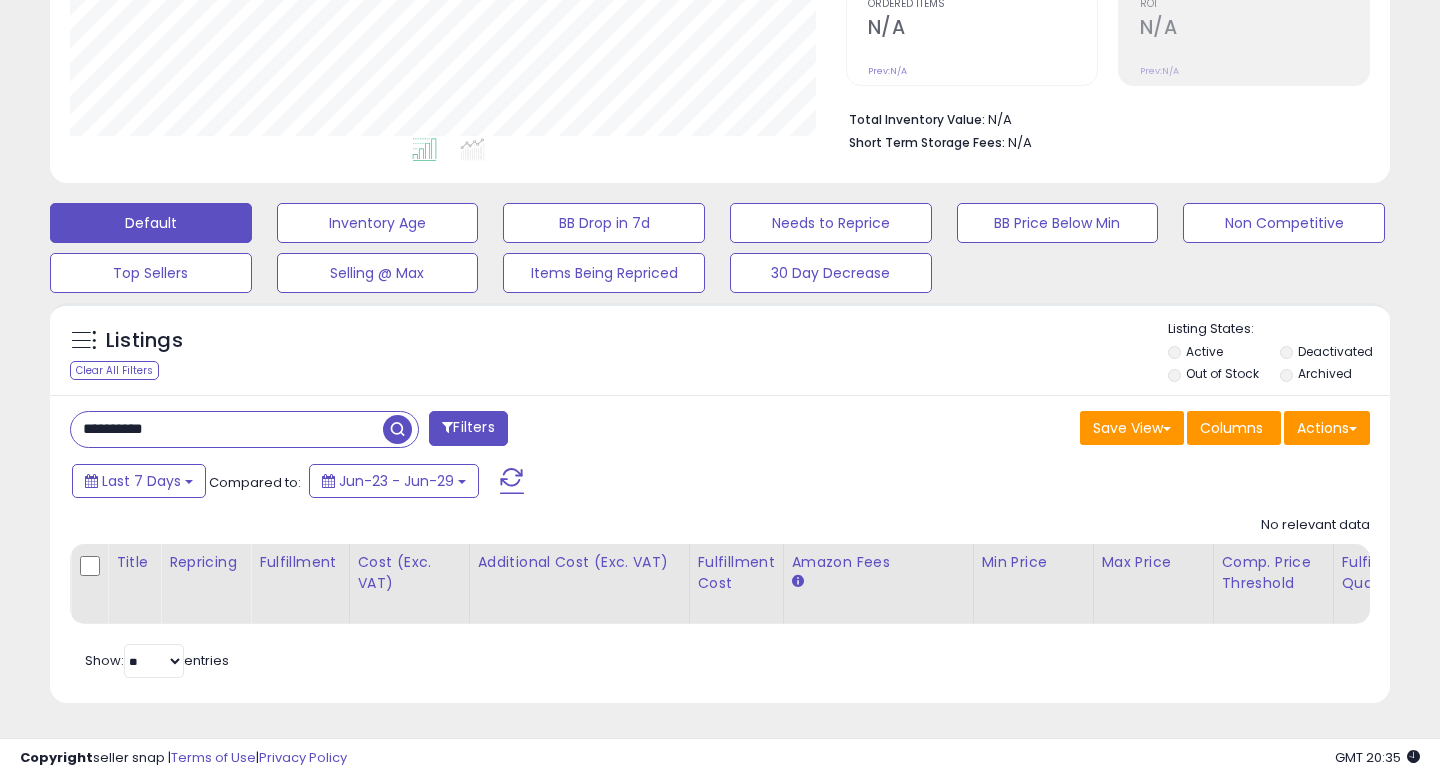 click on "Deactivated" at bounding box center (1335, 351) 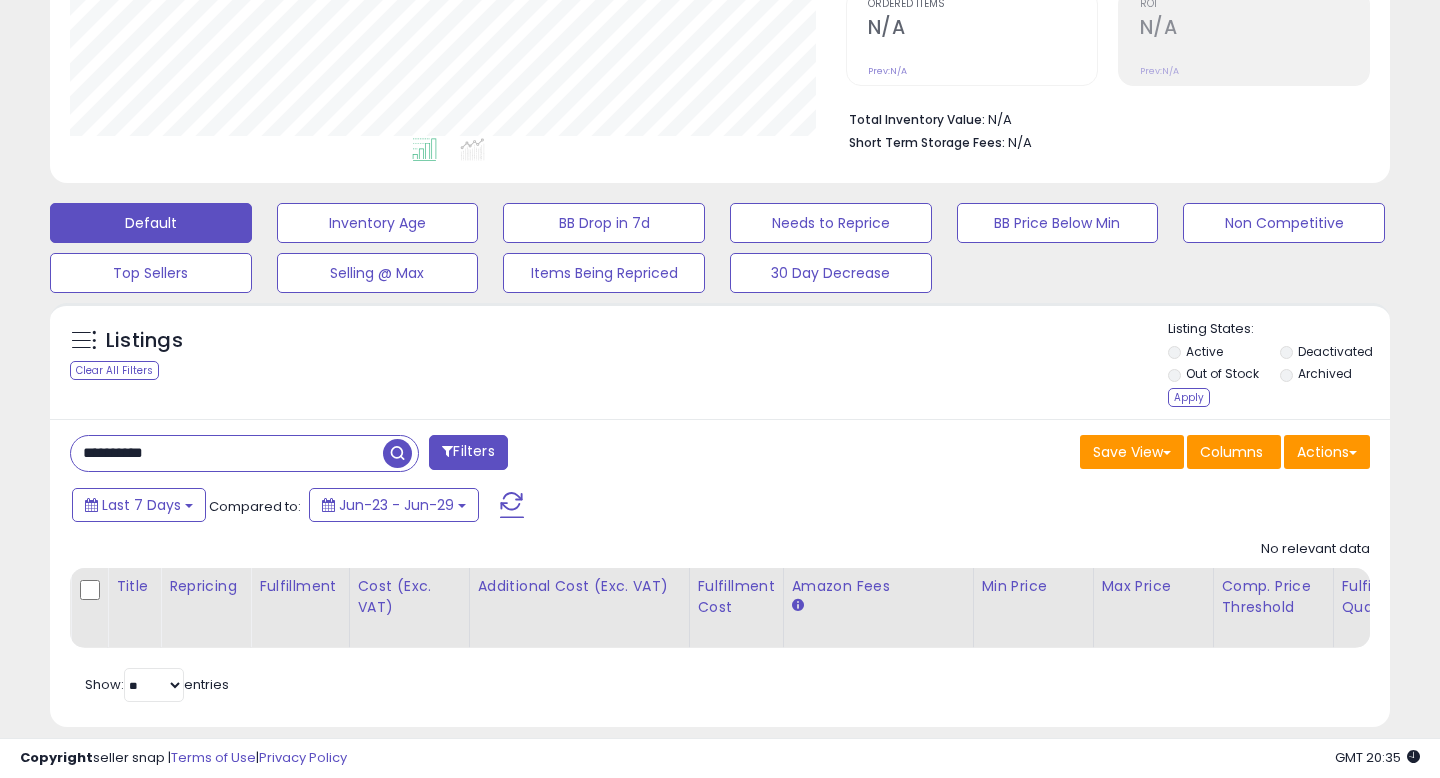 click on "Archived" at bounding box center (1325, 373) 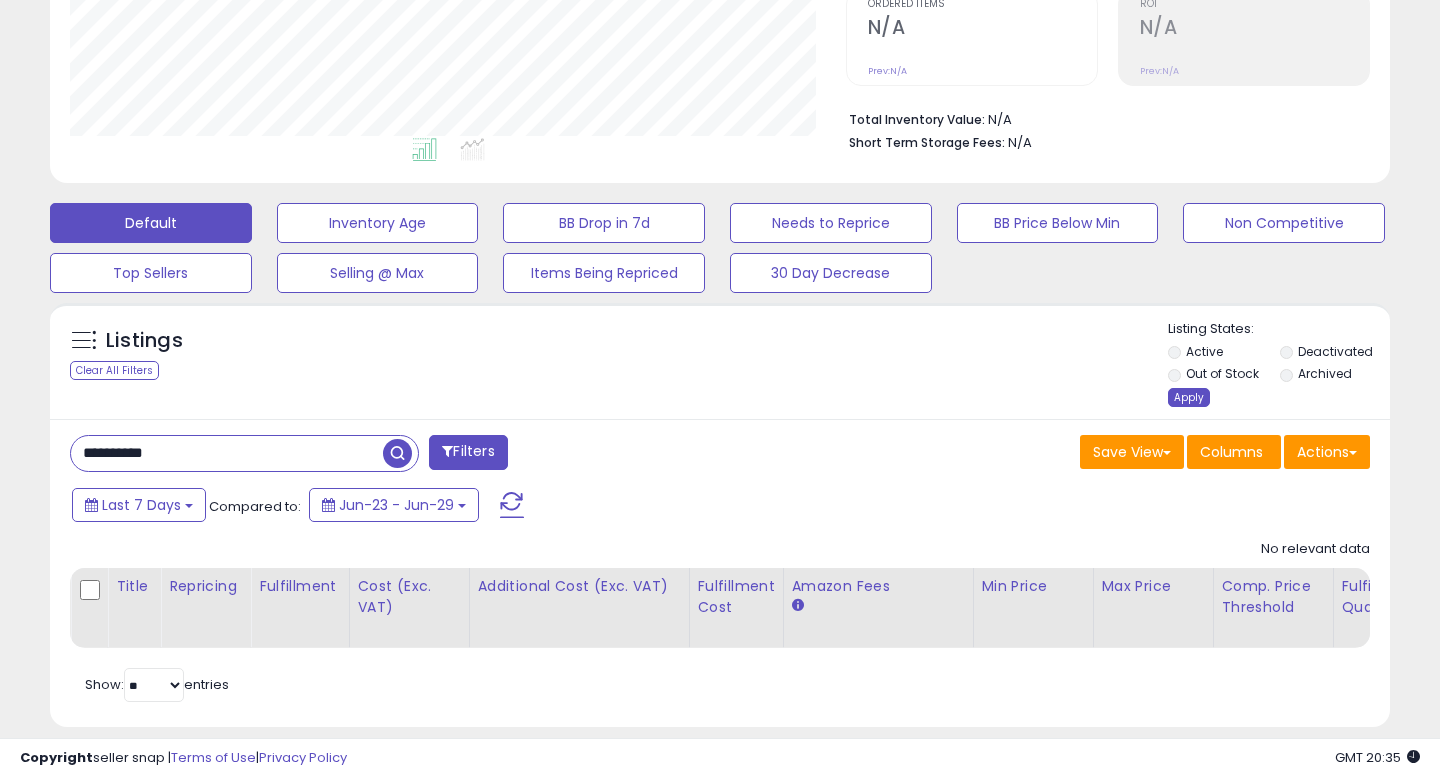 click on "Apply" at bounding box center (1189, 397) 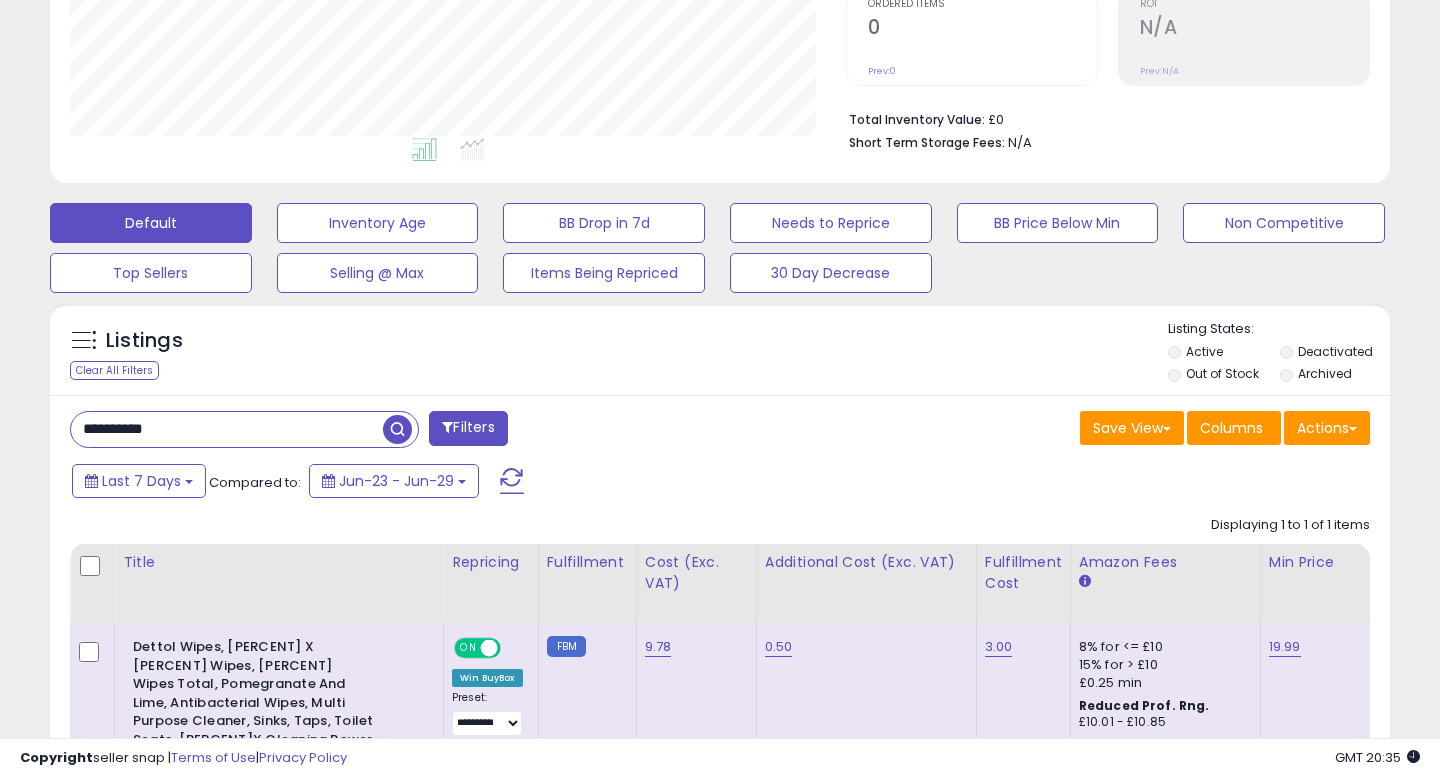 scroll, scrollTop: 999590, scrollLeft: 999224, axis: both 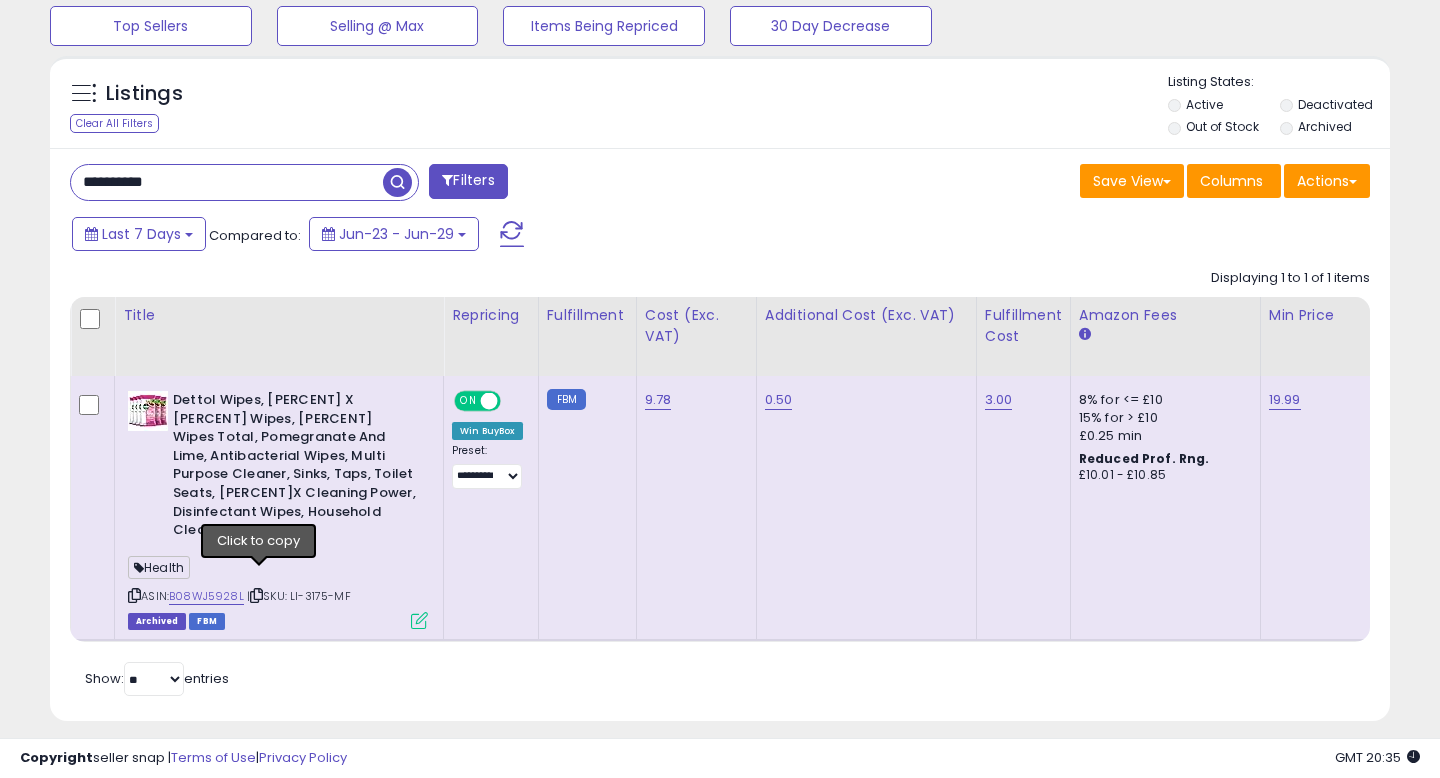 click at bounding box center [256, 595] 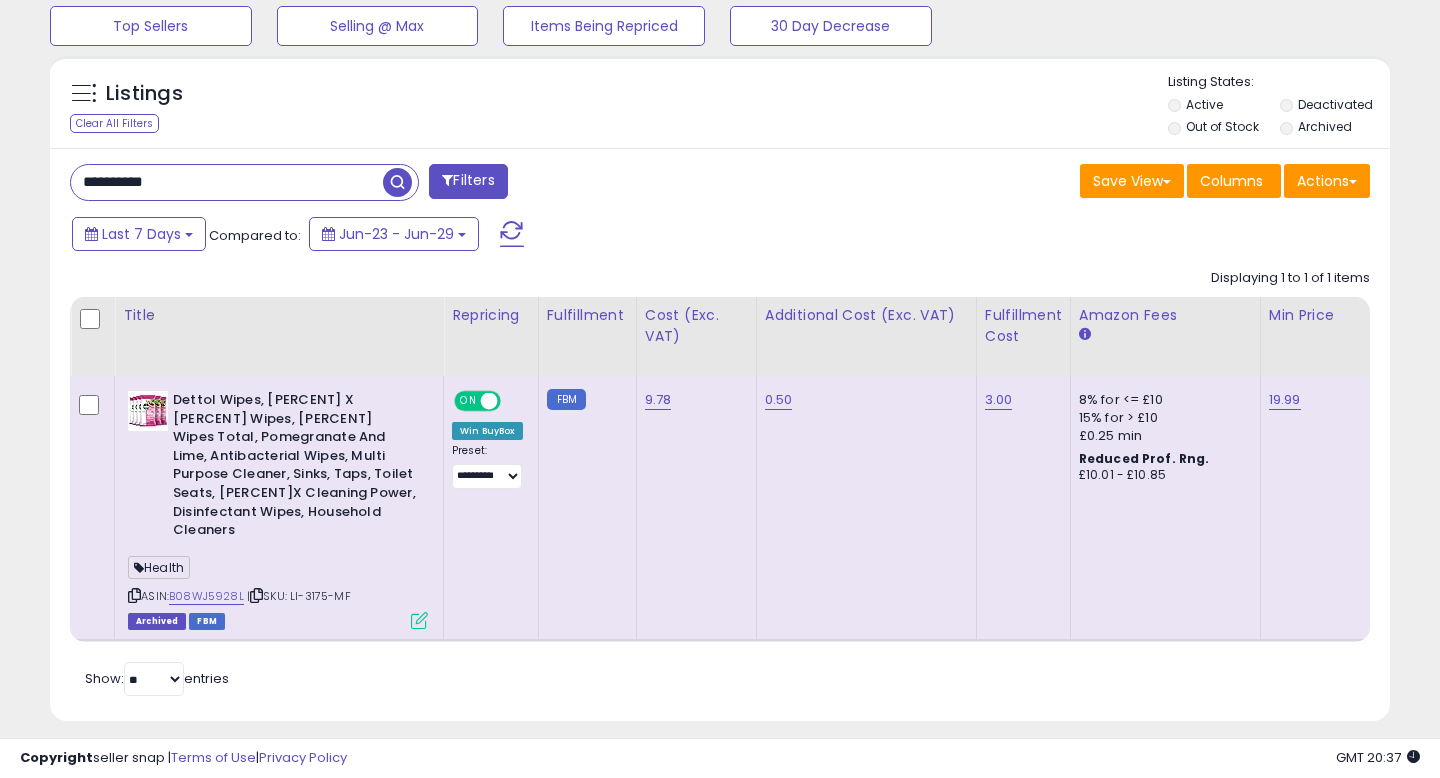 click on "**********" at bounding box center [227, 182] 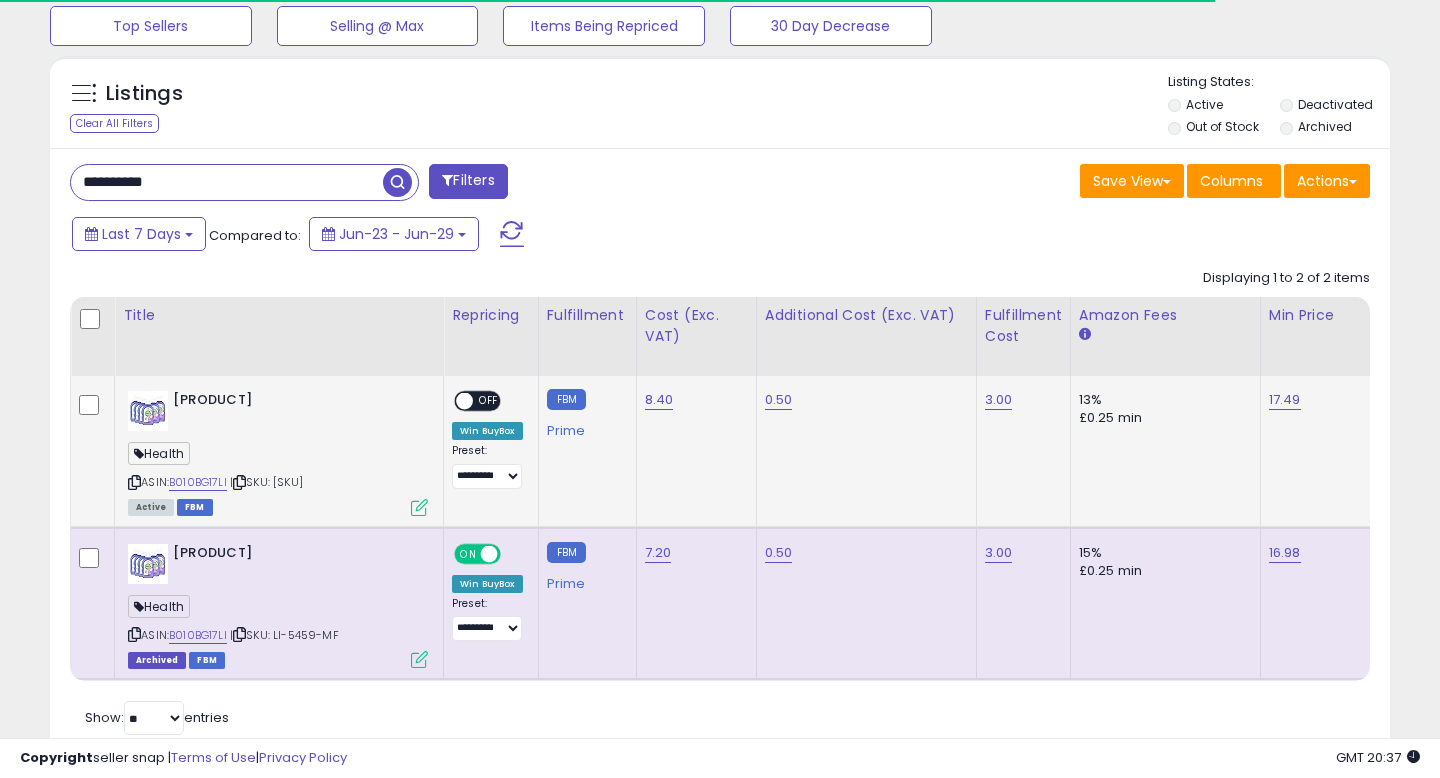 scroll, scrollTop: 885, scrollLeft: 0, axis: vertical 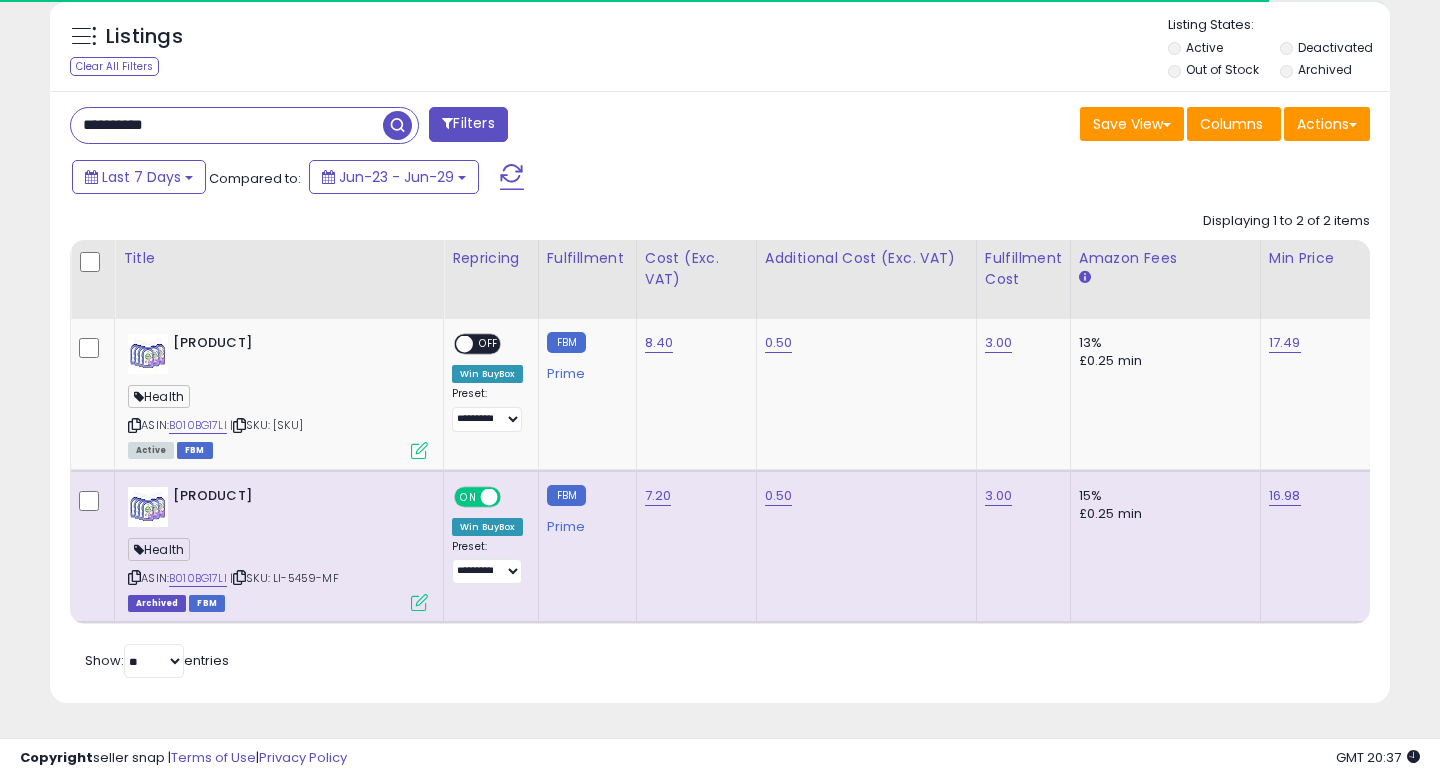 click on "**********" at bounding box center [89, 487] 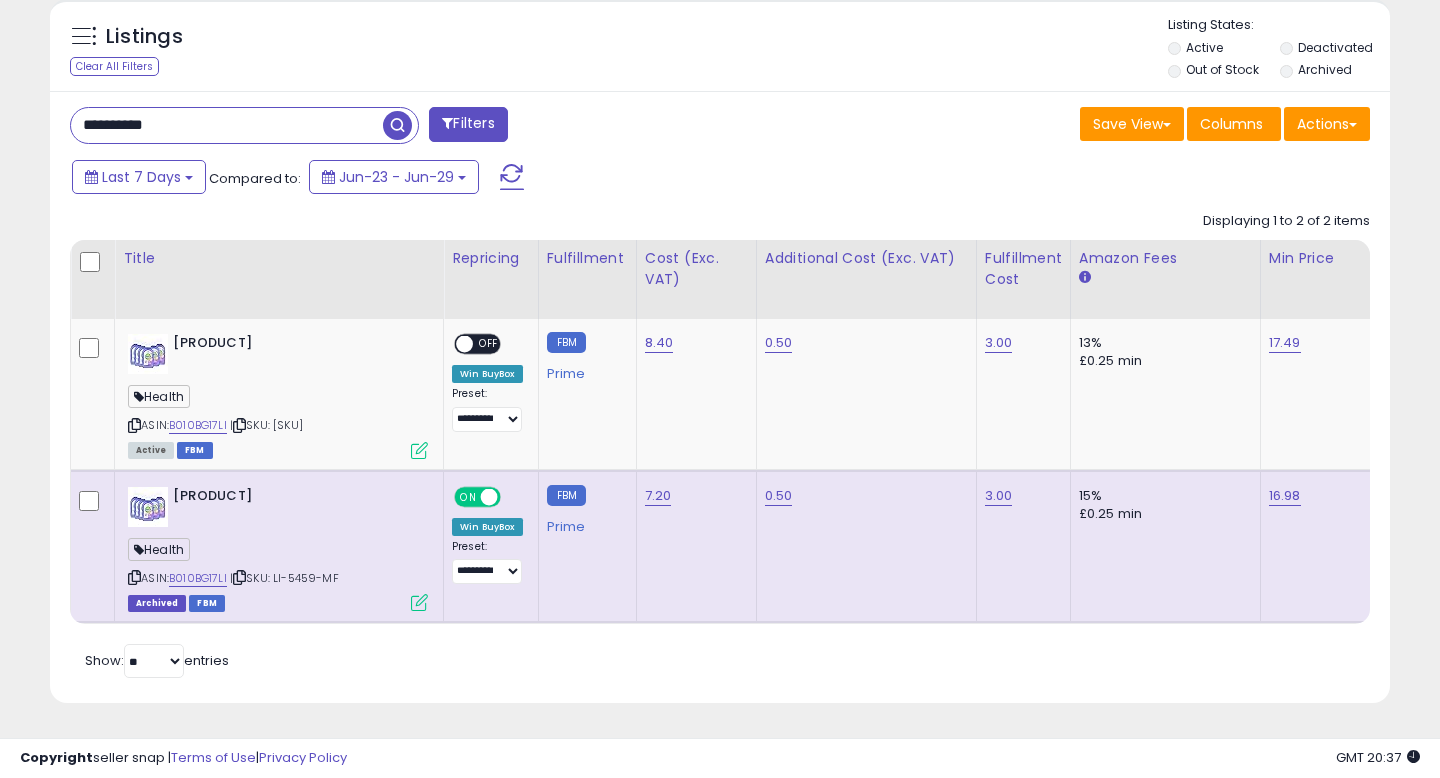 click on "ON" at bounding box center (468, 496) 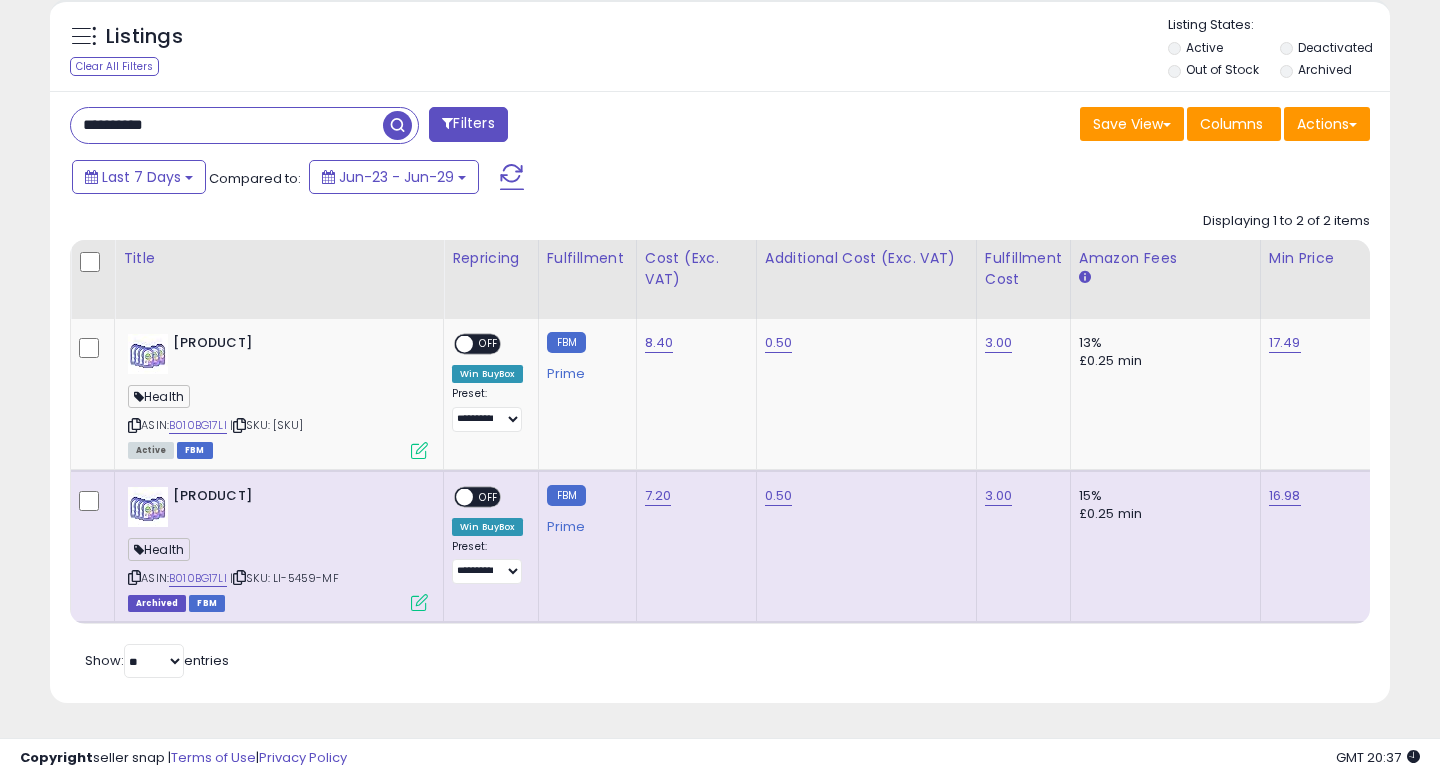scroll, scrollTop: 797, scrollLeft: 0, axis: vertical 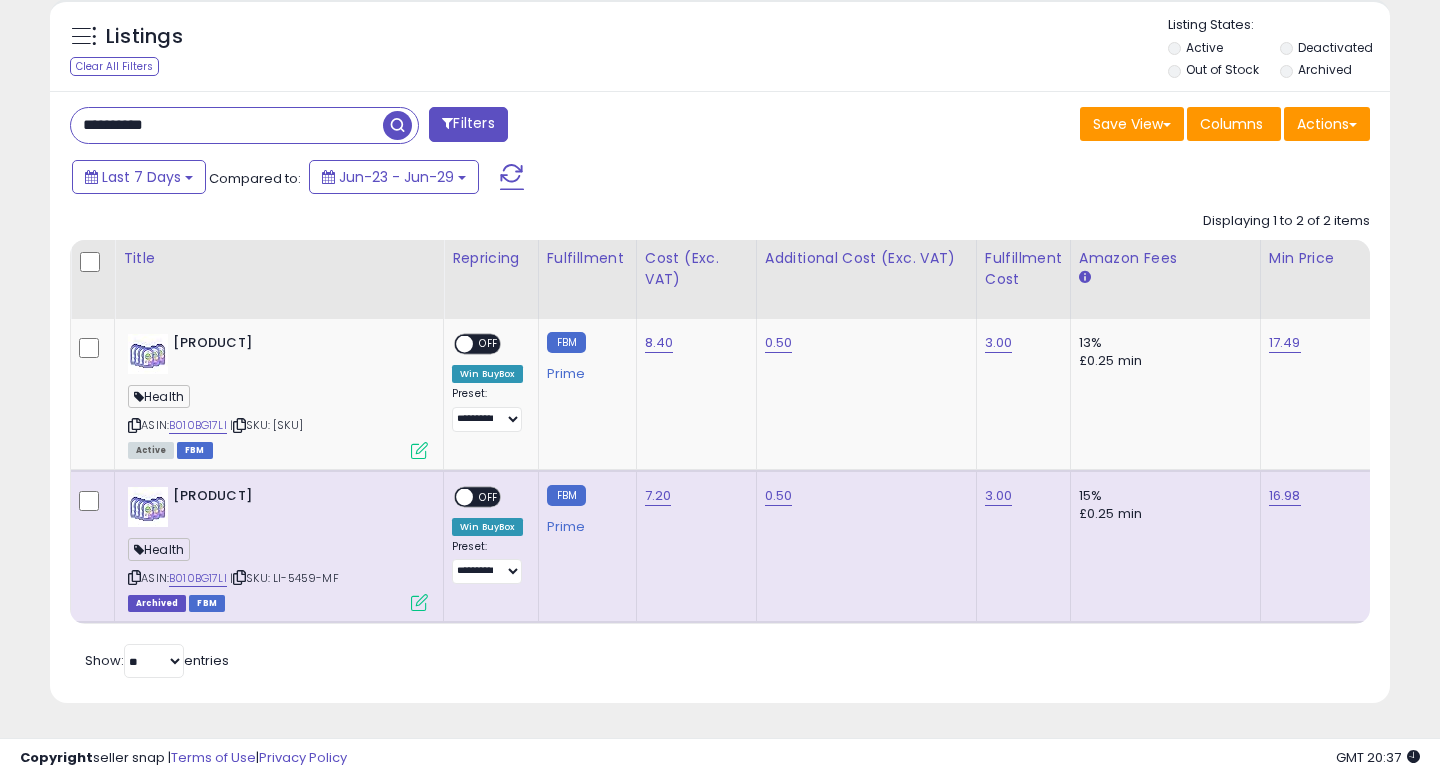 click on "**********" at bounding box center [227, 125] 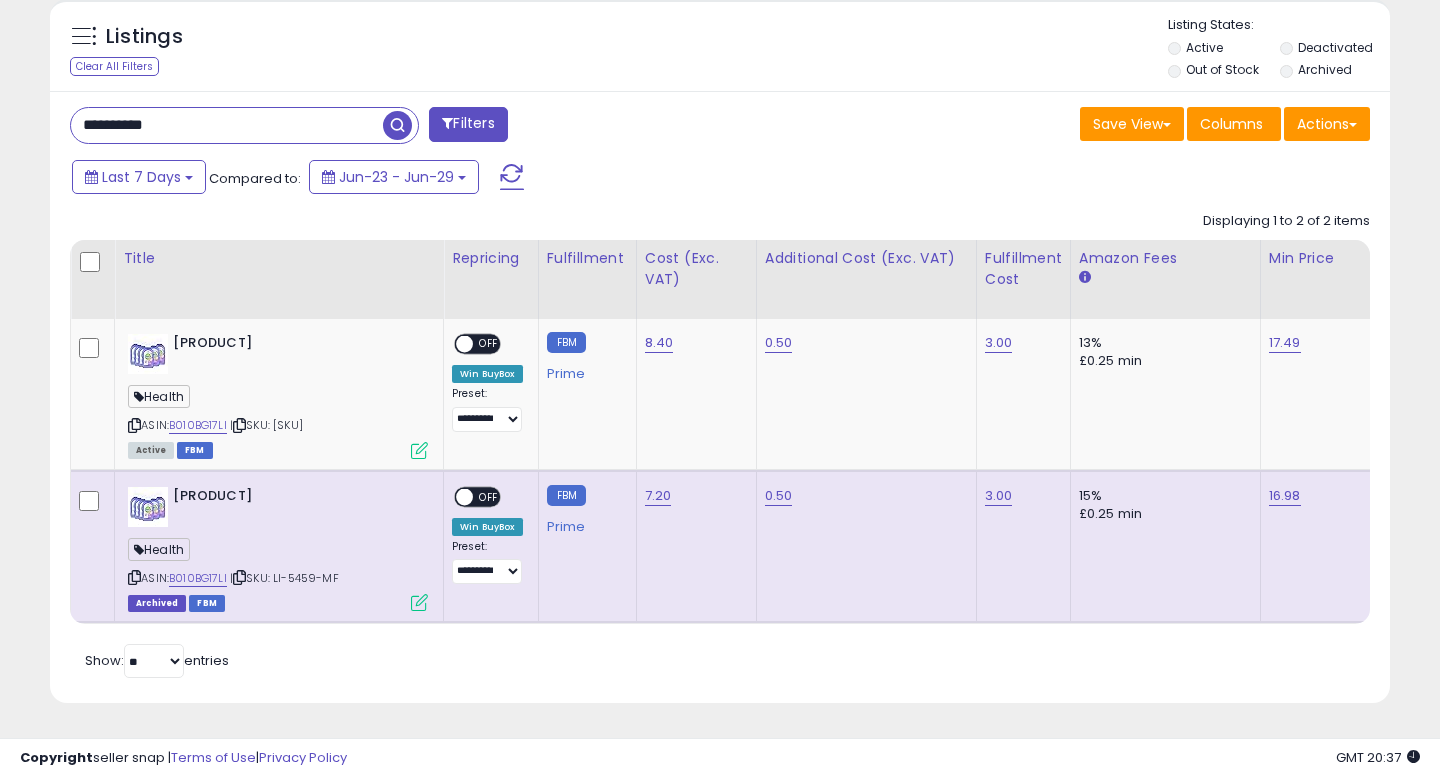 click on "**********" at bounding box center (227, 125) 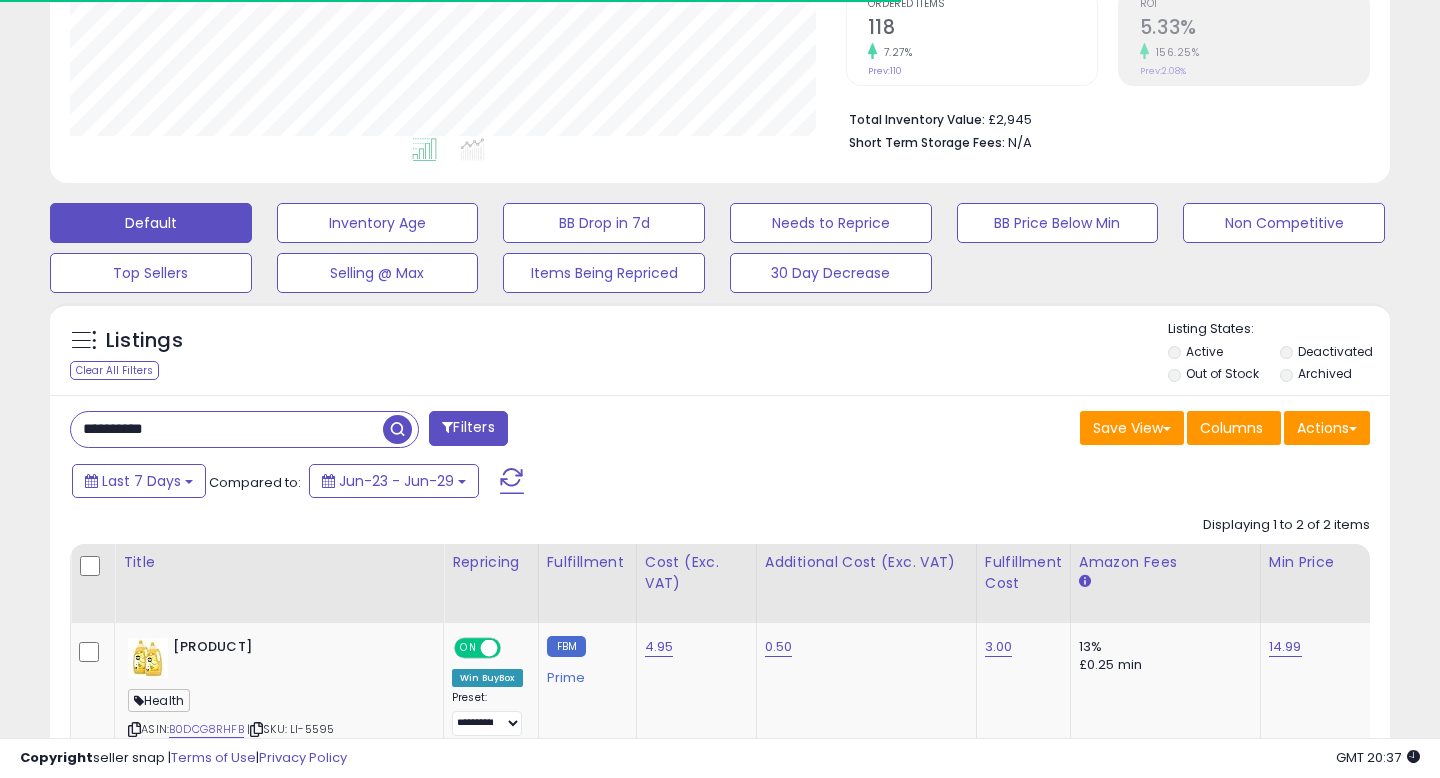 scroll, scrollTop: 797, scrollLeft: 0, axis: vertical 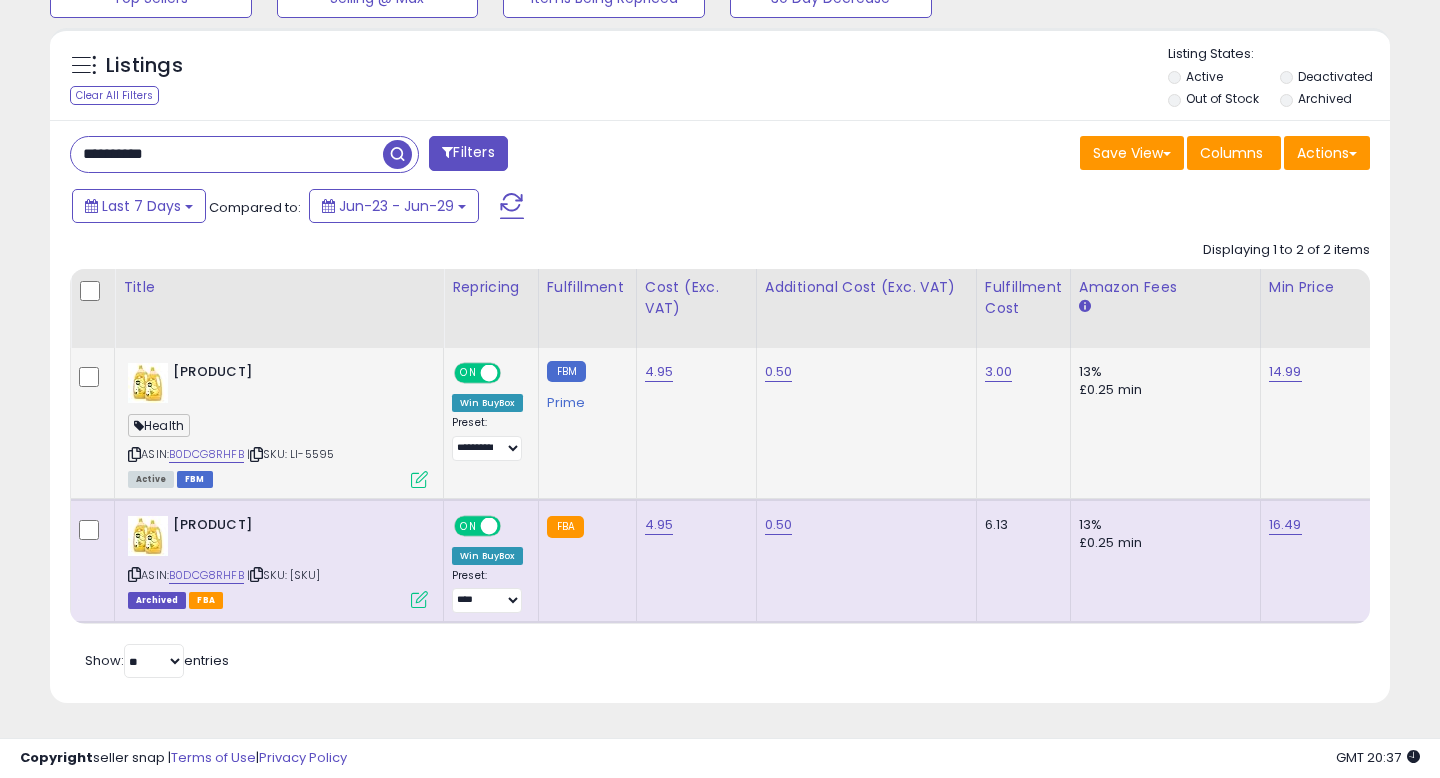 click on "ON" at bounding box center [468, 373] 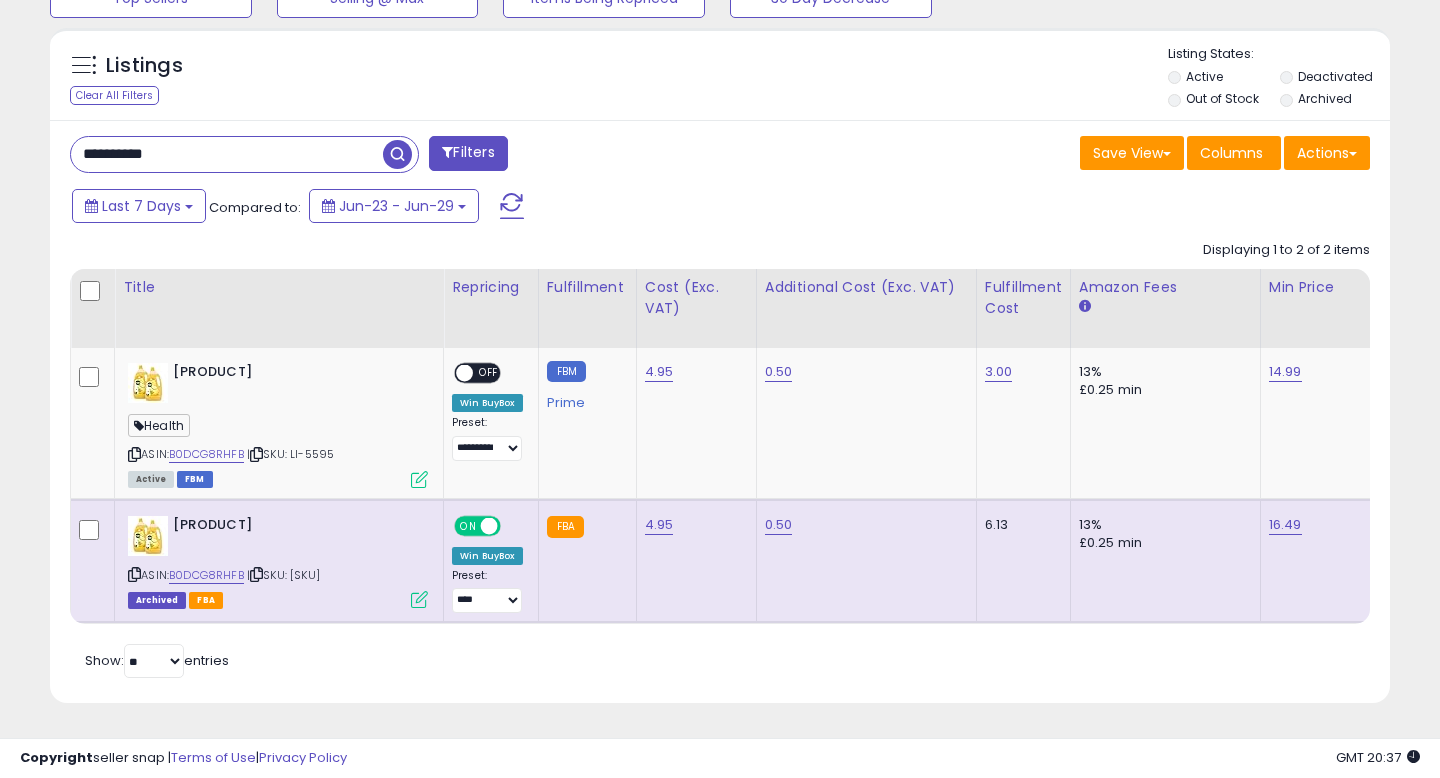 click on "ON" at bounding box center (468, 525) 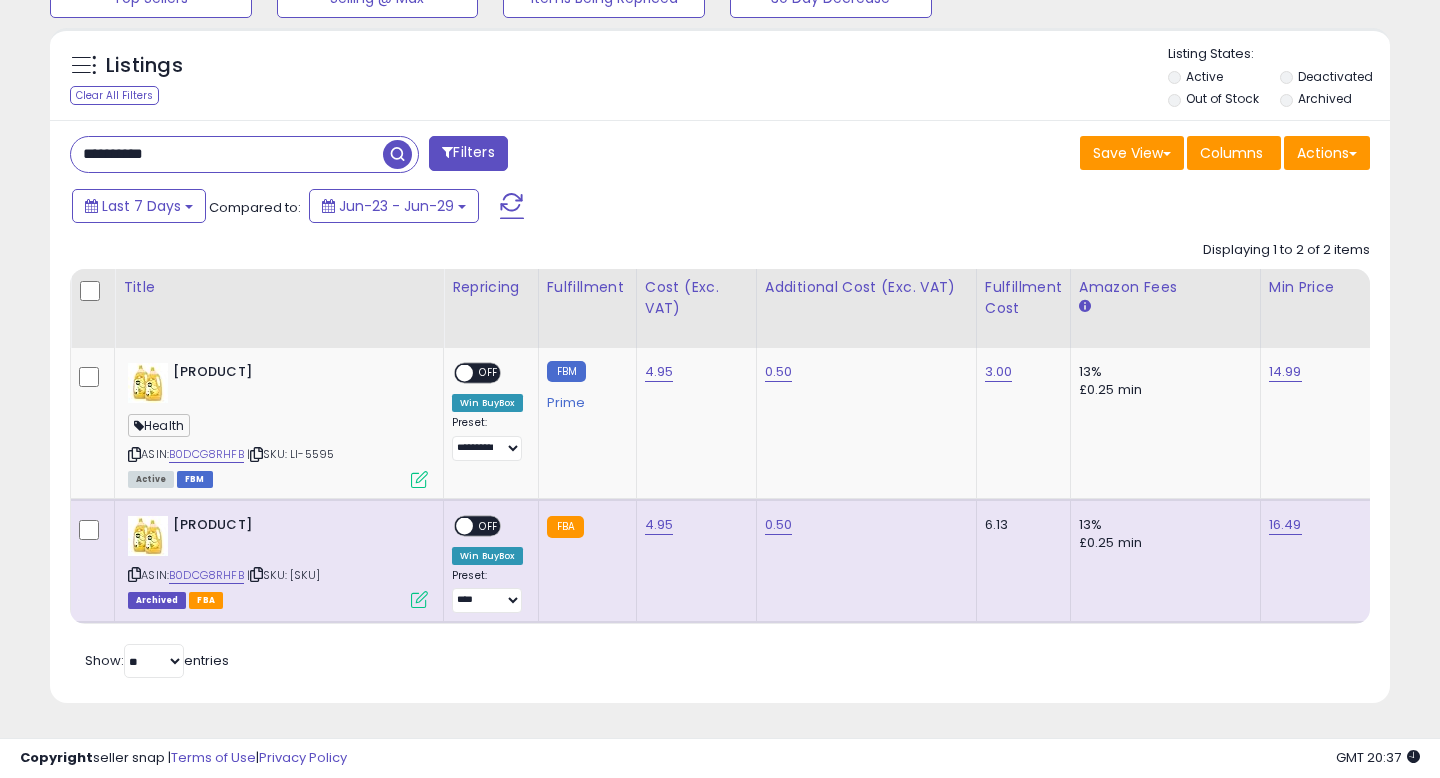 click on "**********" at bounding box center (227, 154) 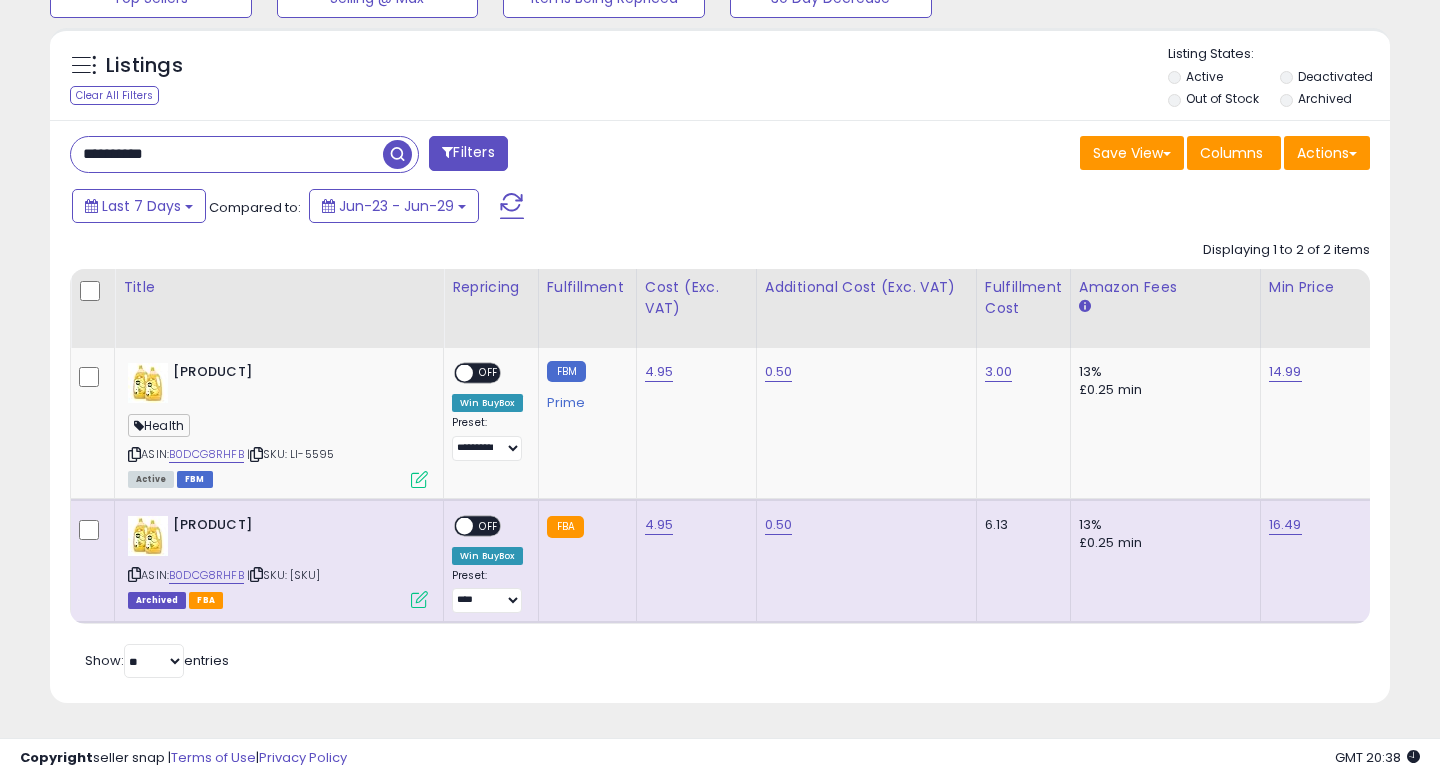 click on "**********" at bounding box center (227, 154) 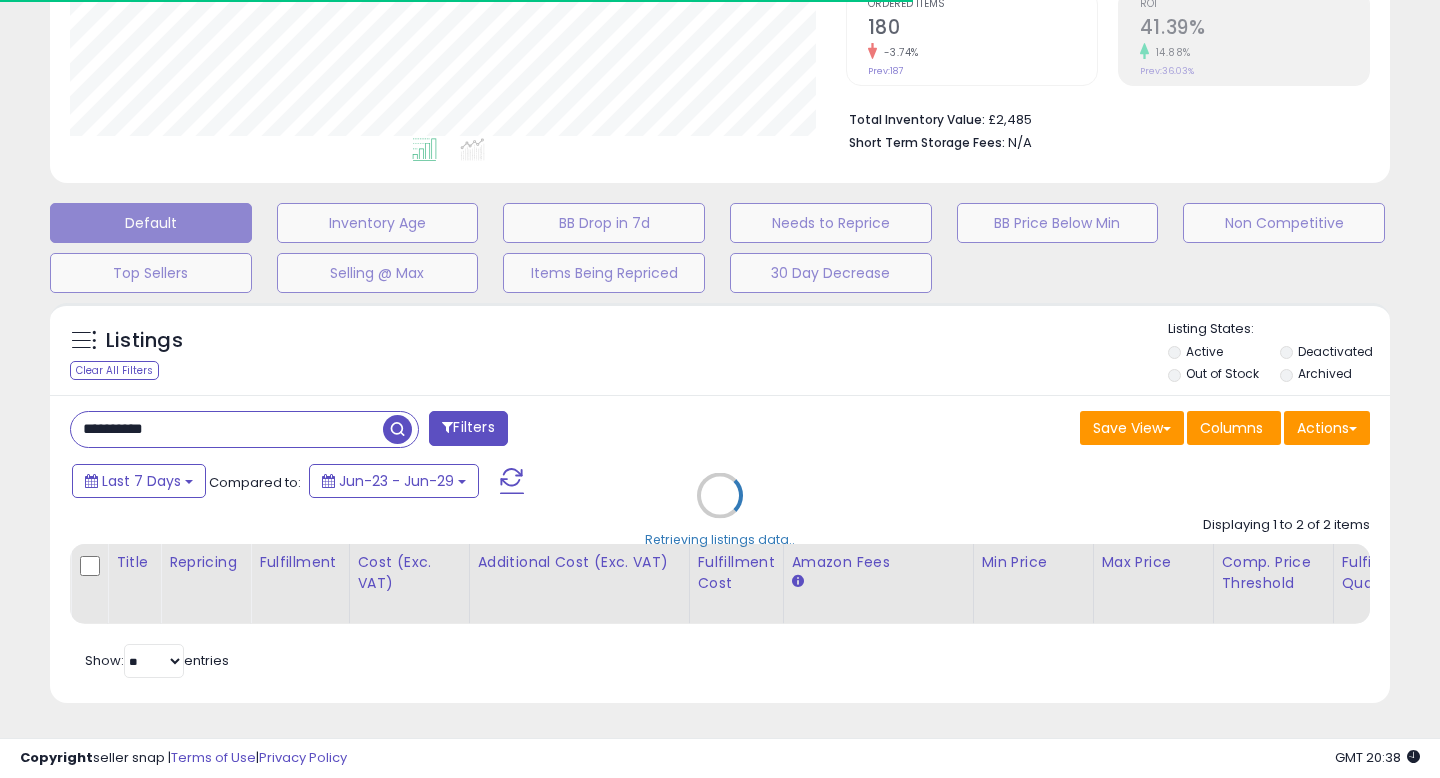 scroll, scrollTop: 797, scrollLeft: 0, axis: vertical 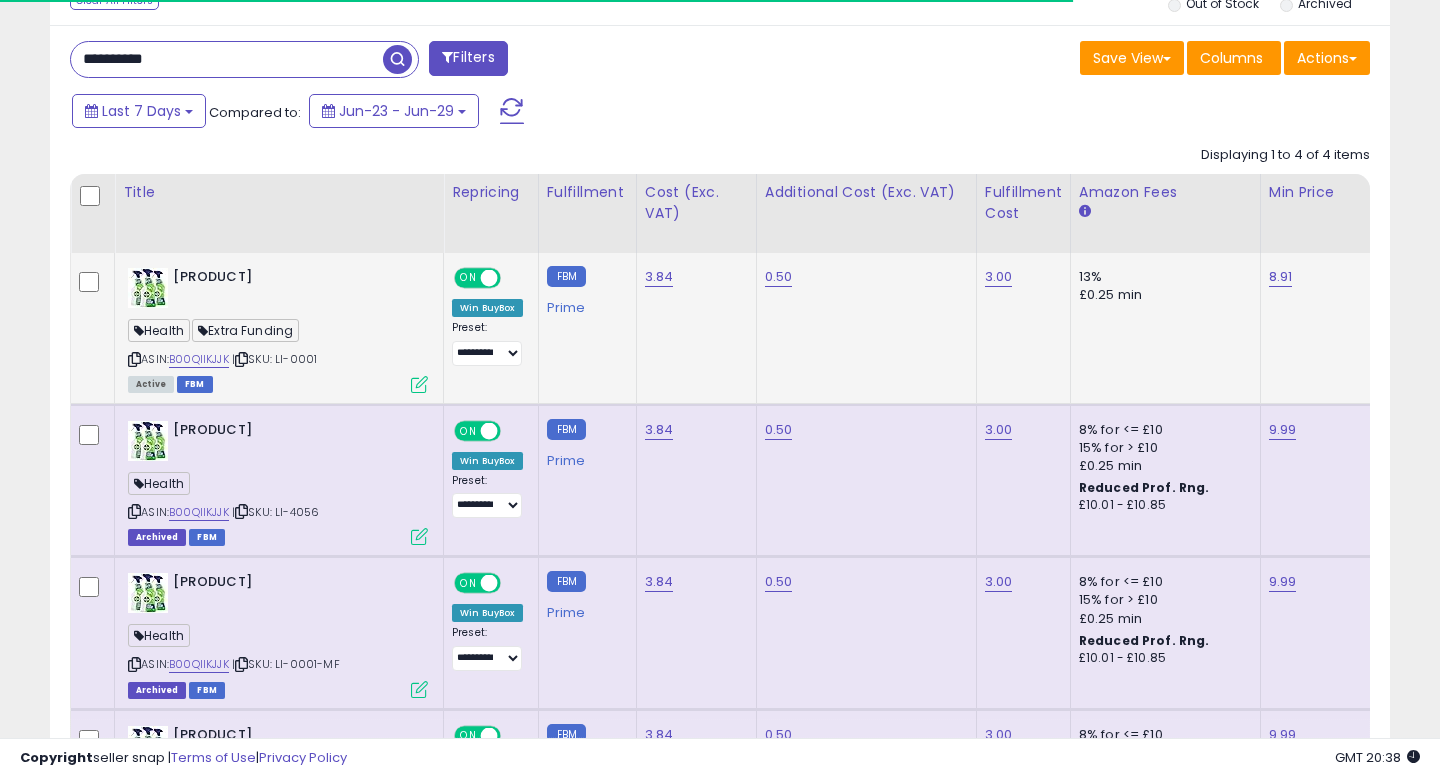 click on "ON   OFF" at bounding box center [479, 278] 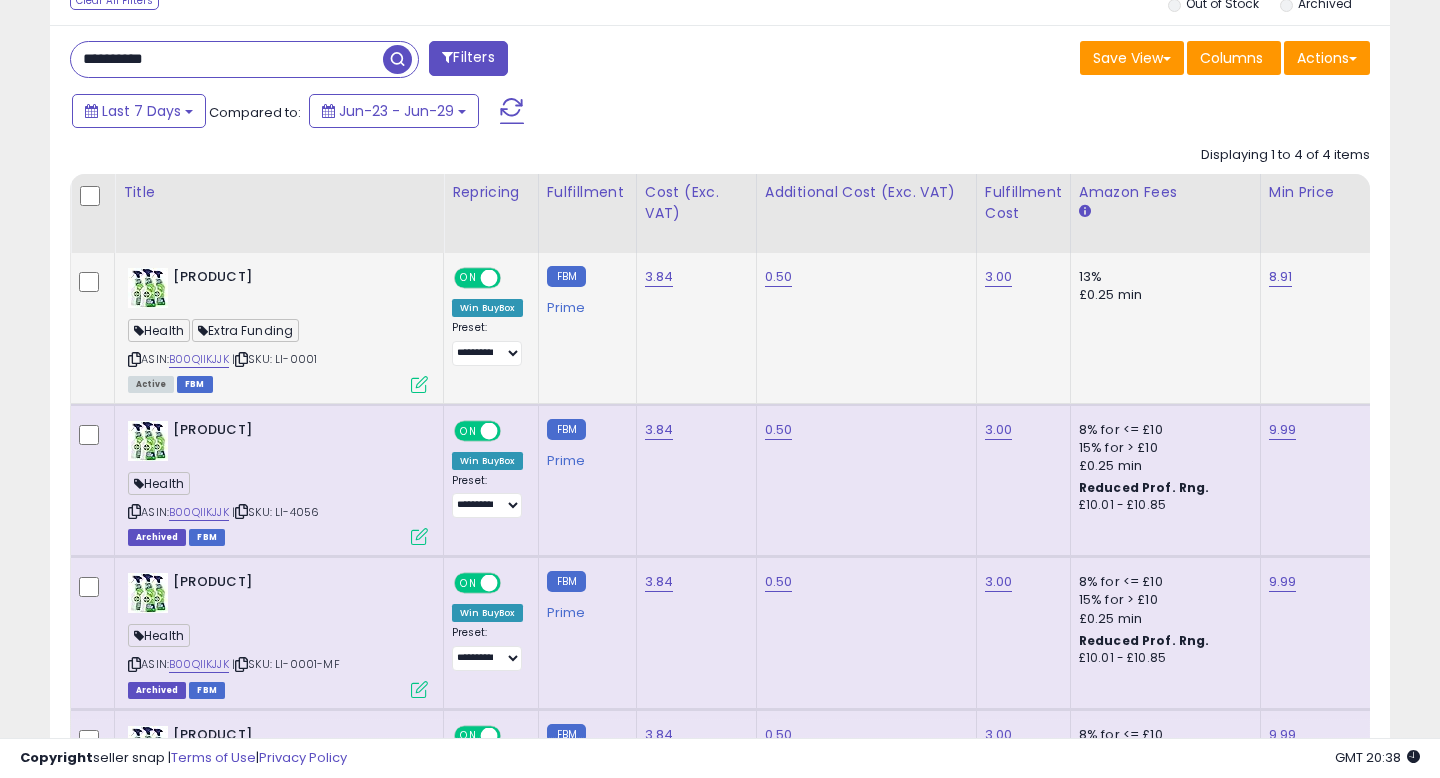scroll, scrollTop: 999590, scrollLeft: 999224, axis: both 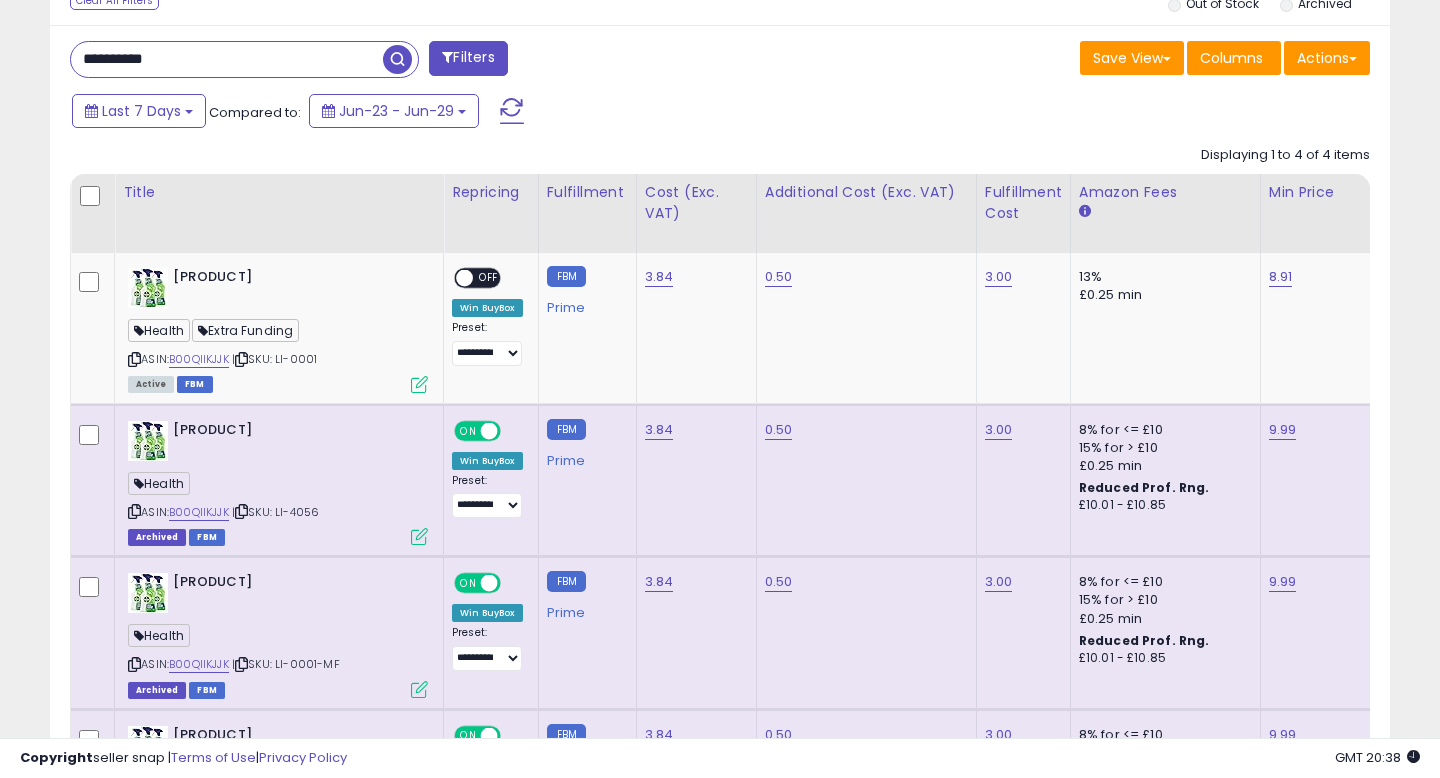 click on "ON" at bounding box center [468, 430] 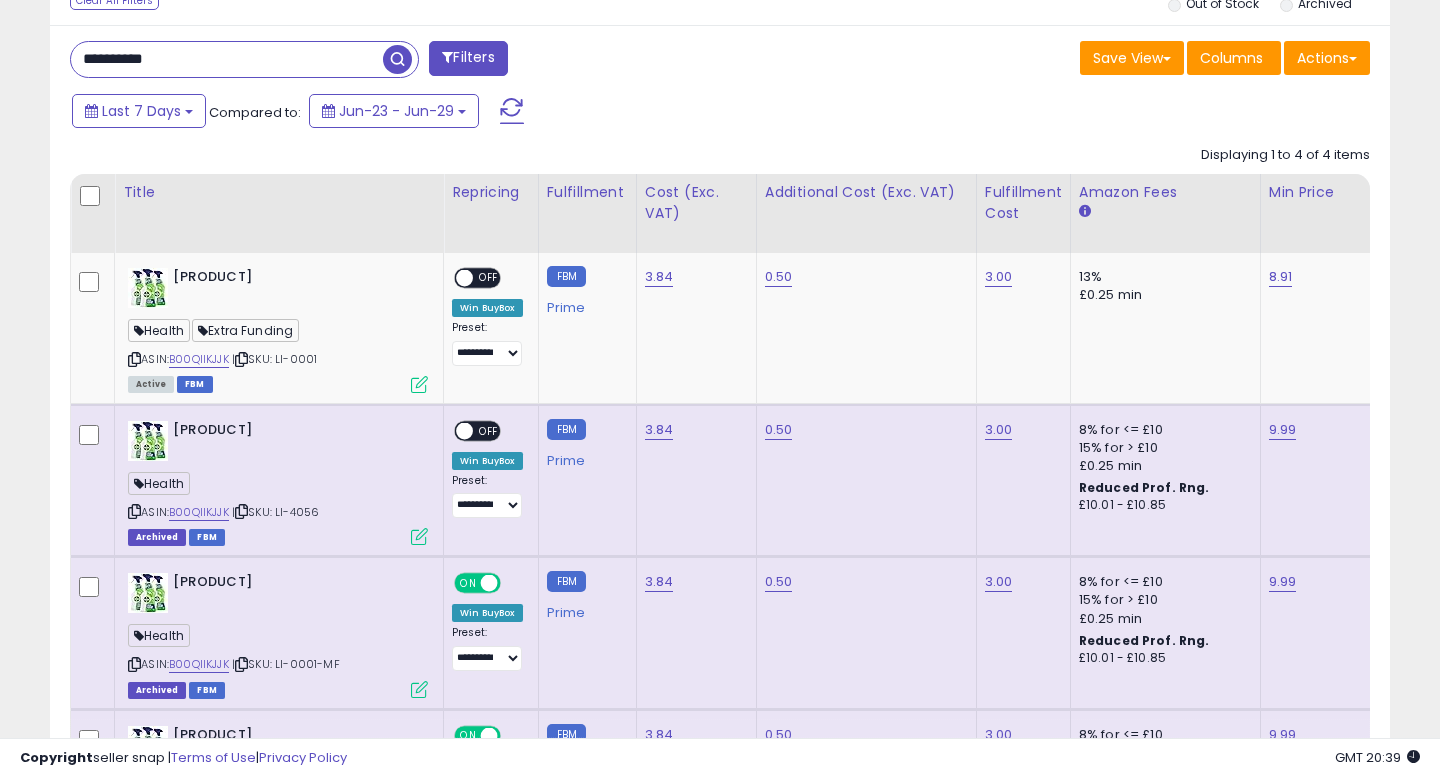 click on "**********" at bounding box center [227, 59] 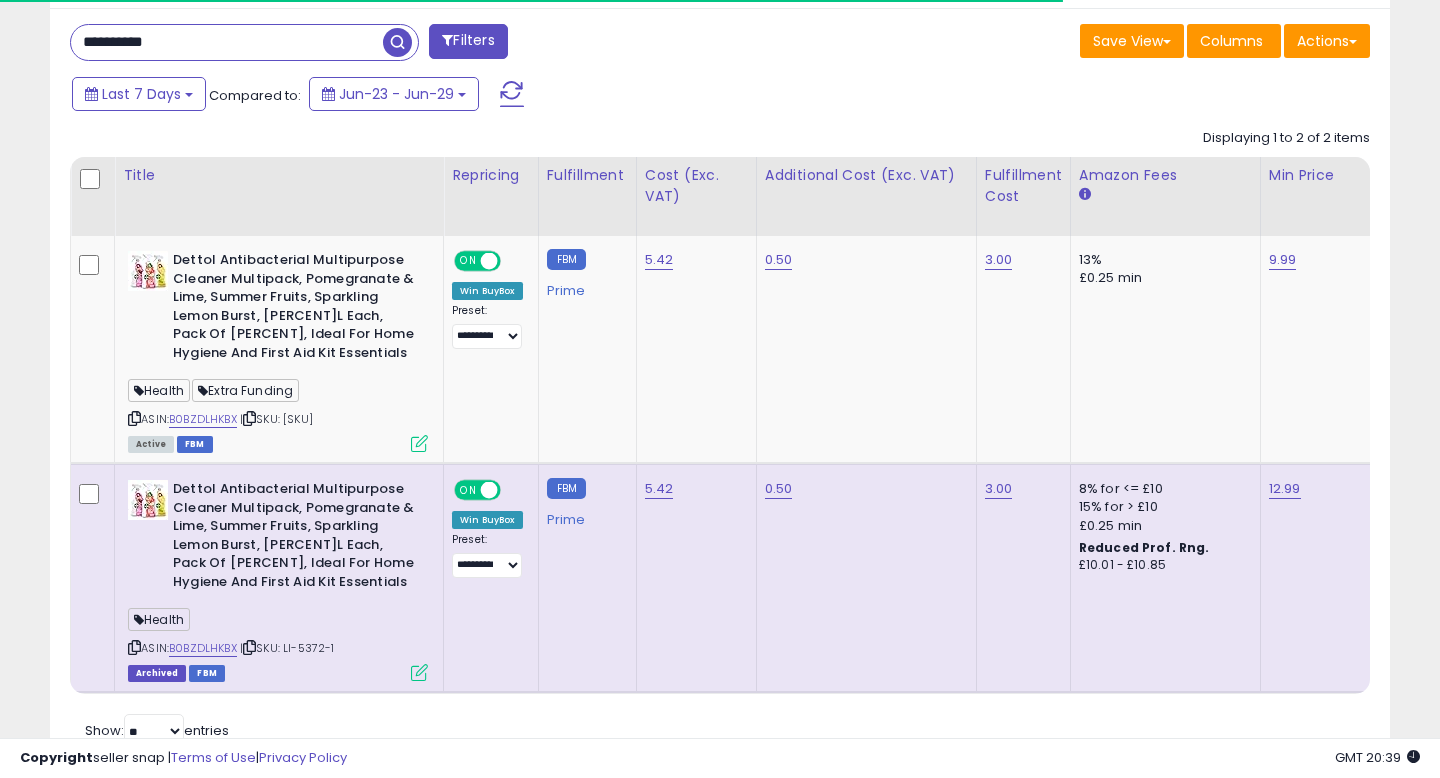 scroll, scrollTop: 815, scrollLeft: 0, axis: vertical 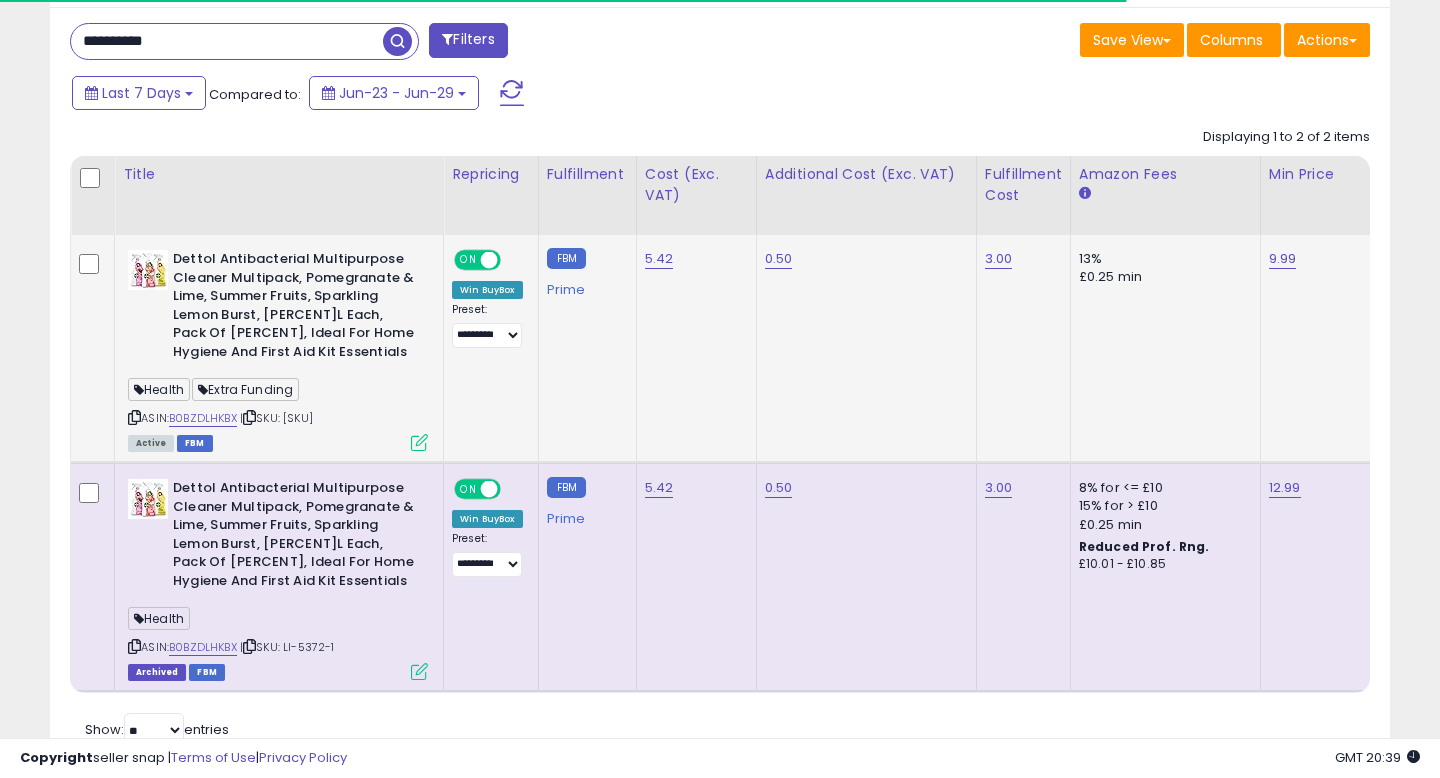 click at bounding box center [489, 260] 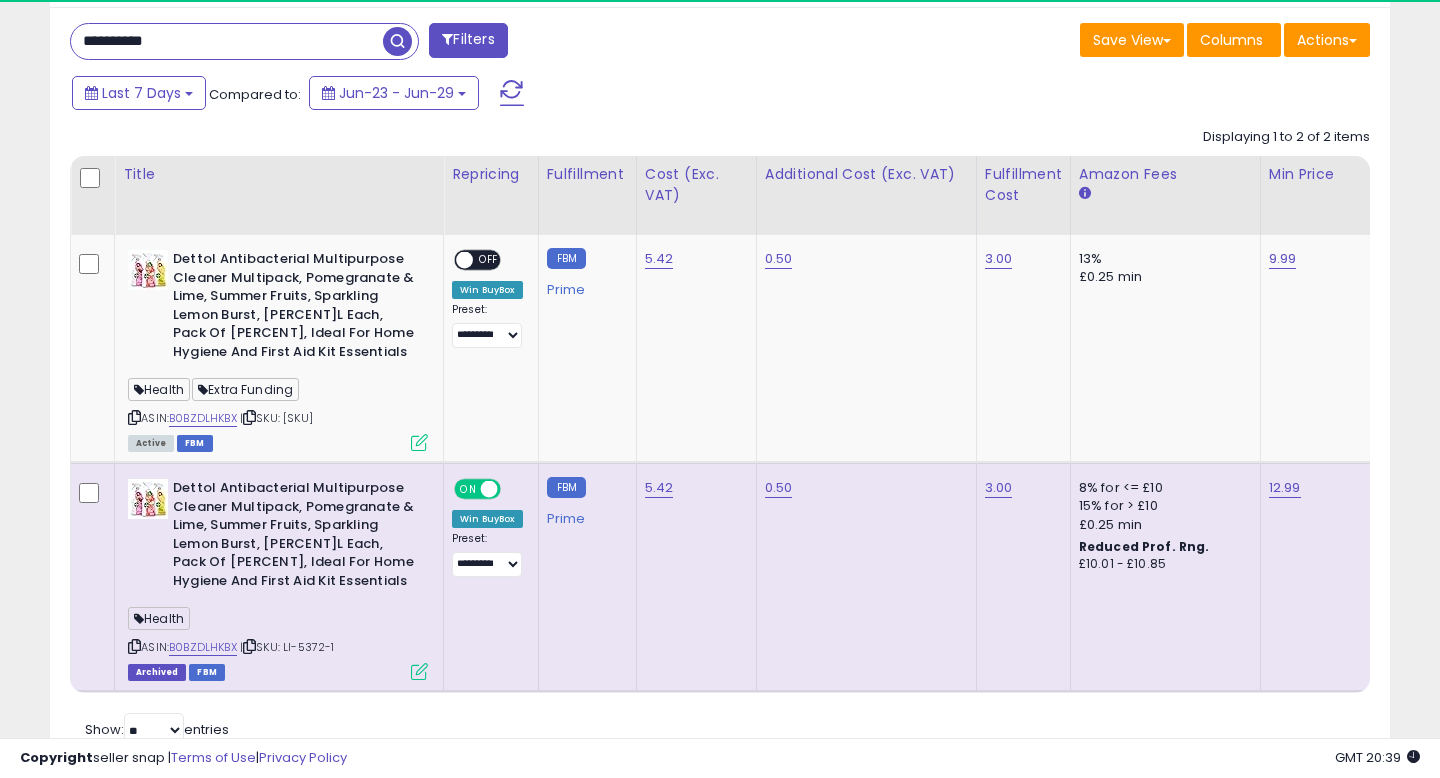 scroll, scrollTop: 999590, scrollLeft: 999224, axis: both 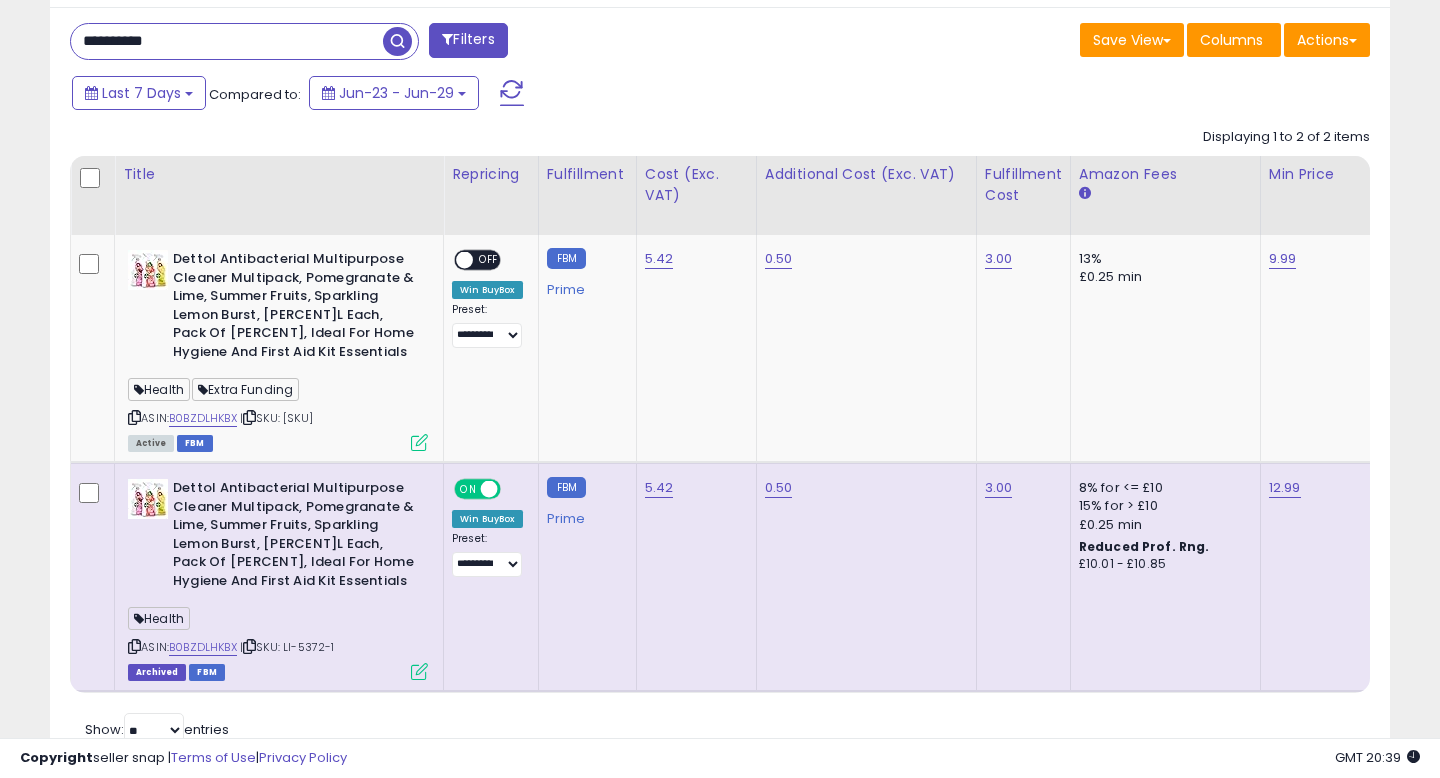 click on "**********" at bounding box center (227, 41) 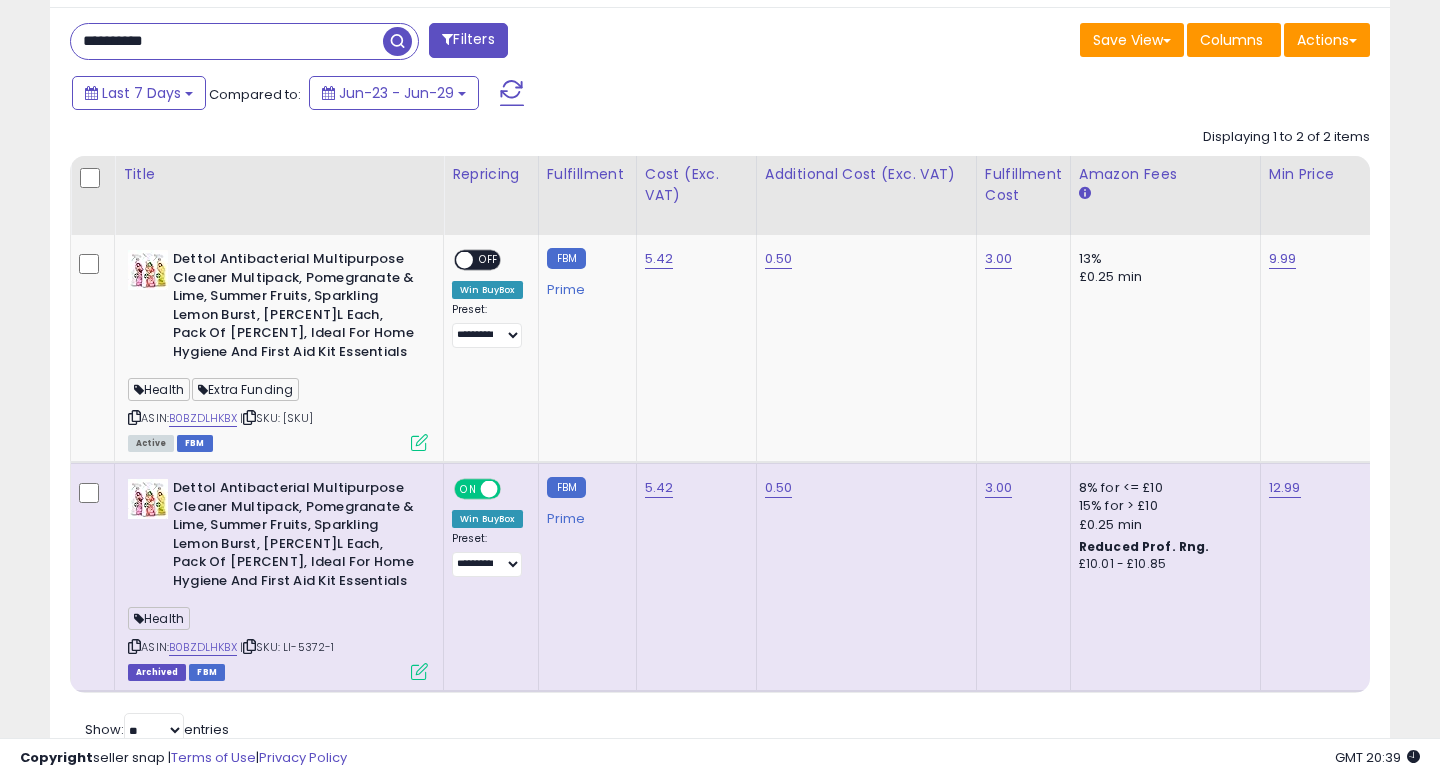 click on "**********" at bounding box center (227, 41) 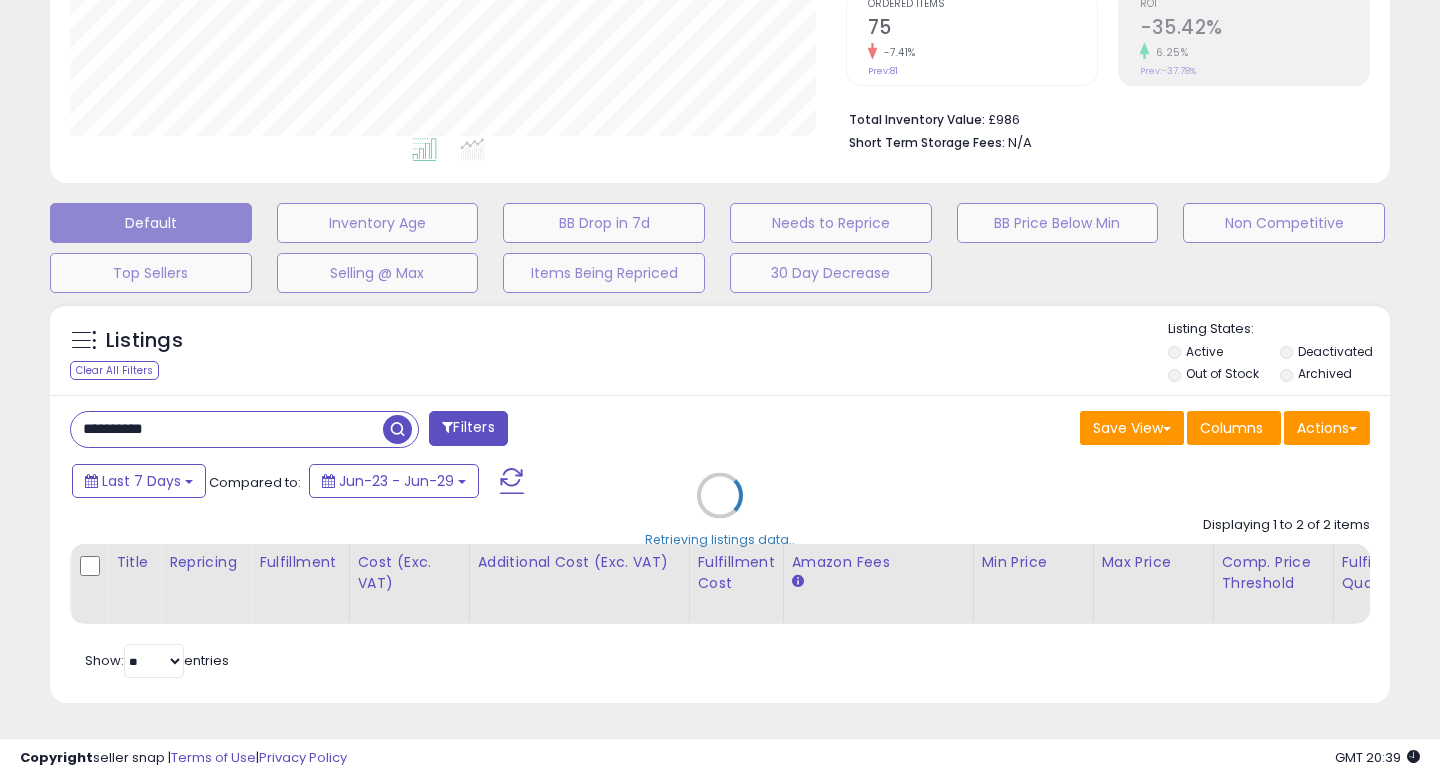 scroll, scrollTop: 427, scrollLeft: 0, axis: vertical 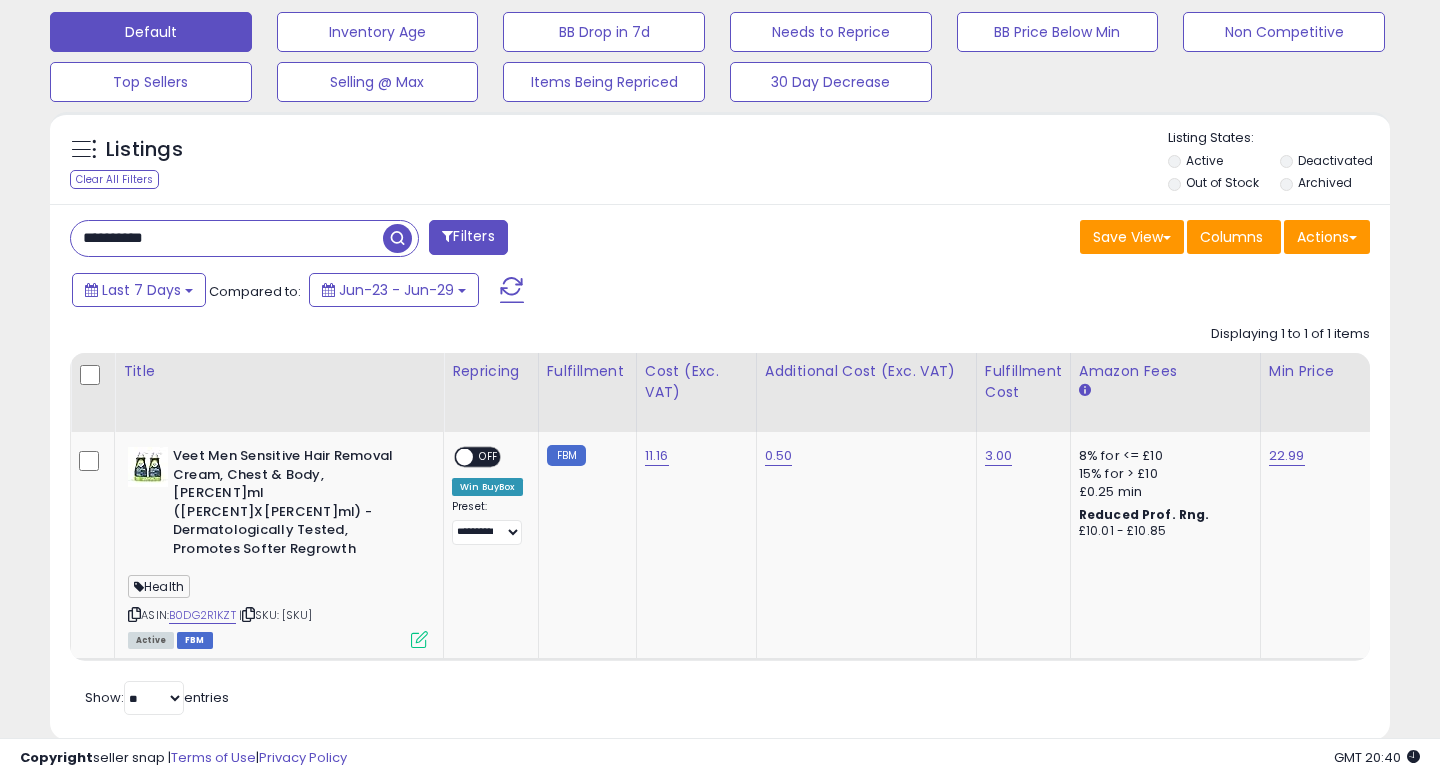 click on "**********" at bounding box center [227, 238] 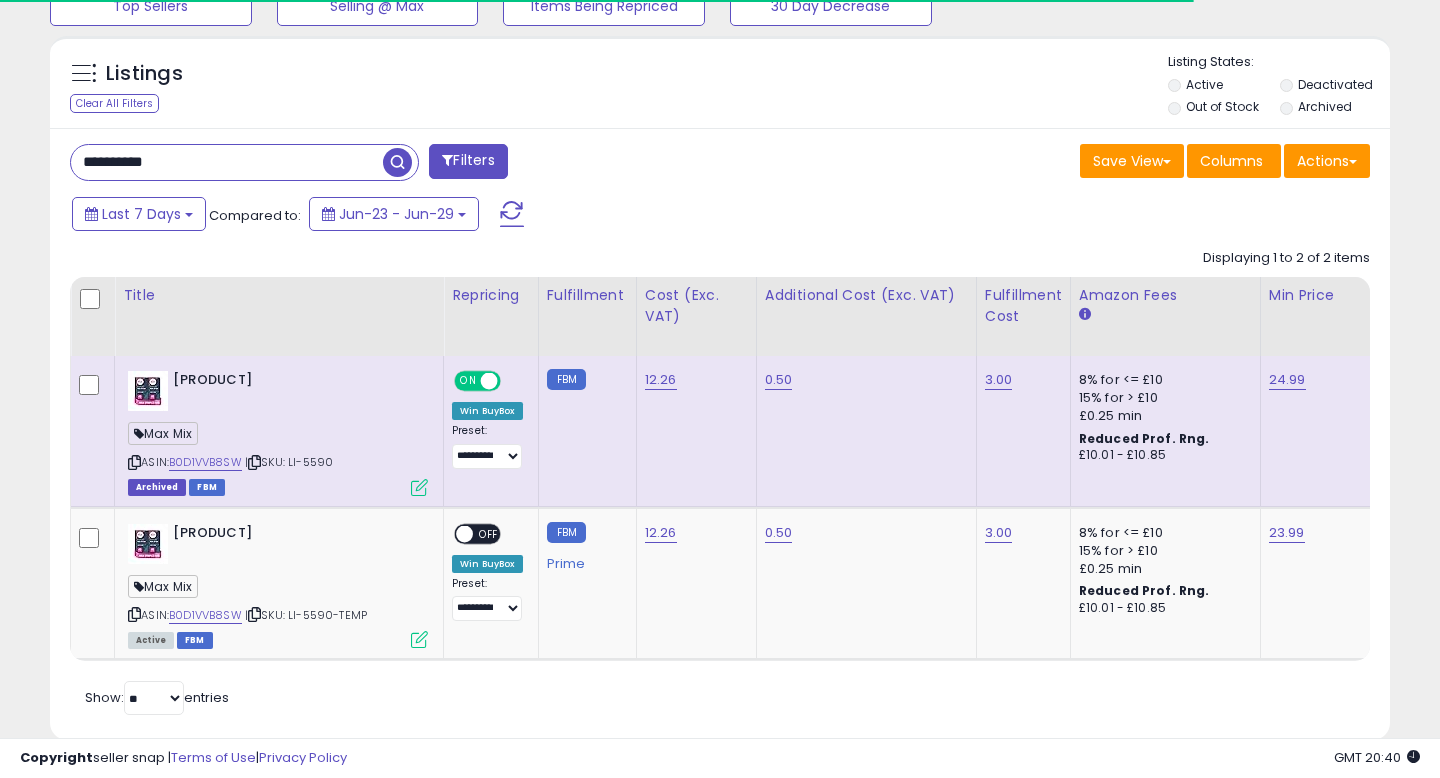 scroll, scrollTop: 810, scrollLeft: 0, axis: vertical 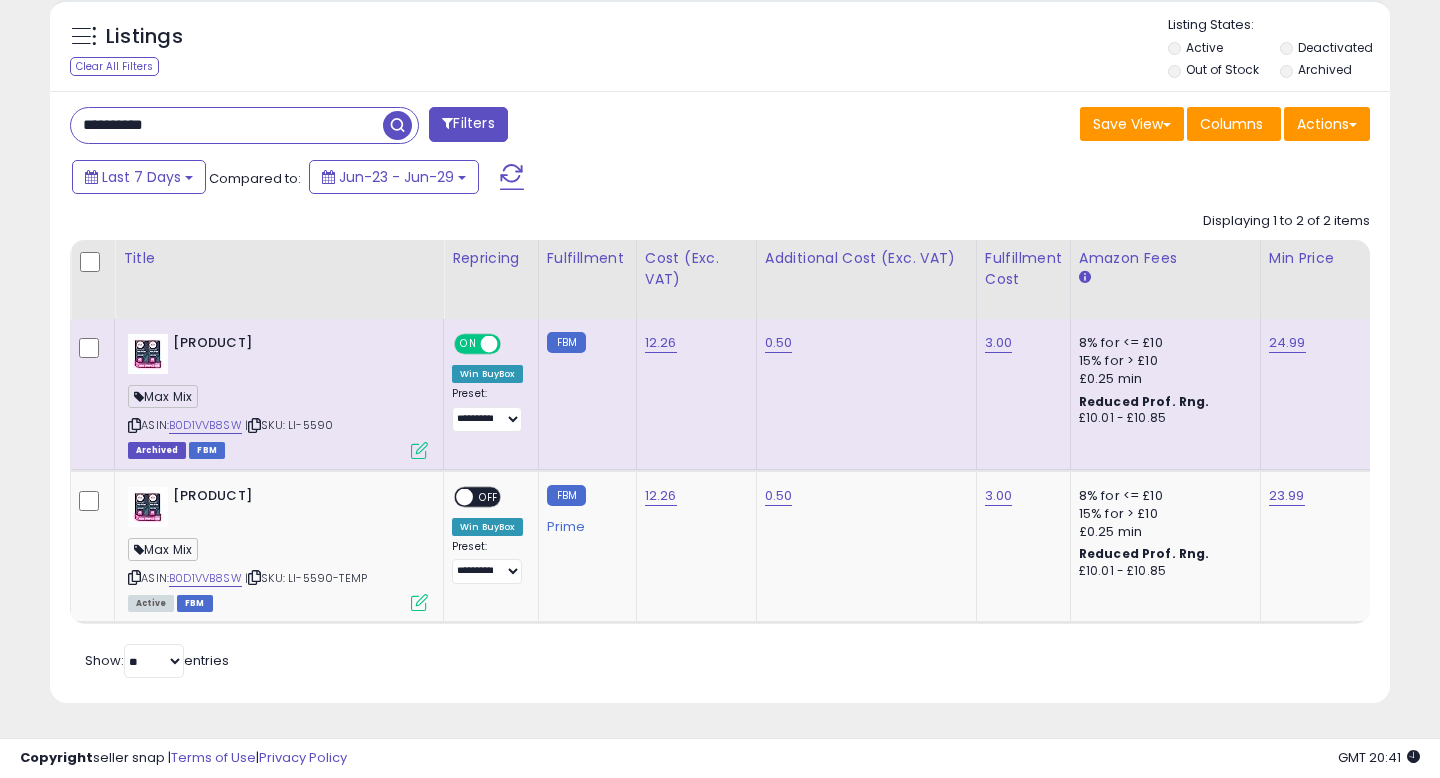 click on "**********" at bounding box center [227, 125] 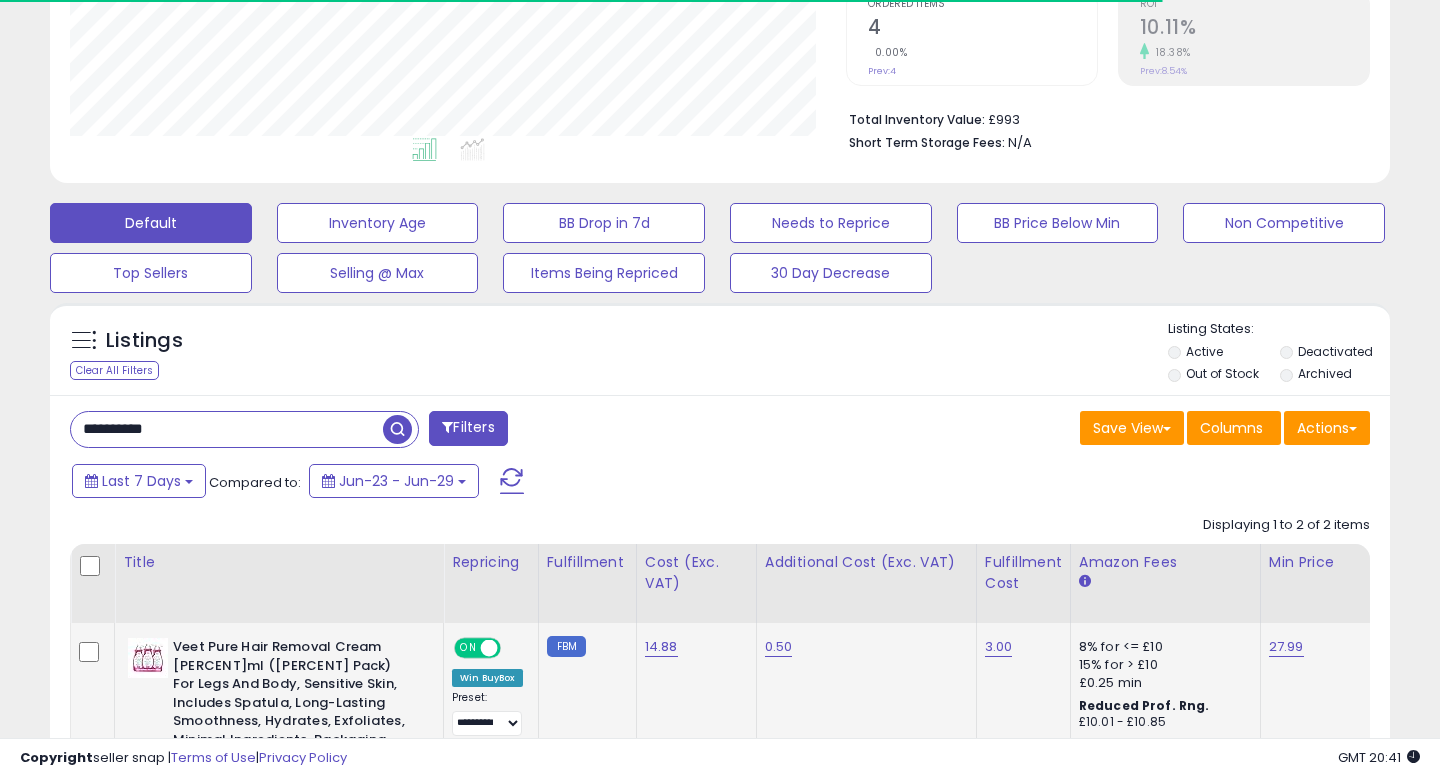 scroll, scrollTop: 810, scrollLeft: 0, axis: vertical 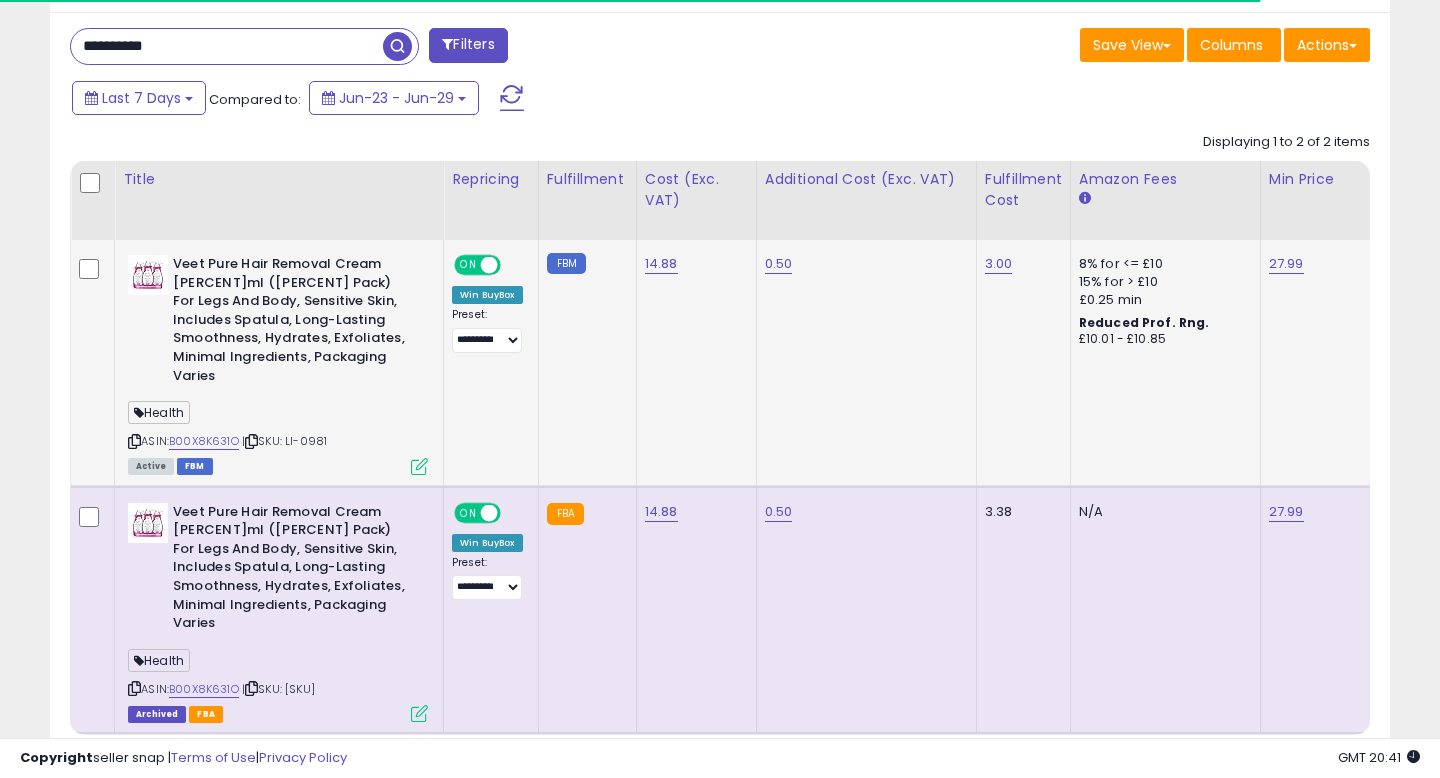 click on "**********" at bounding box center [2957, 363] 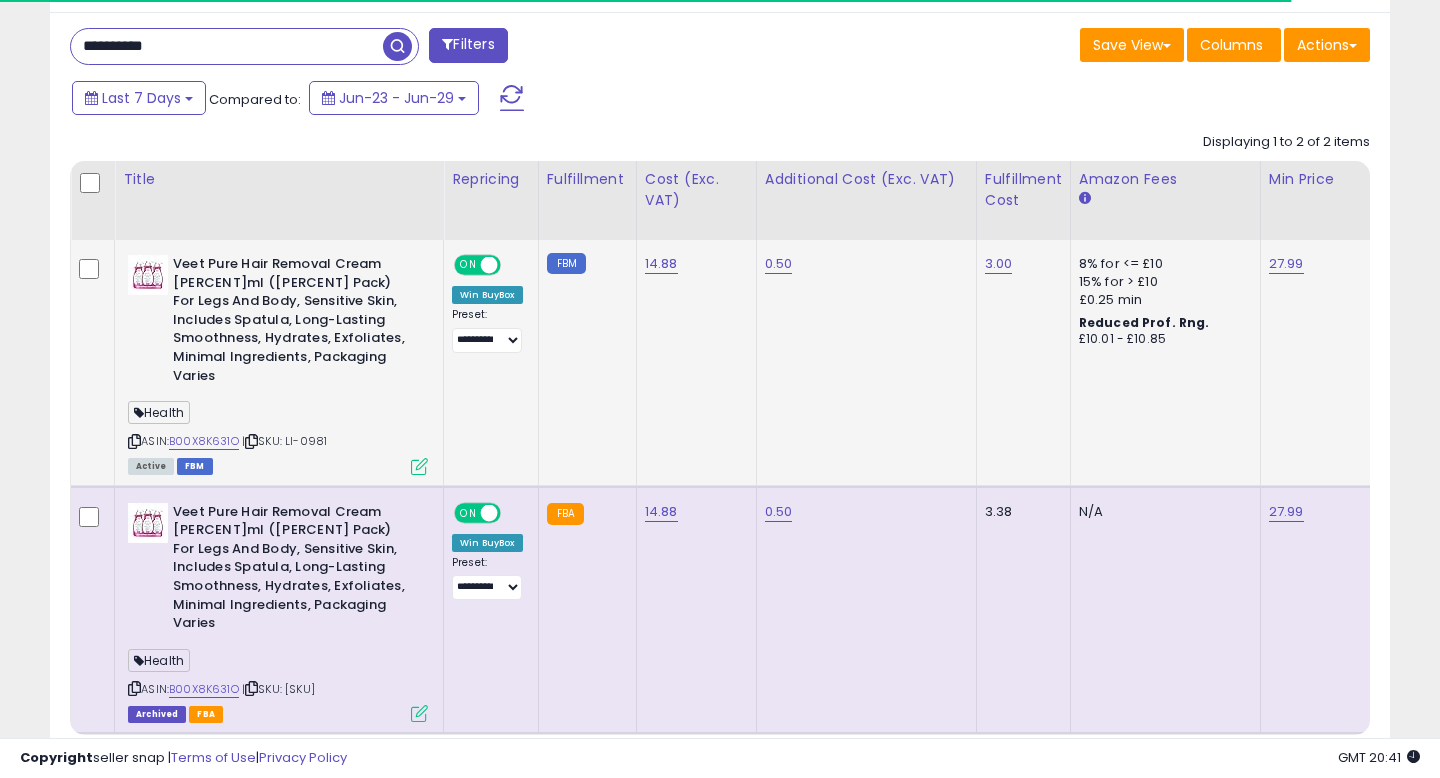 click at bounding box center (489, 265) 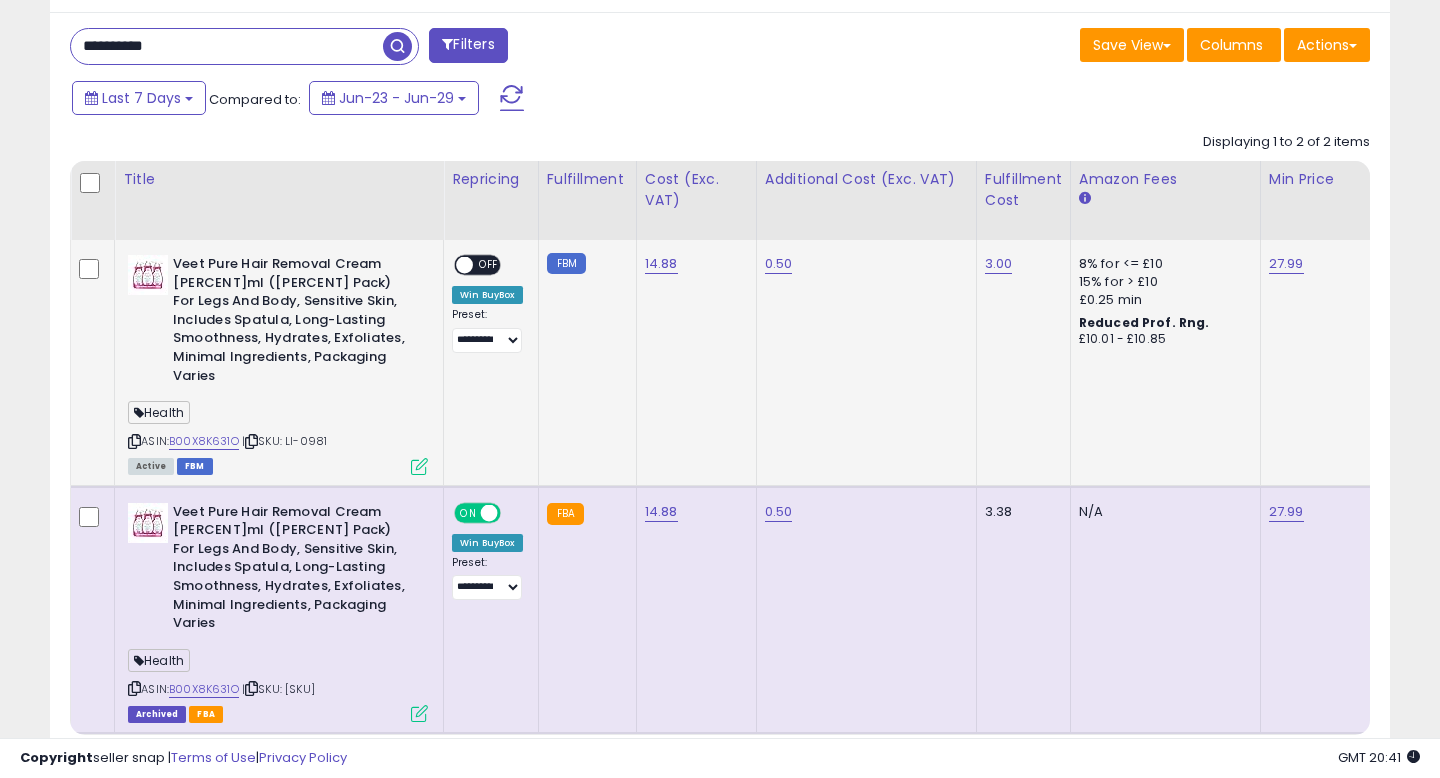 scroll, scrollTop: 999590, scrollLeft: 999224, axis: both 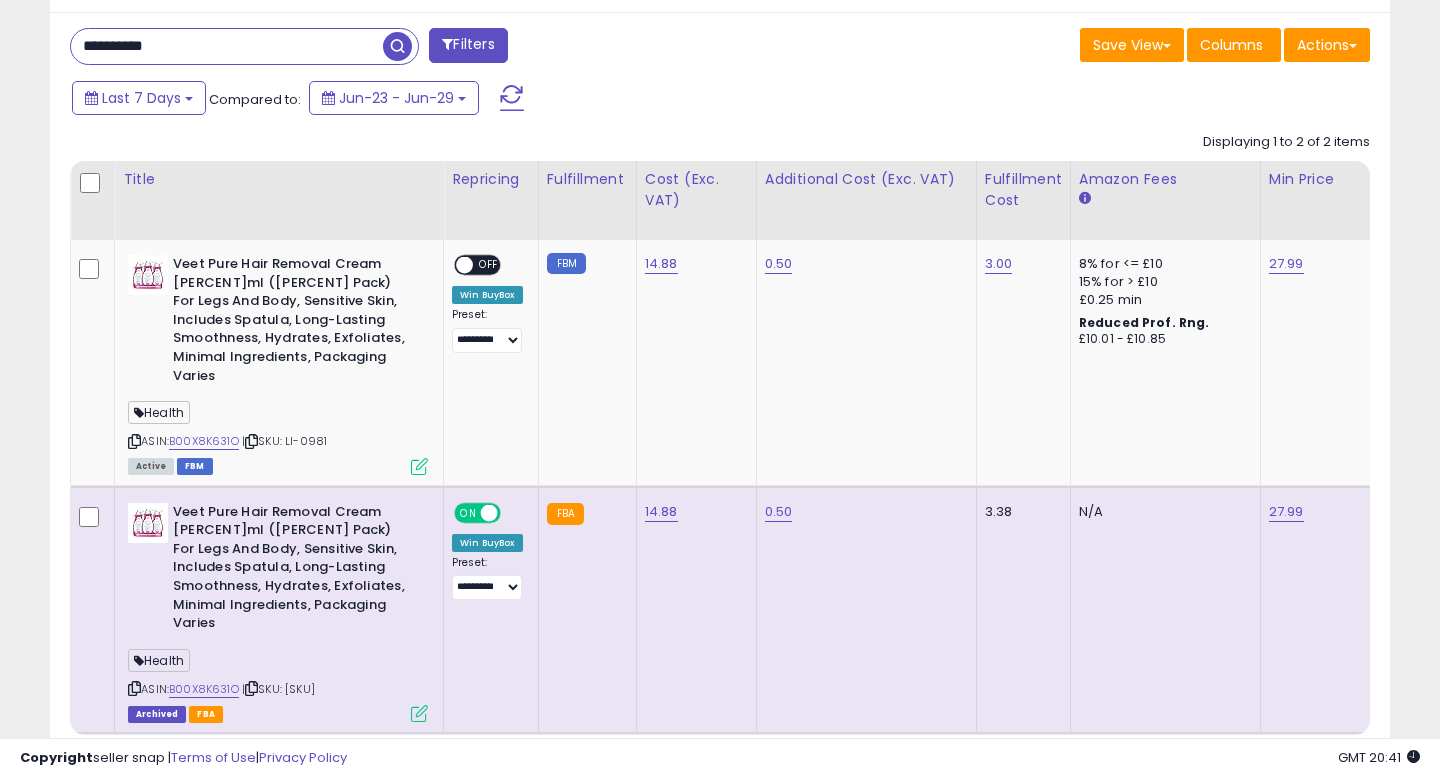 click on "**********" at bounding box center (227, 46) 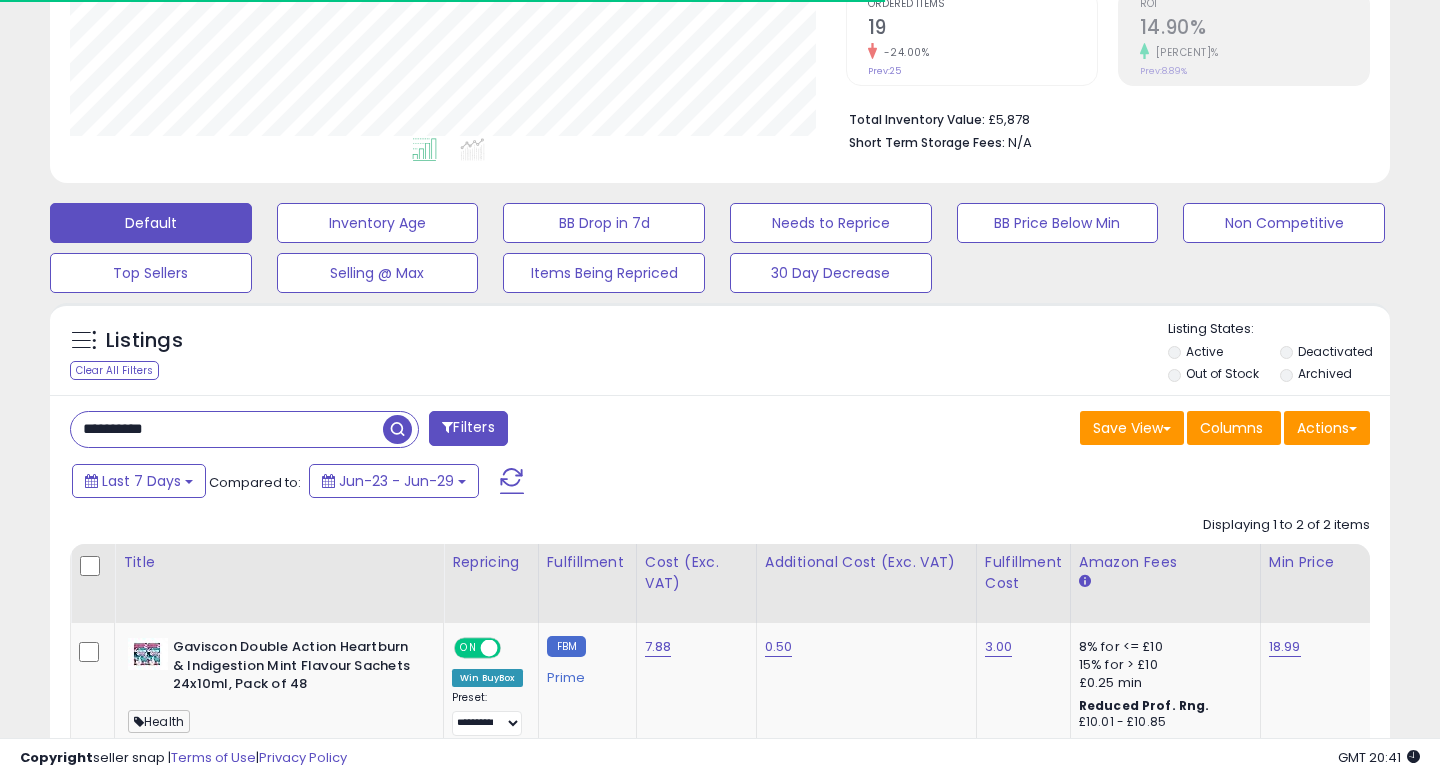 scroll, scrollTop: 773, scrollLeft: 0, axis: vertical 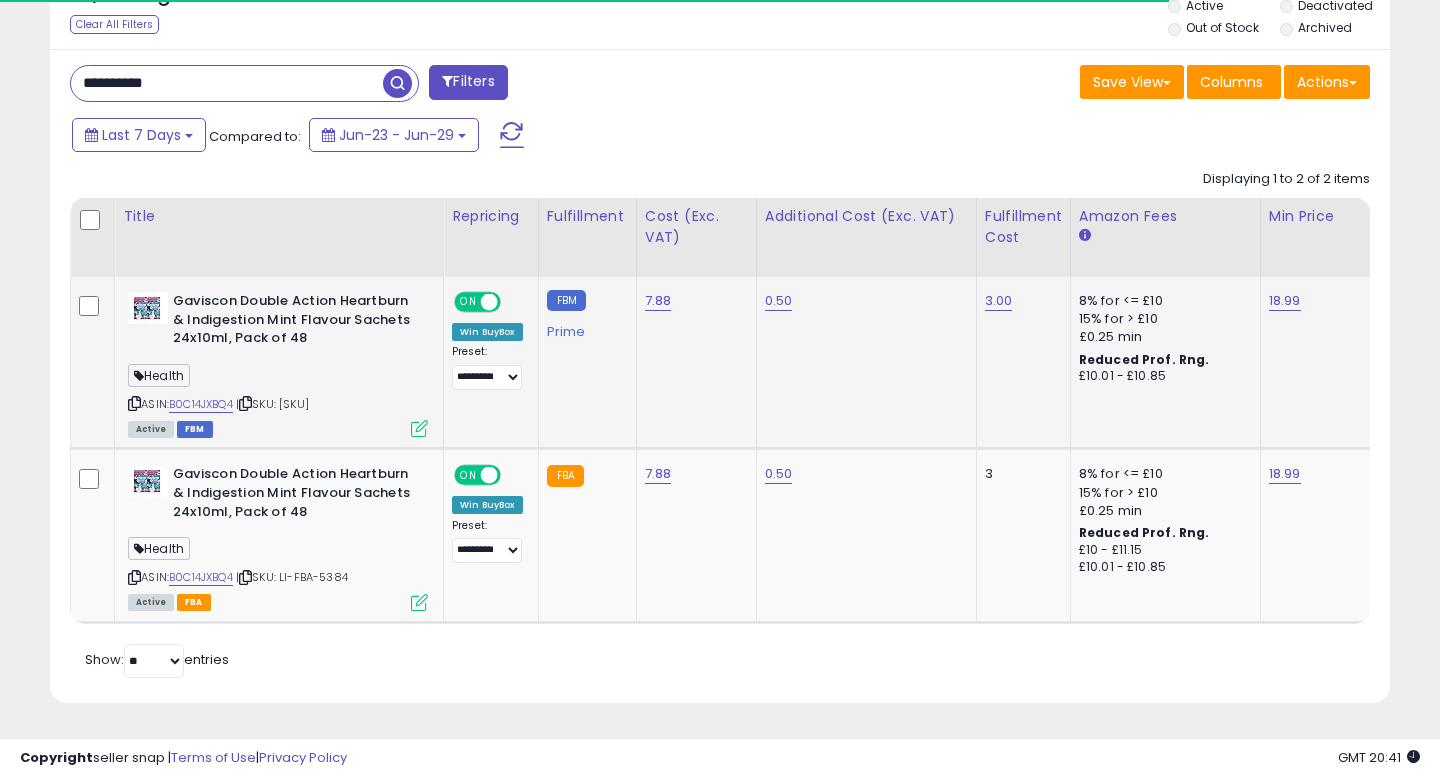 click on "ON" at bounding box center [468, 302] 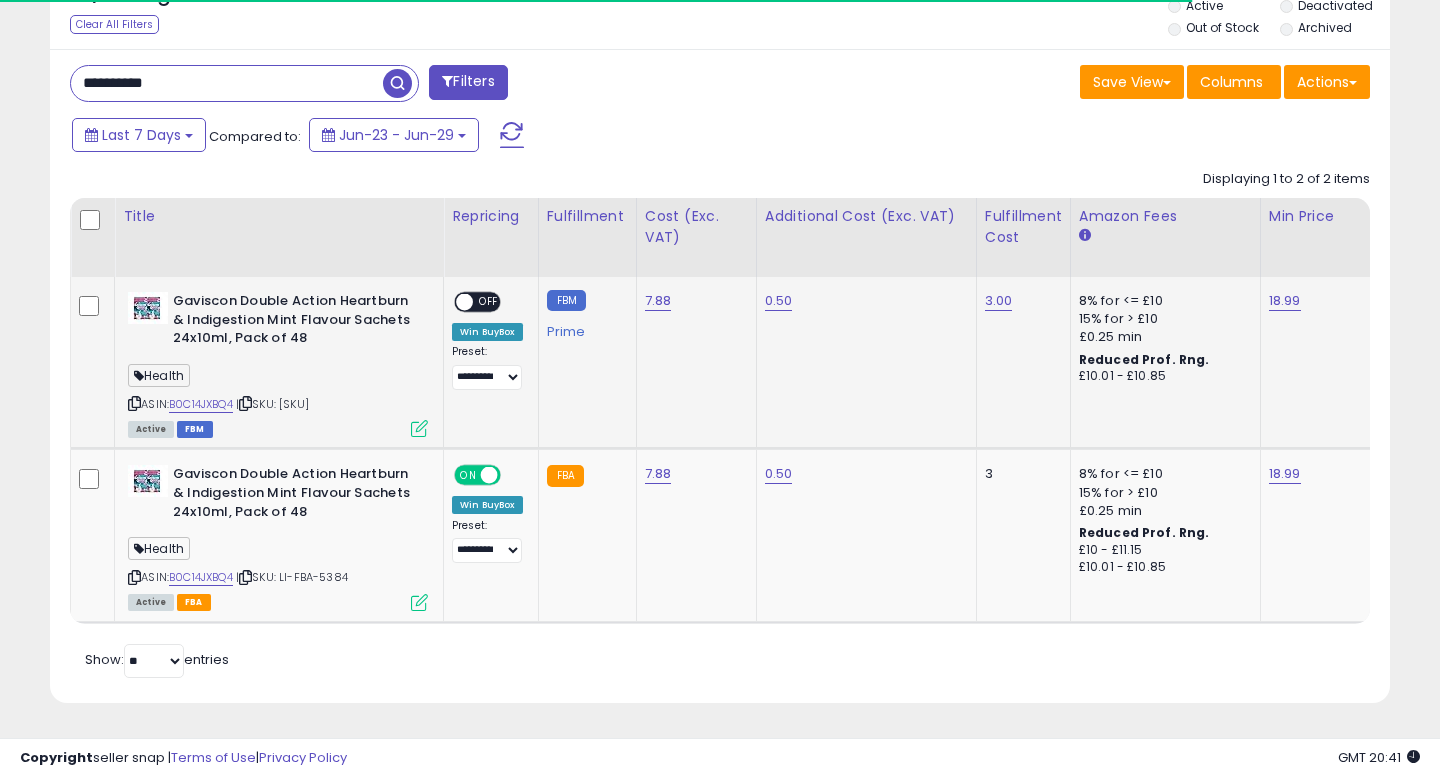 scroll, scrollTop: 999590, scrollLeft: 999224, axis: both 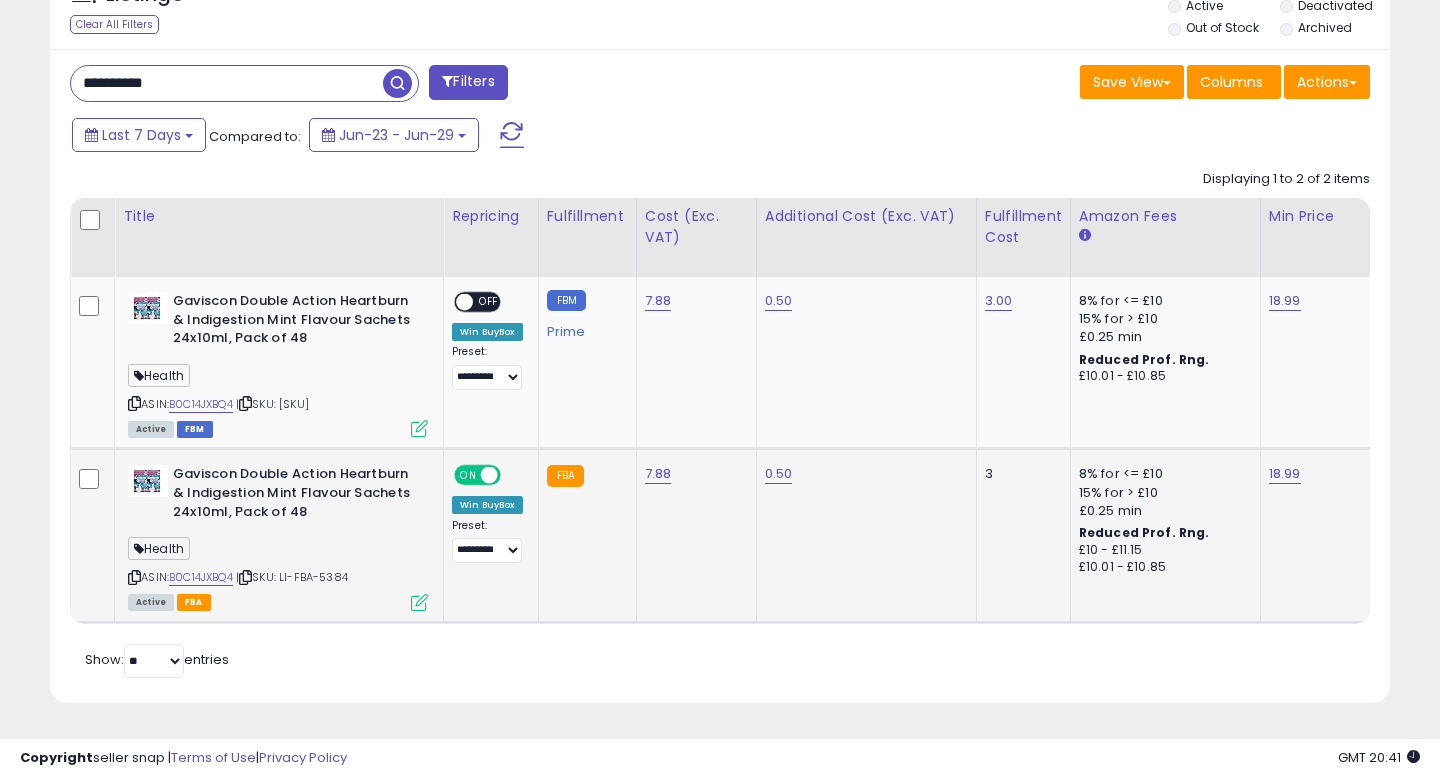 click at bounding box center (489, 475) 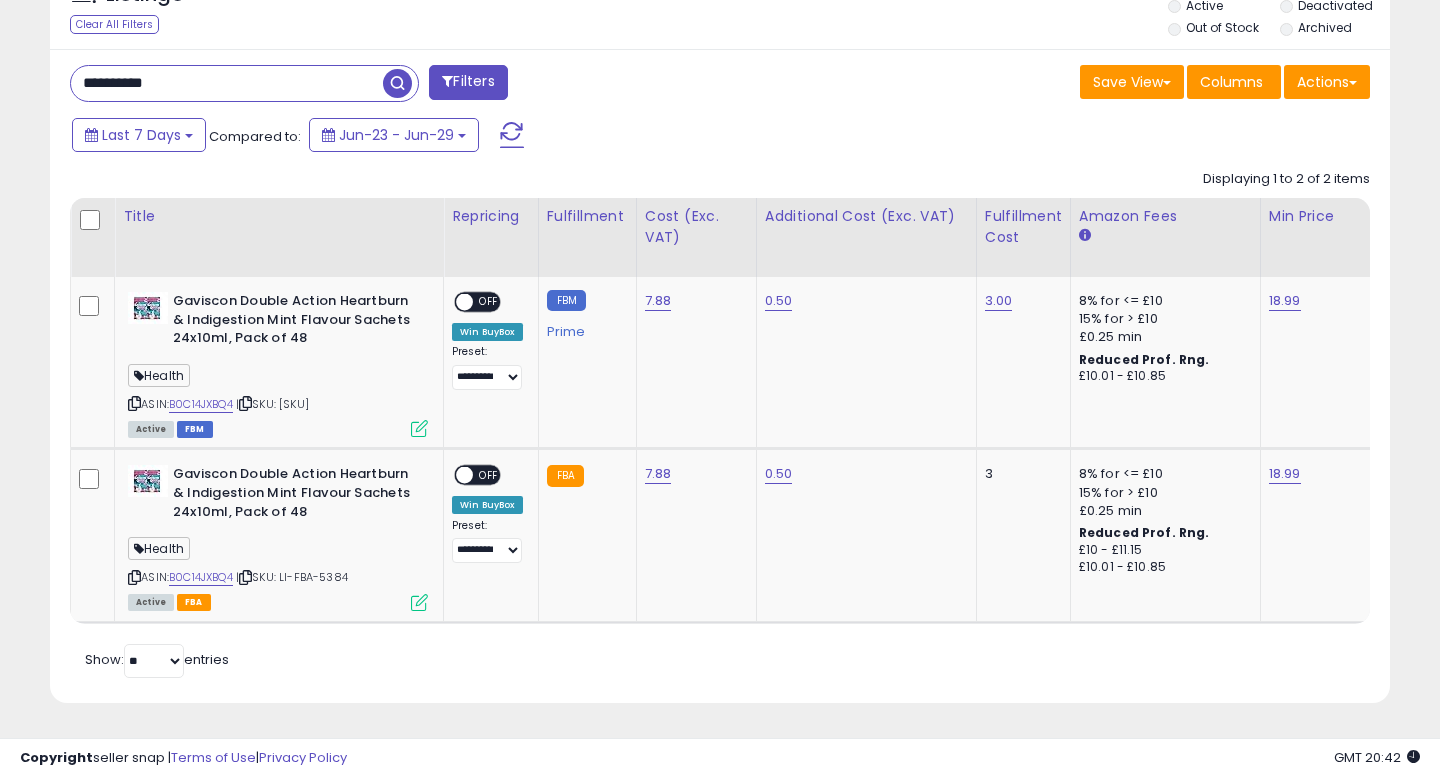 click on "**********" at bounding box center [227, 83] 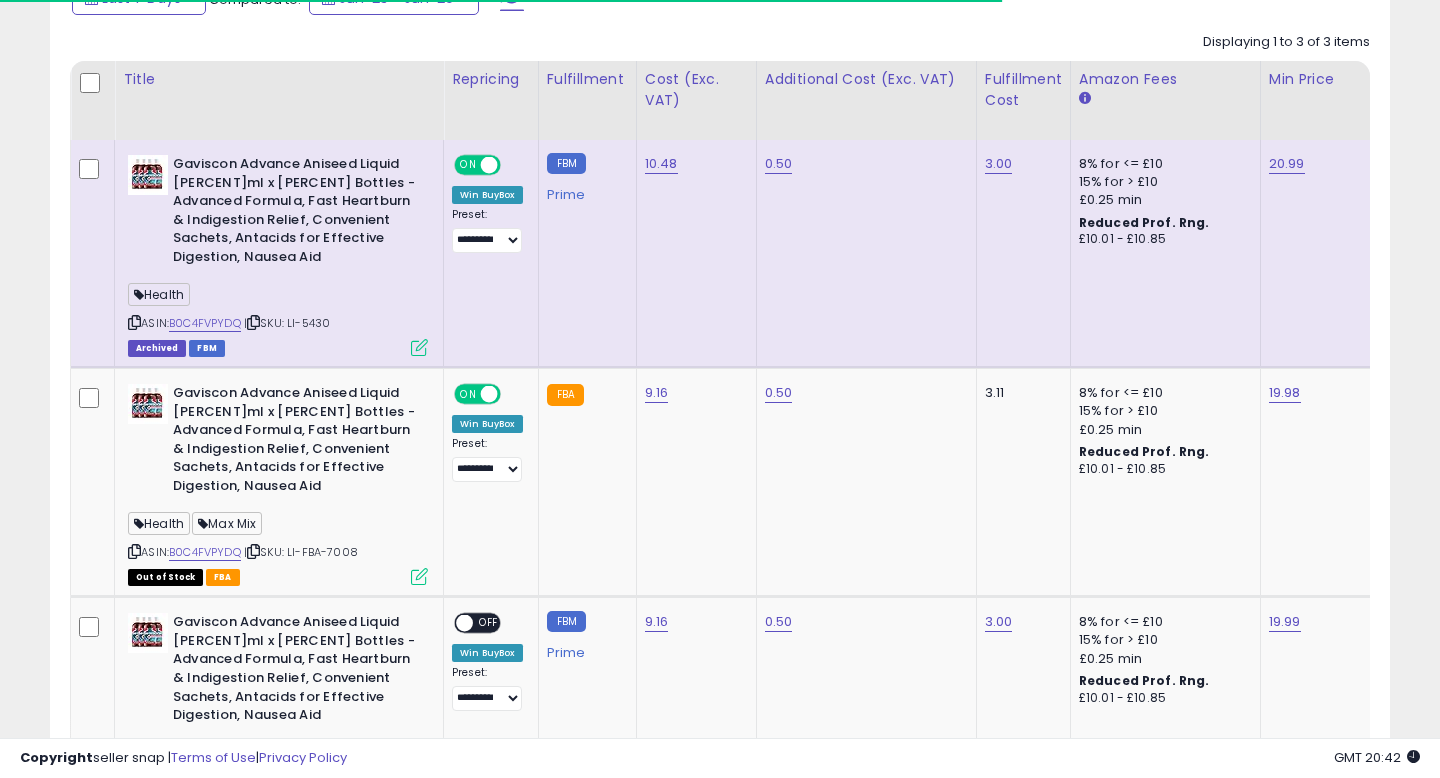 scroll, scrollTop: 1010, scrollLeft: 0, axis: vertical 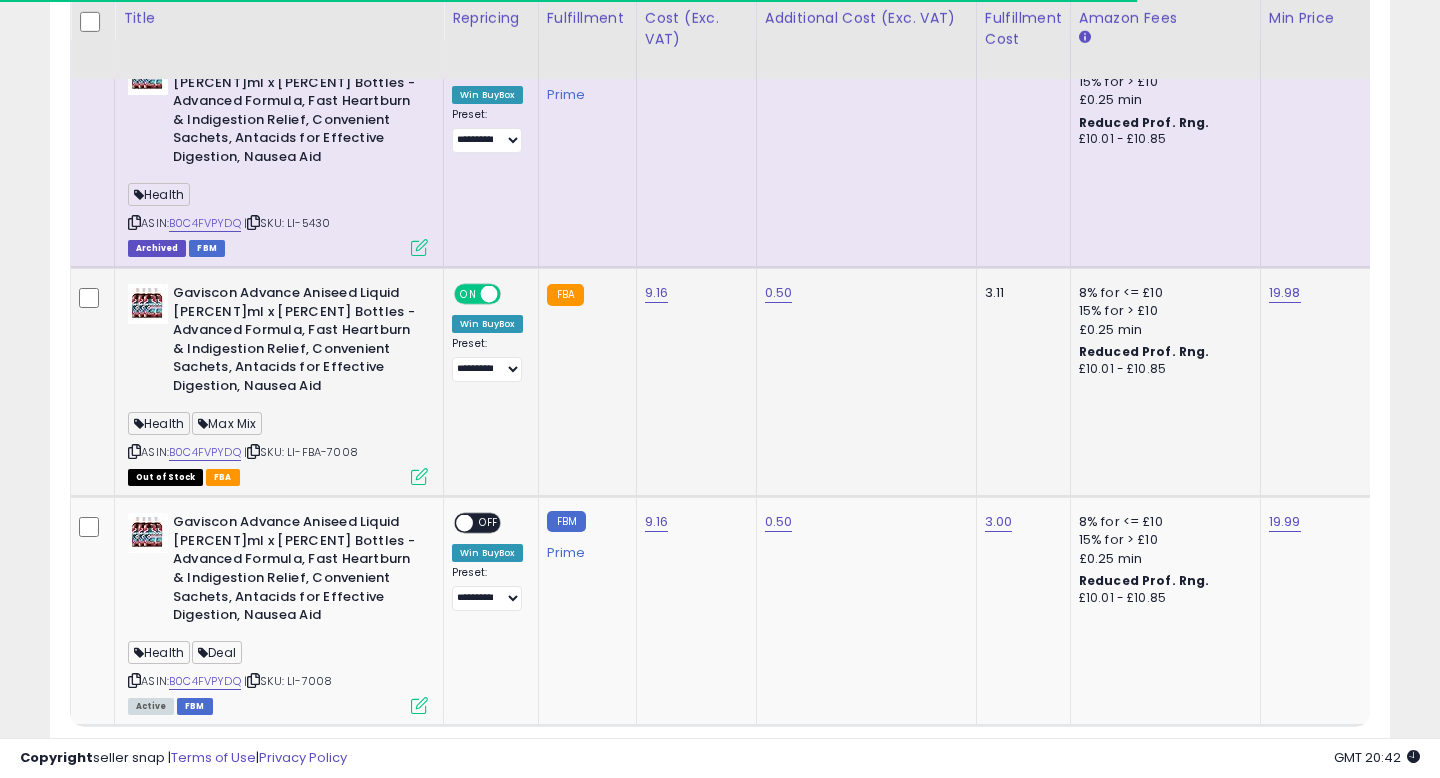click on "ON   OFF" at bounding box center (479, 294) 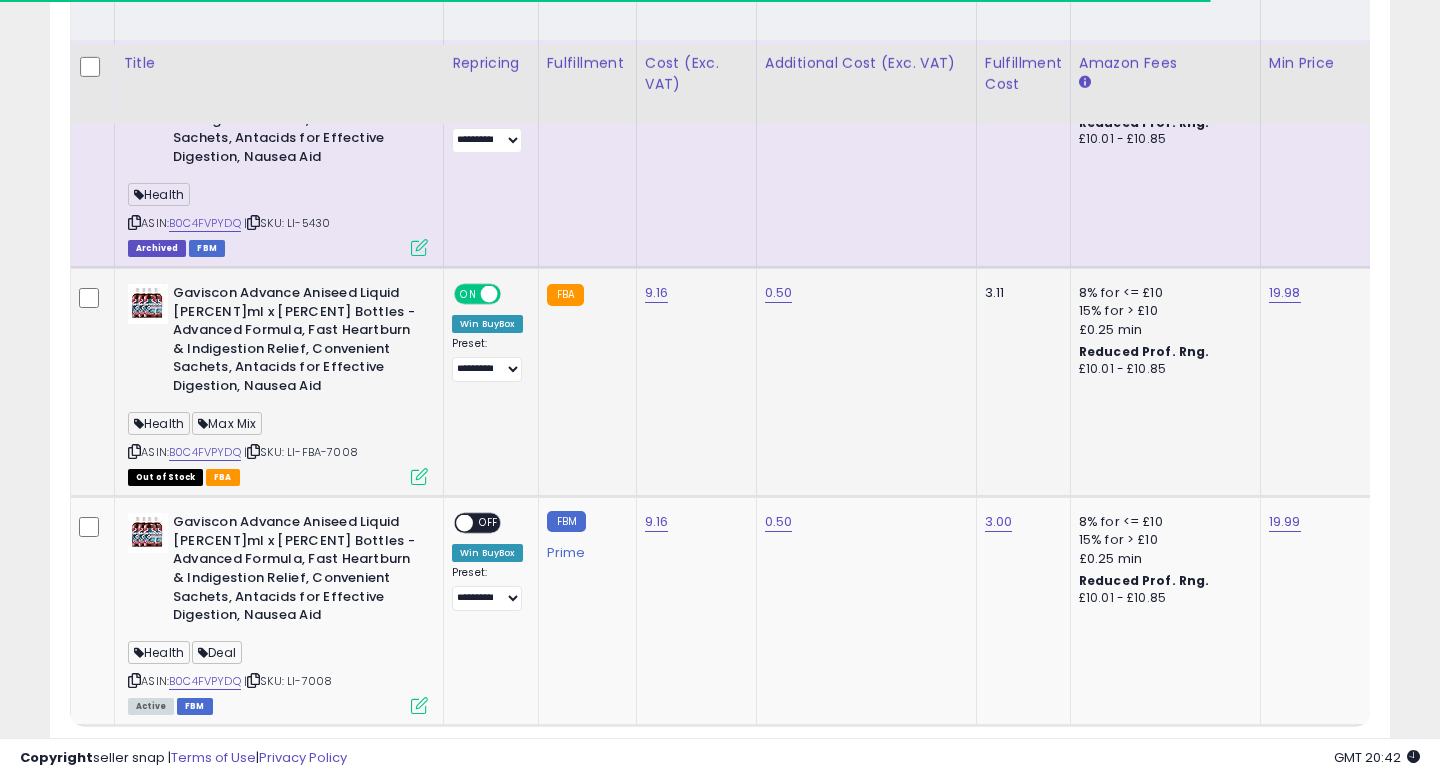 scroll, scrollTop: 1114, scrollLeft: 0, axis: vertical 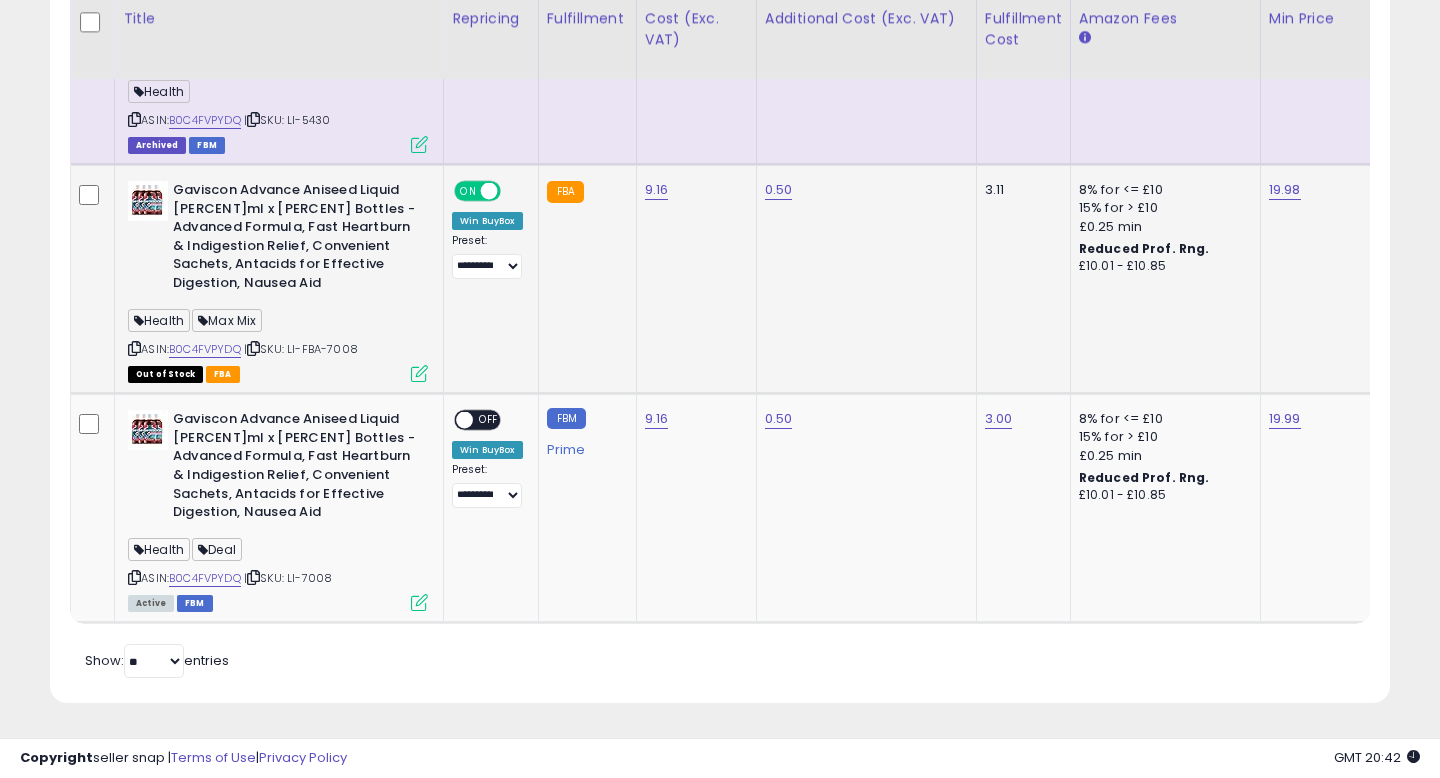 click on "ON   OFF" at bounding box center [479, 191] 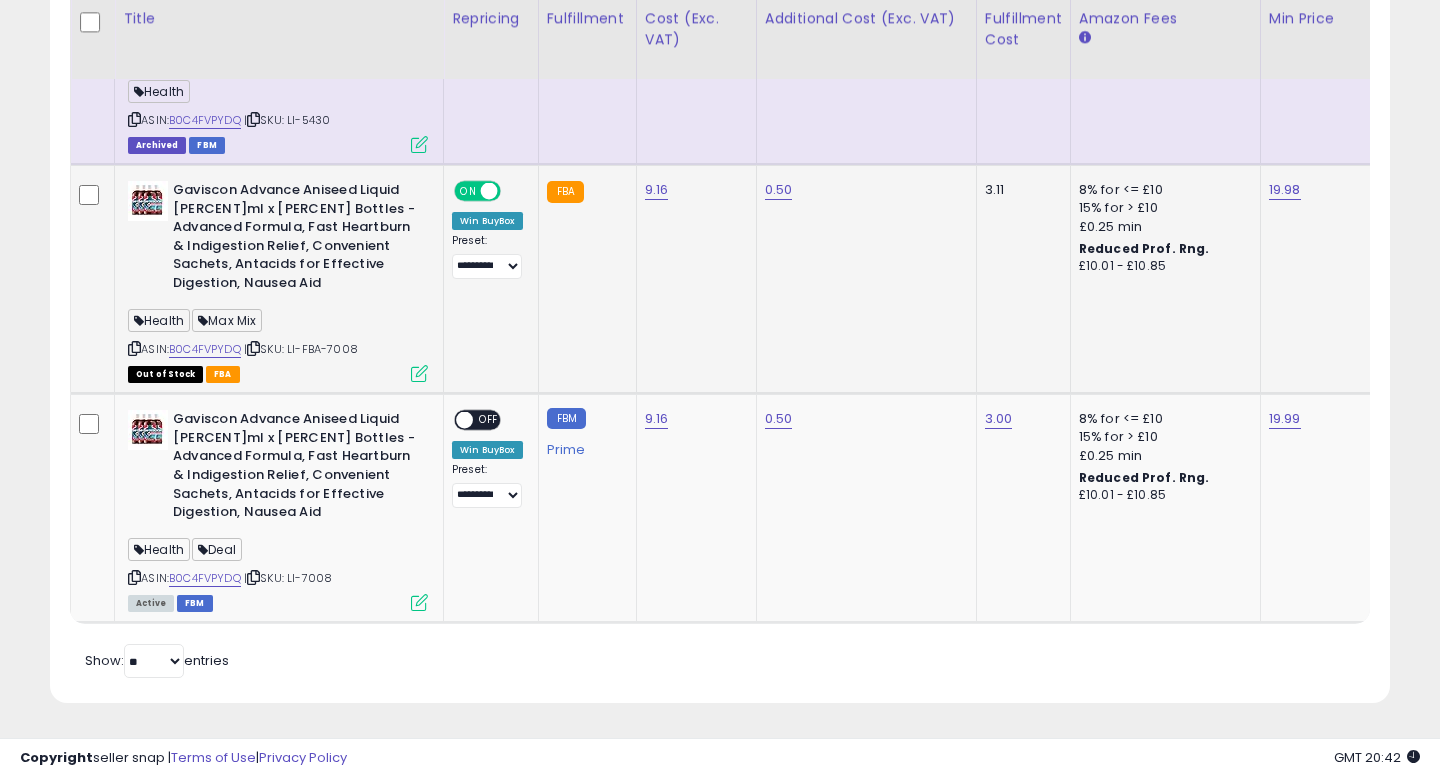 click on "**********" at bounding box center (2939, 51) 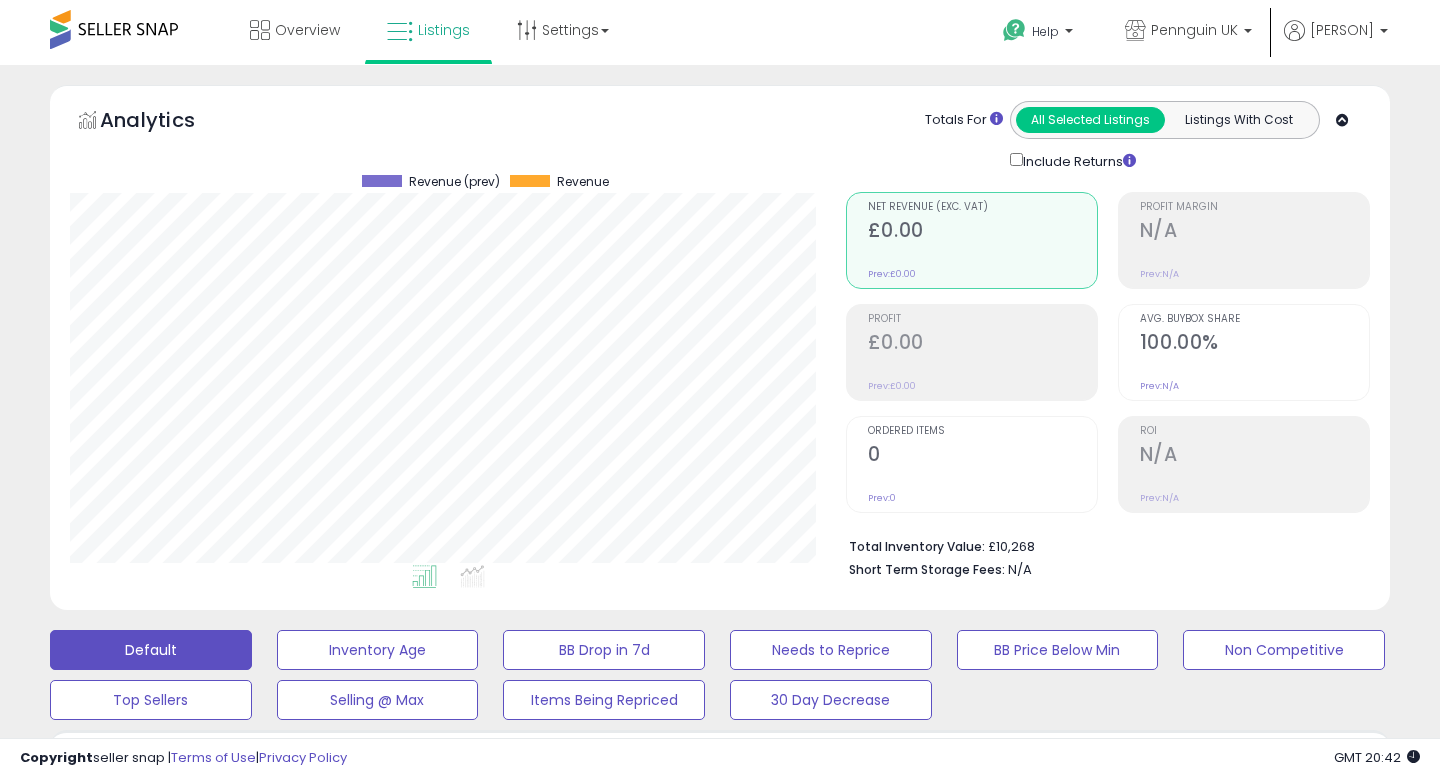 scroll, scrollTop: 846, scrollLeft: 0, axis: vertical 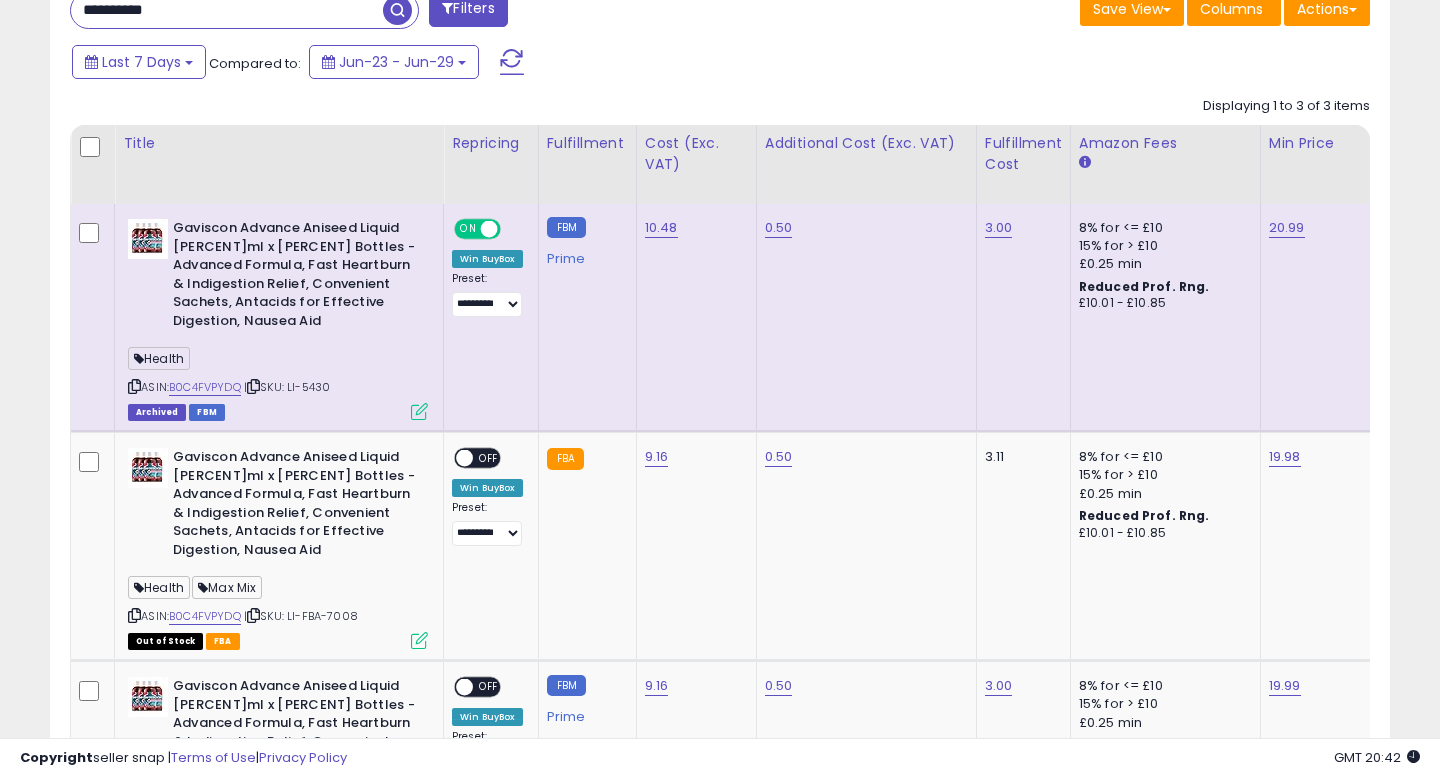 click on "**********" at bounding box center (227, 10) 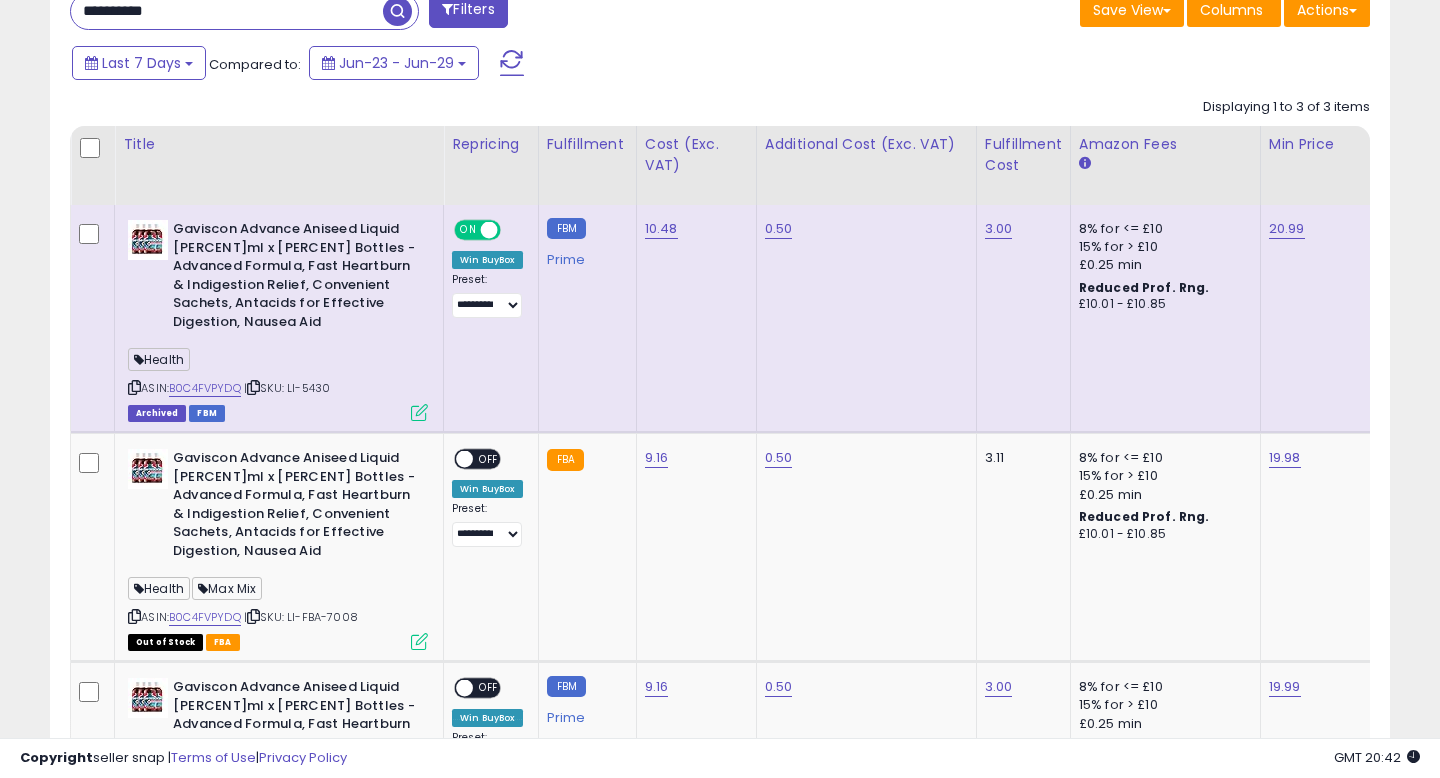 click at bounding box center (397, 11) 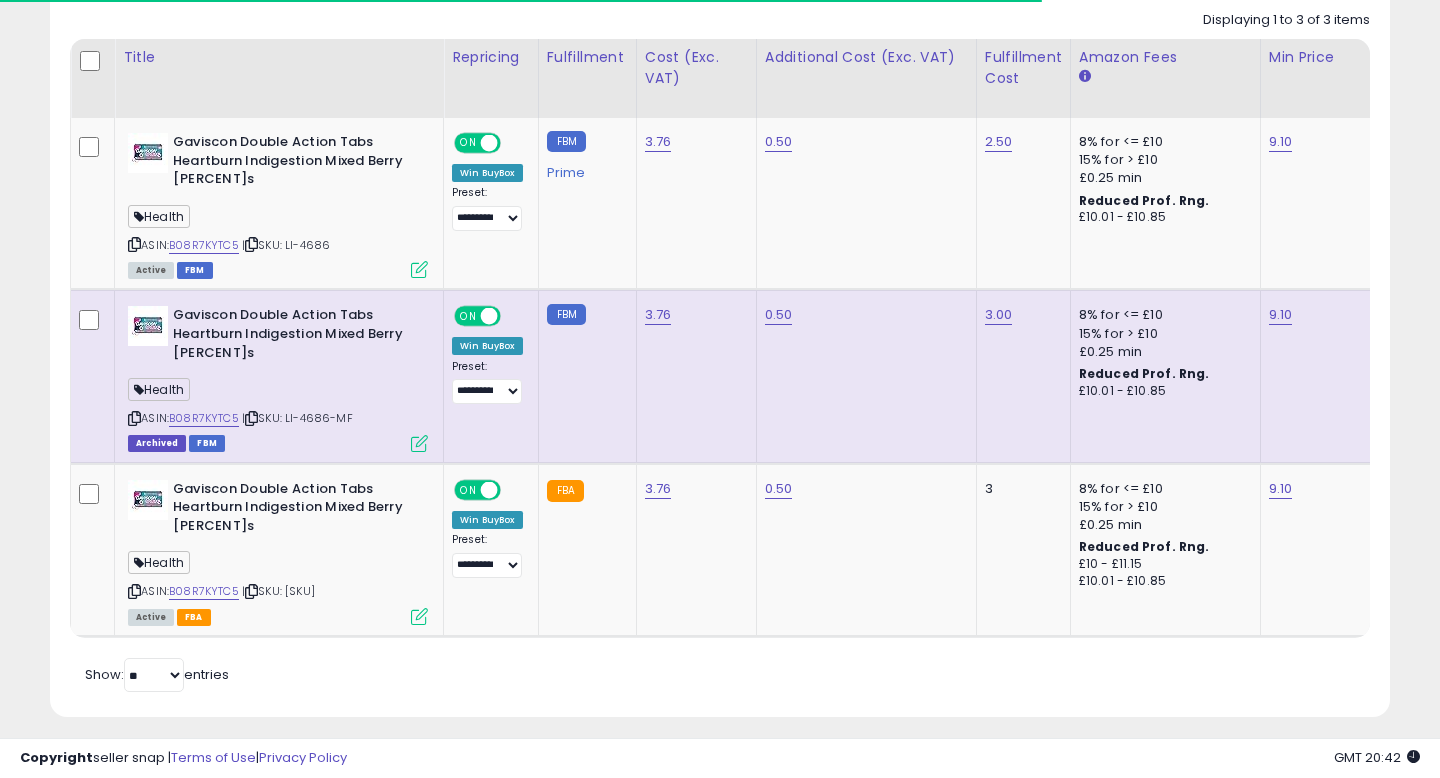 scroll, scrollTop: 946, scrollLeft: 0, axis: vertical 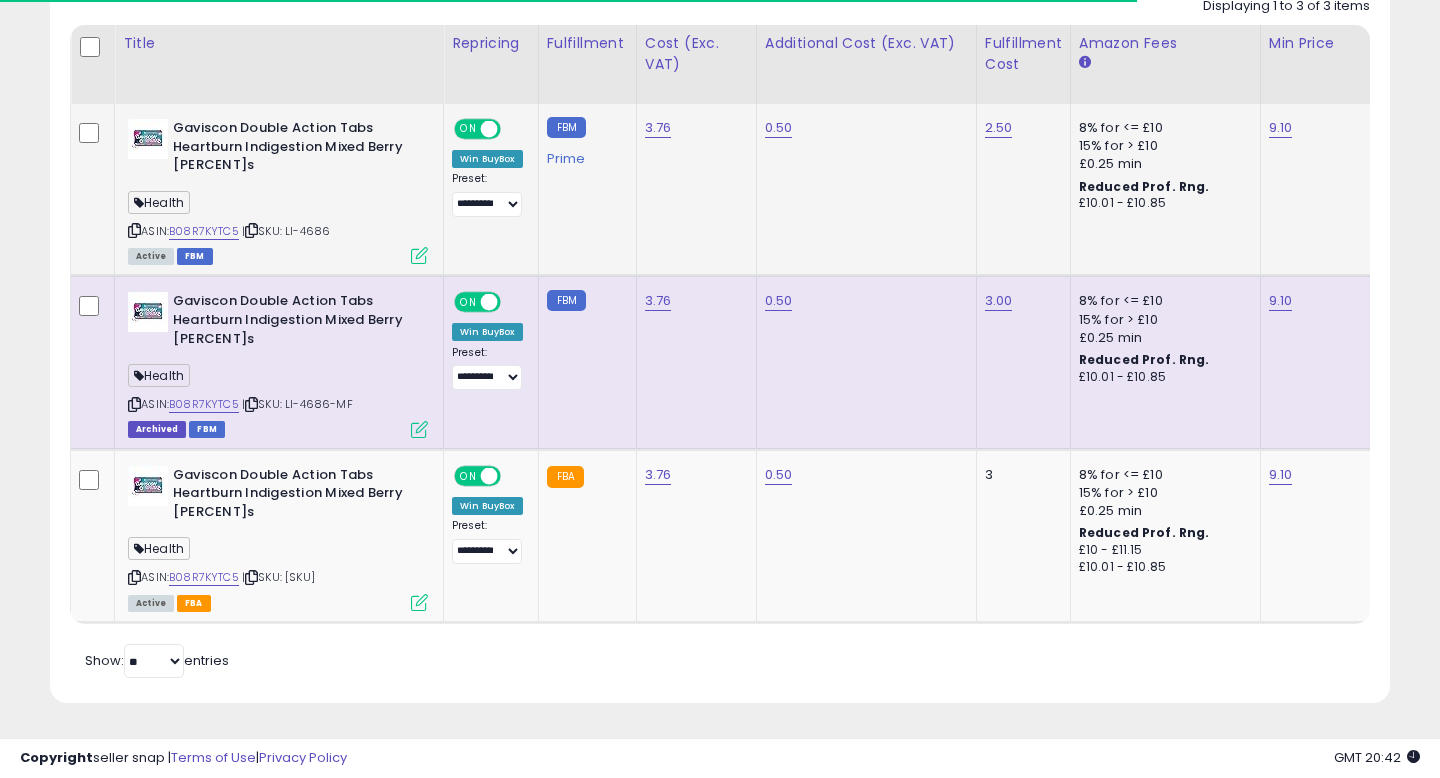 click on "ON" at bounding box center (468, 129) 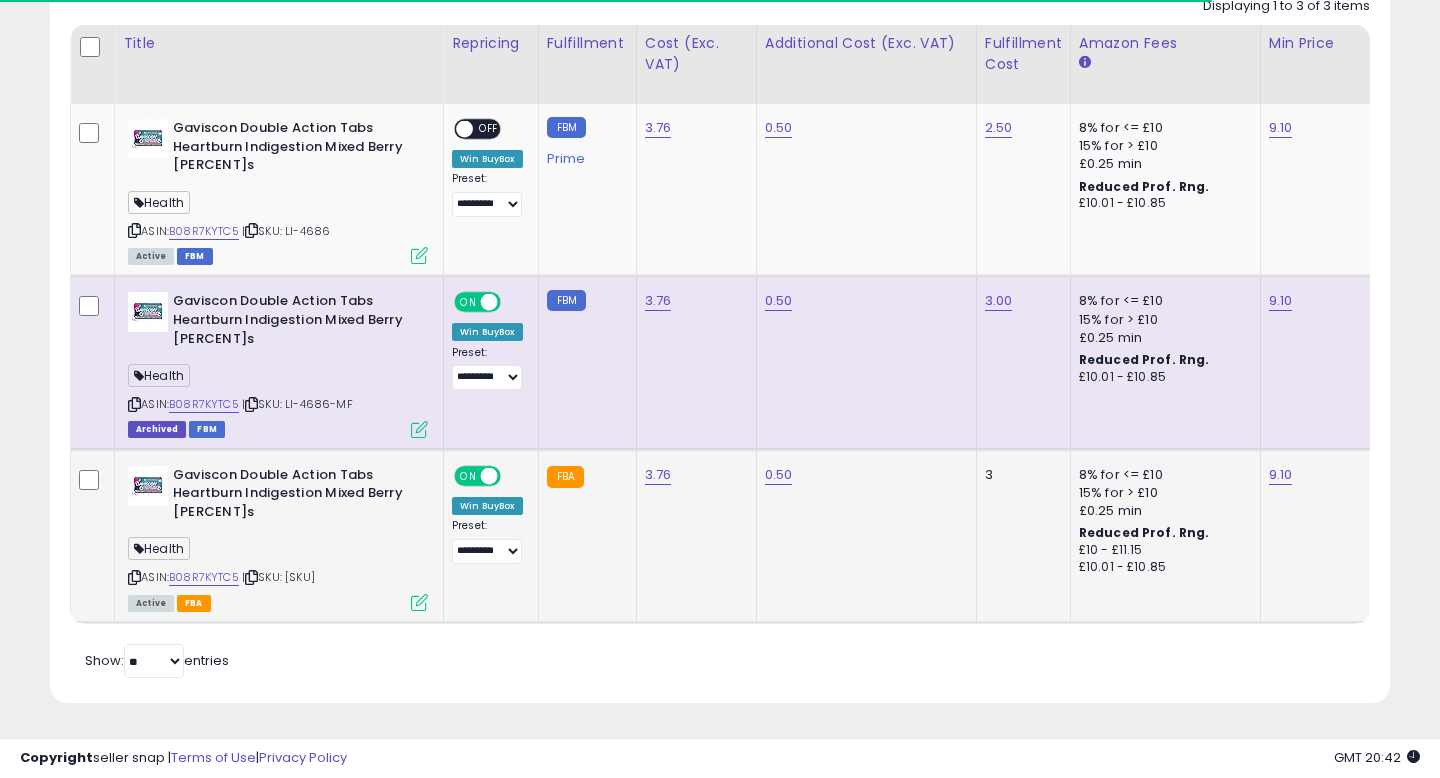 click on "ON" at bounding box center [468, 475] 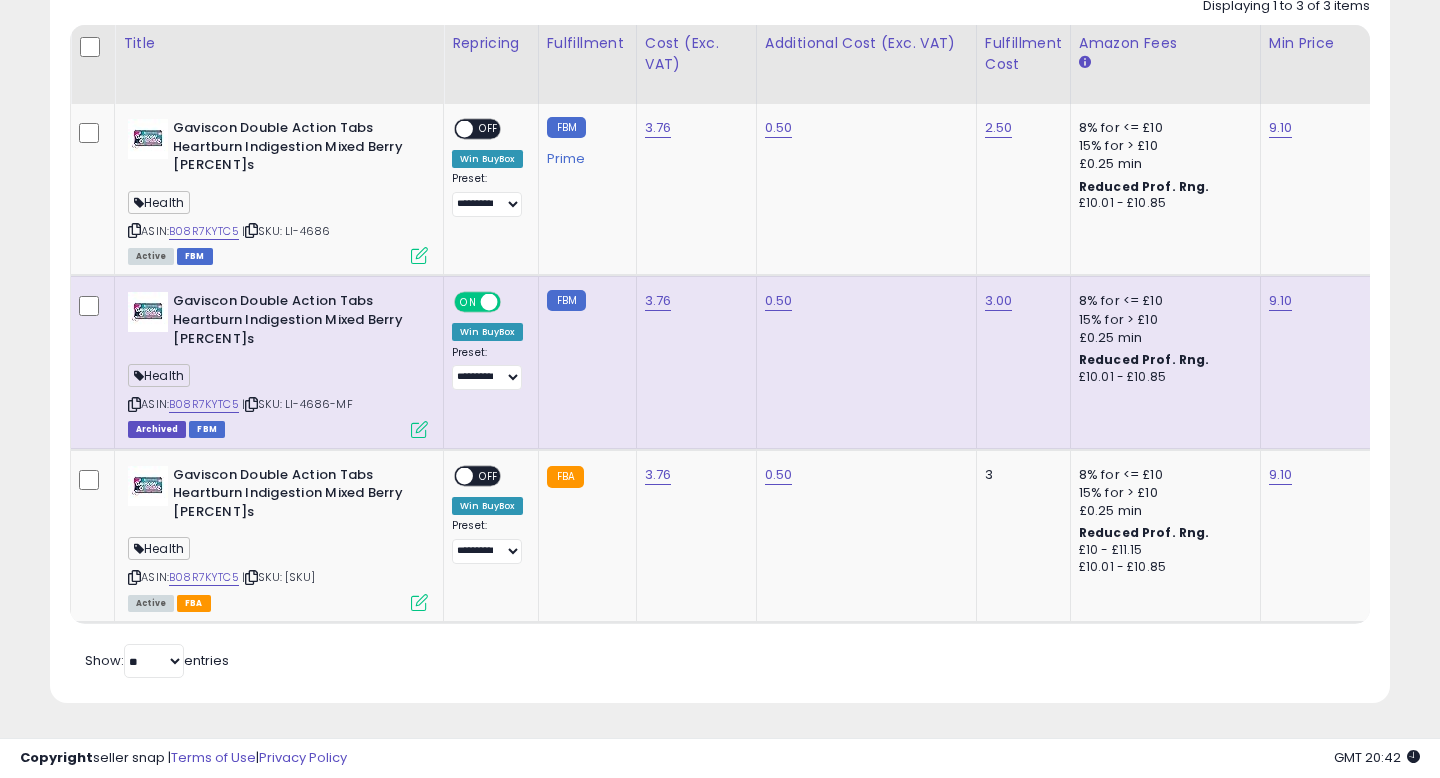 scroll, scrollTop: 999590, scrollLeft: 999224, axis: both 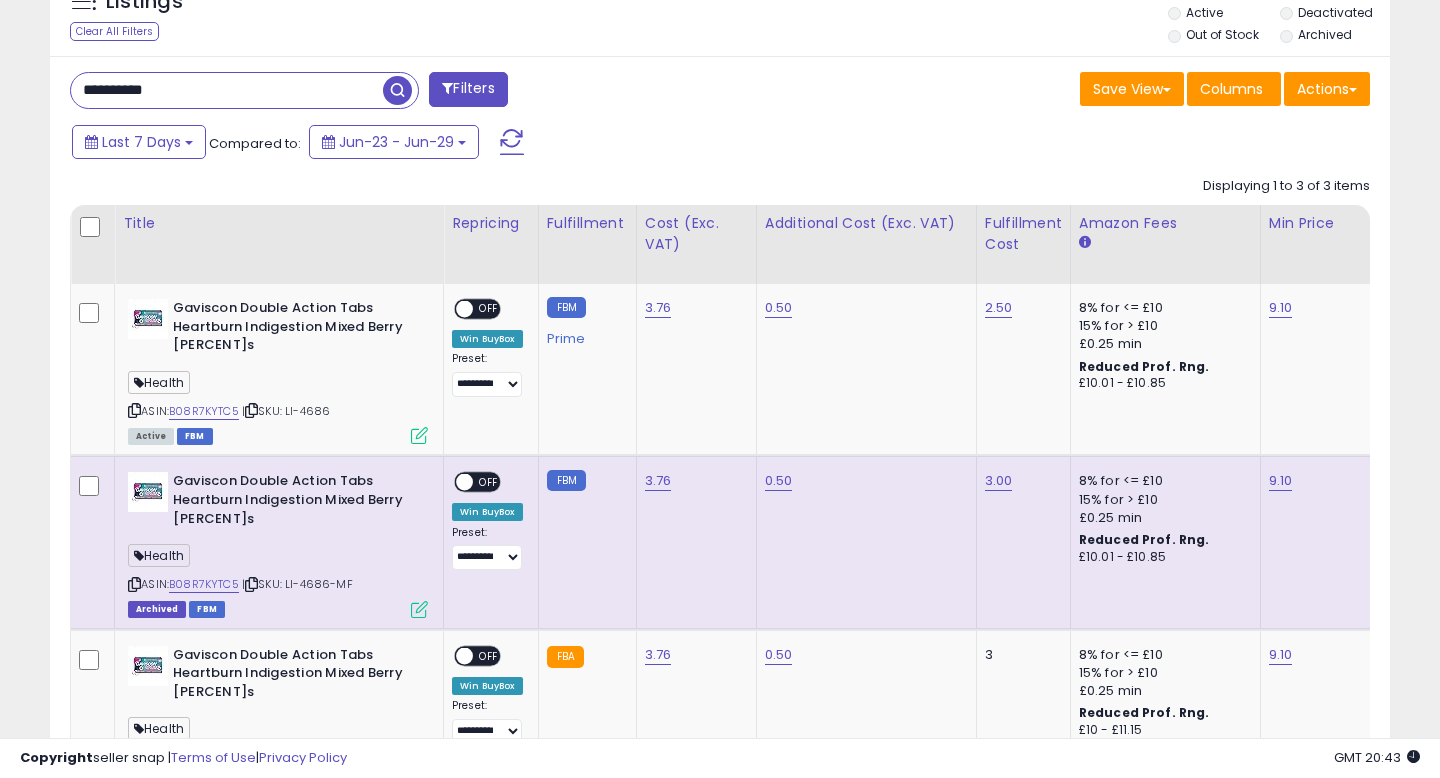 click on "**********" at bounding box center (227, 90) 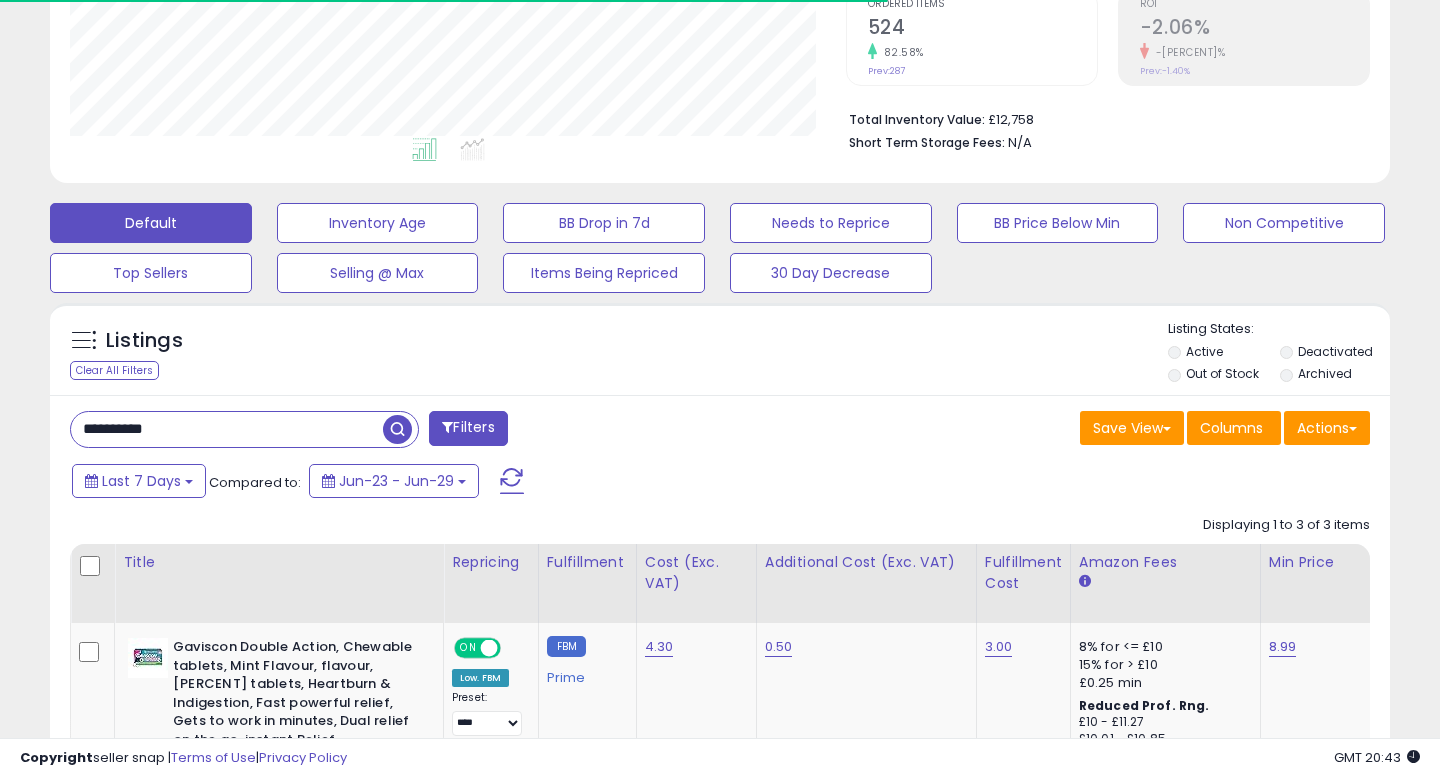 scroll, scrollTop: 766, scrollLeft: 0, axis: vertical 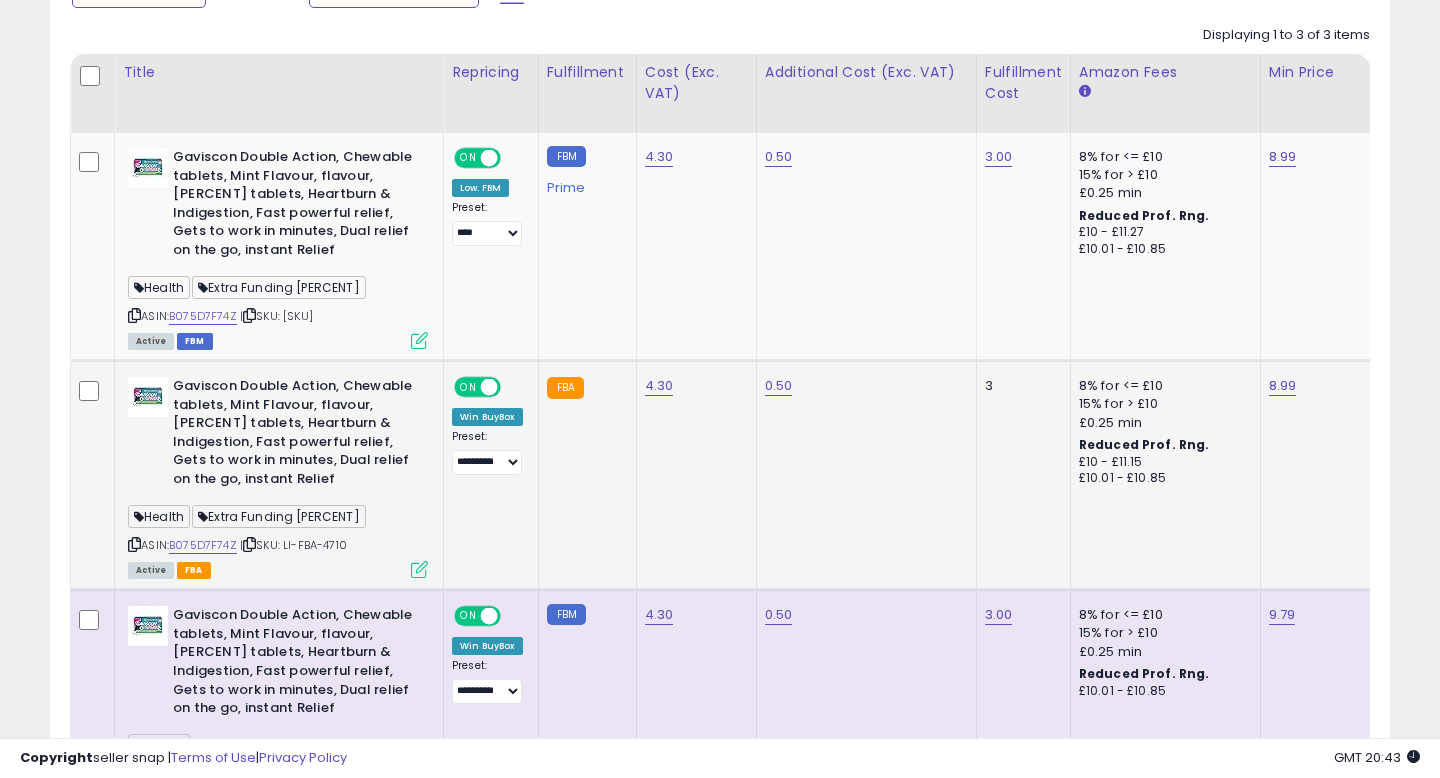 click on "ON   OFF" at bounding box center (479, 387) 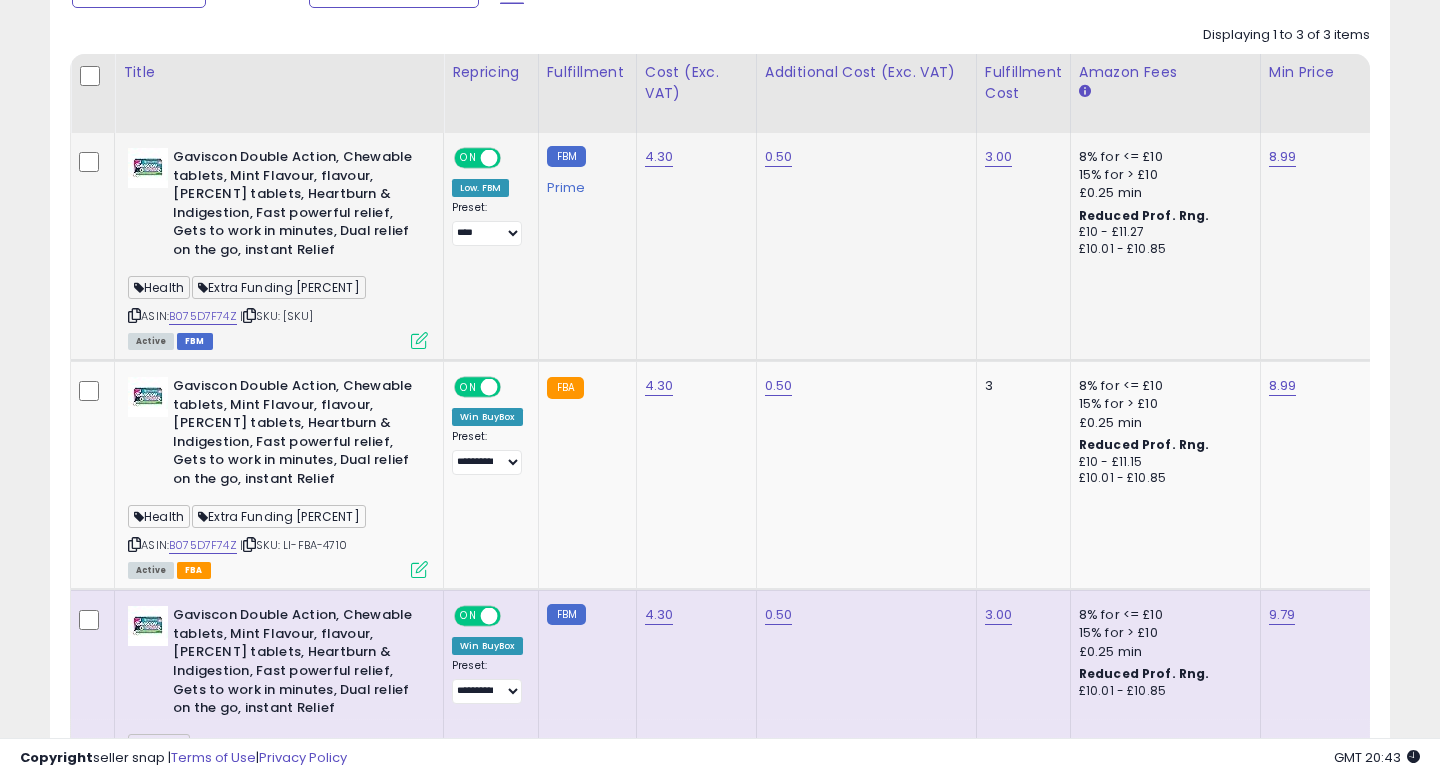 click at bounding box center [489, 158] 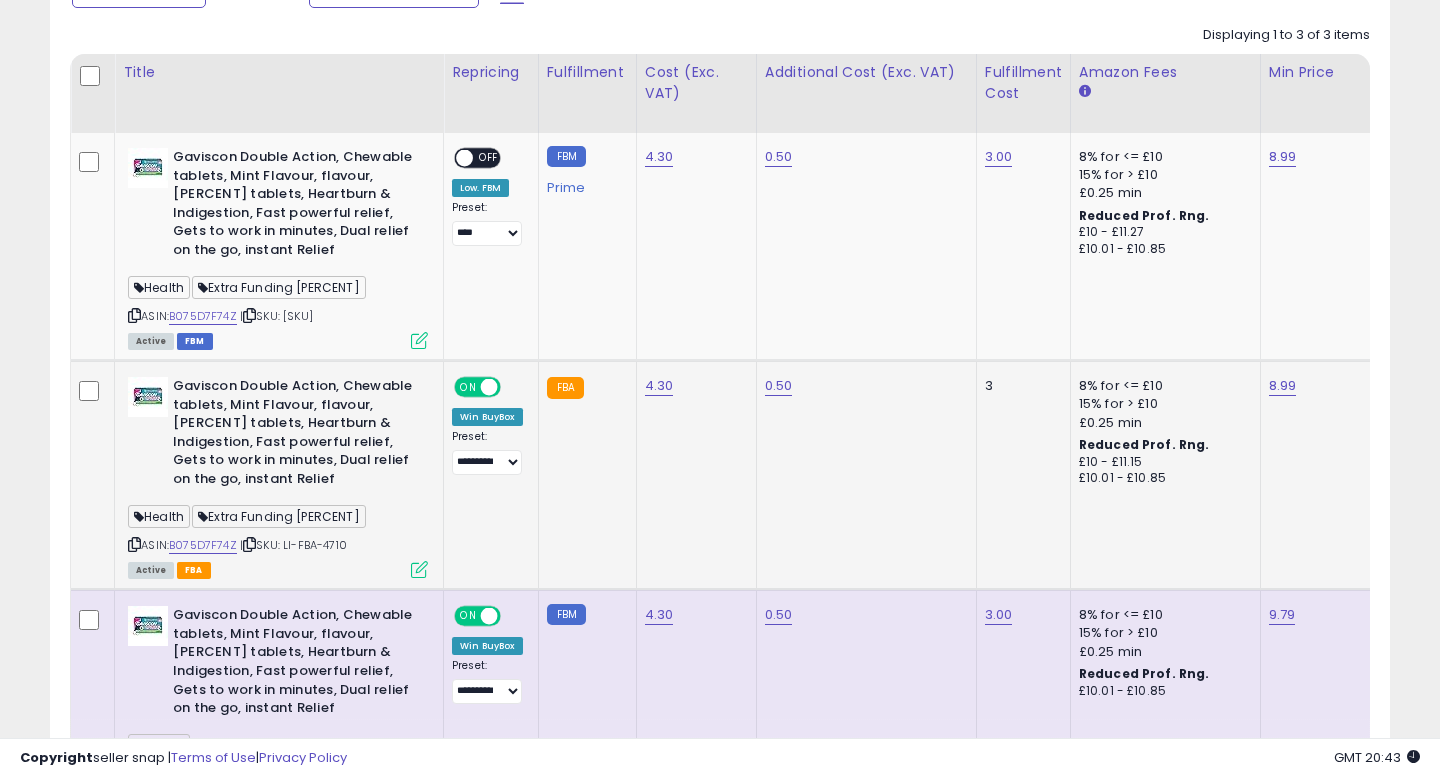 click at bounding box center (489, 387) 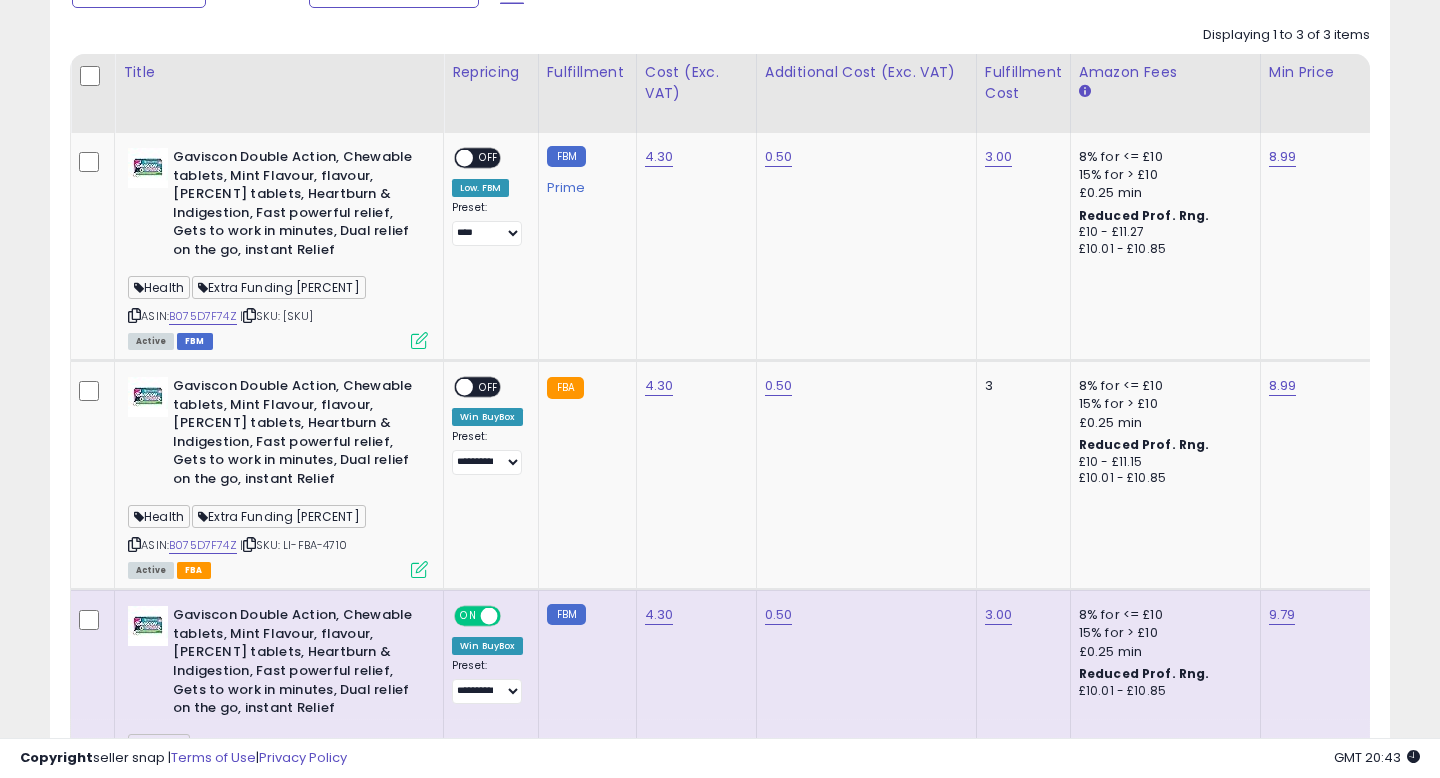 click on "ON" at bounding box center (468, 616) 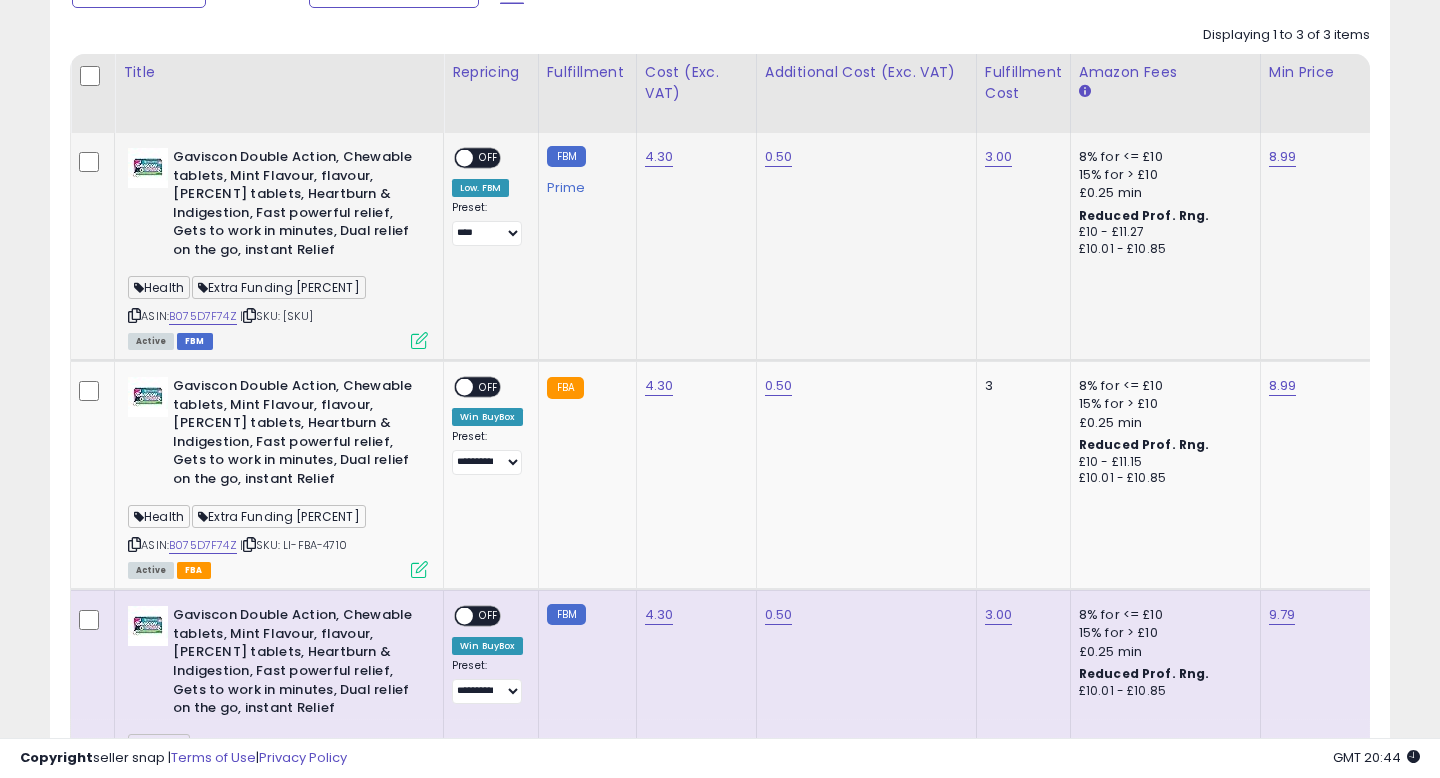 scroll, scrollTop: 682, scrollLeft: 0, axis: vertical 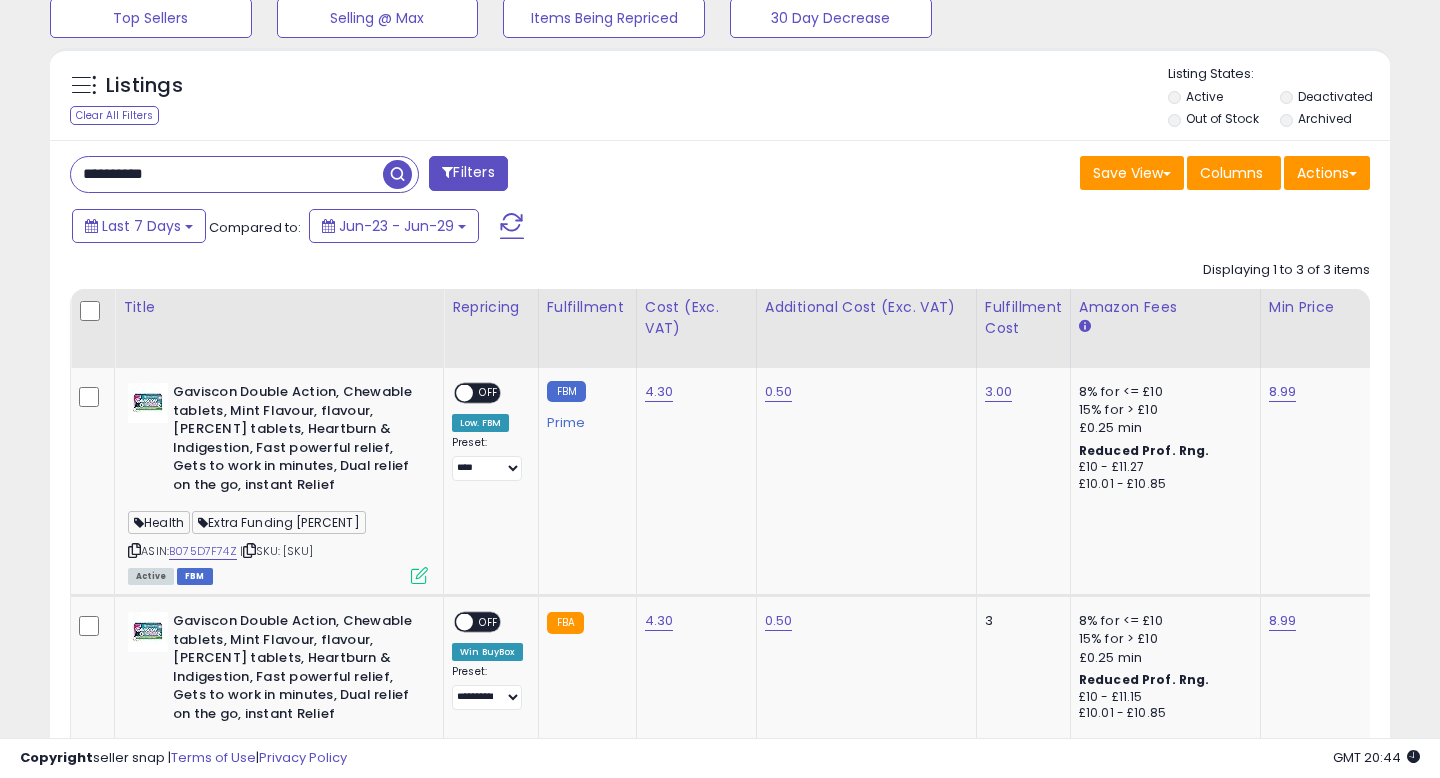 click on "**********" at bounding box center (227, 174) 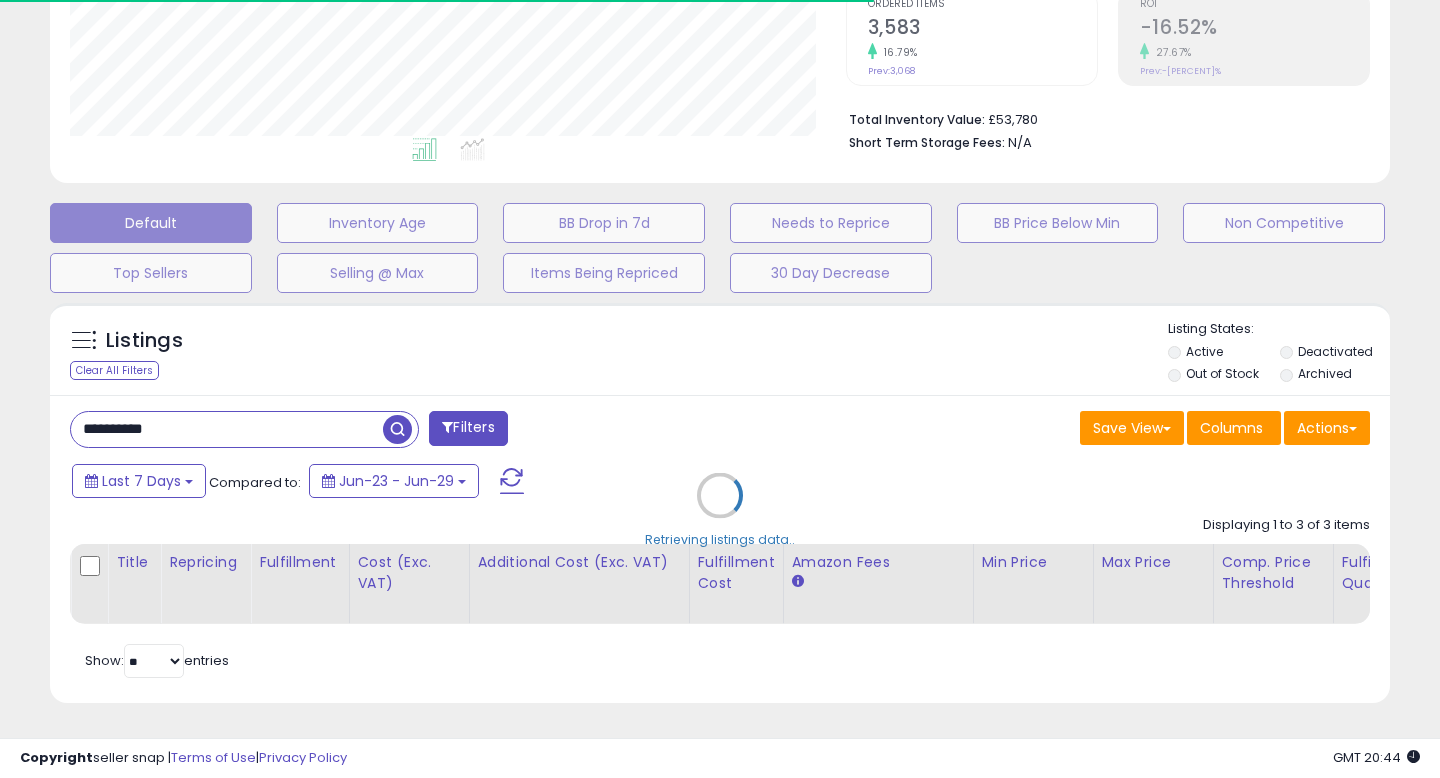 scroll, scrollTop: 682, scrollLeft: 0, axis: vertical 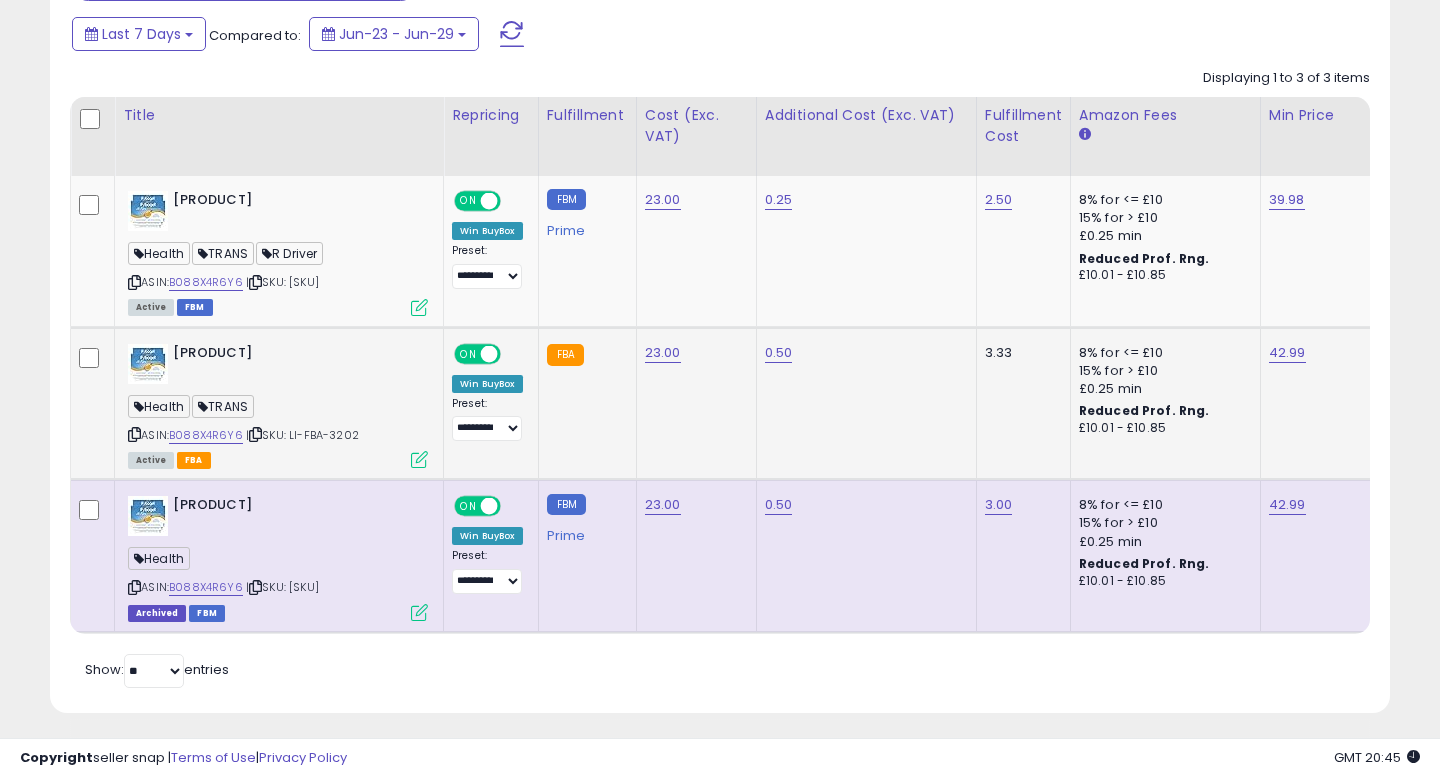 click on "ON" at bounding box center [468, 353] 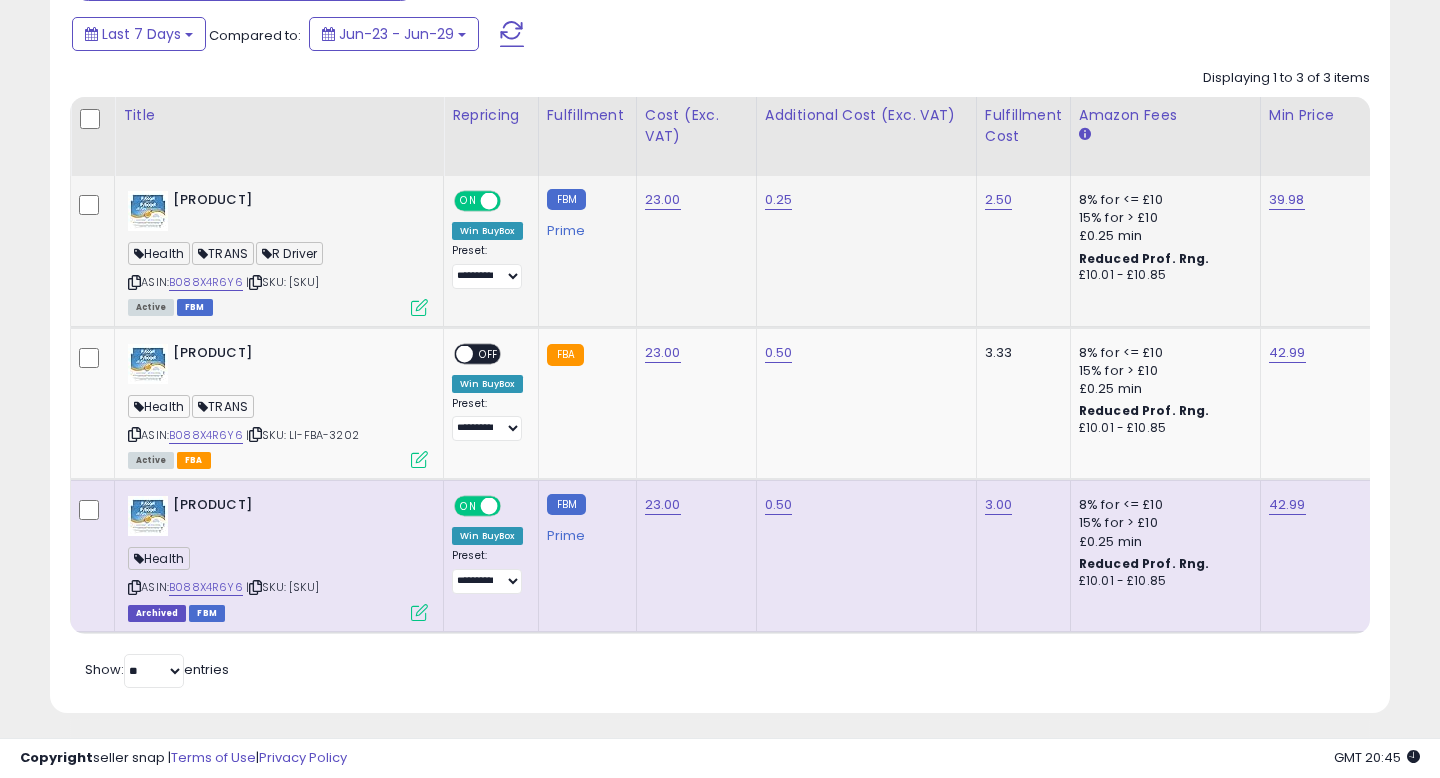 click on "ON   OFF" at bounding box center (477, 201) 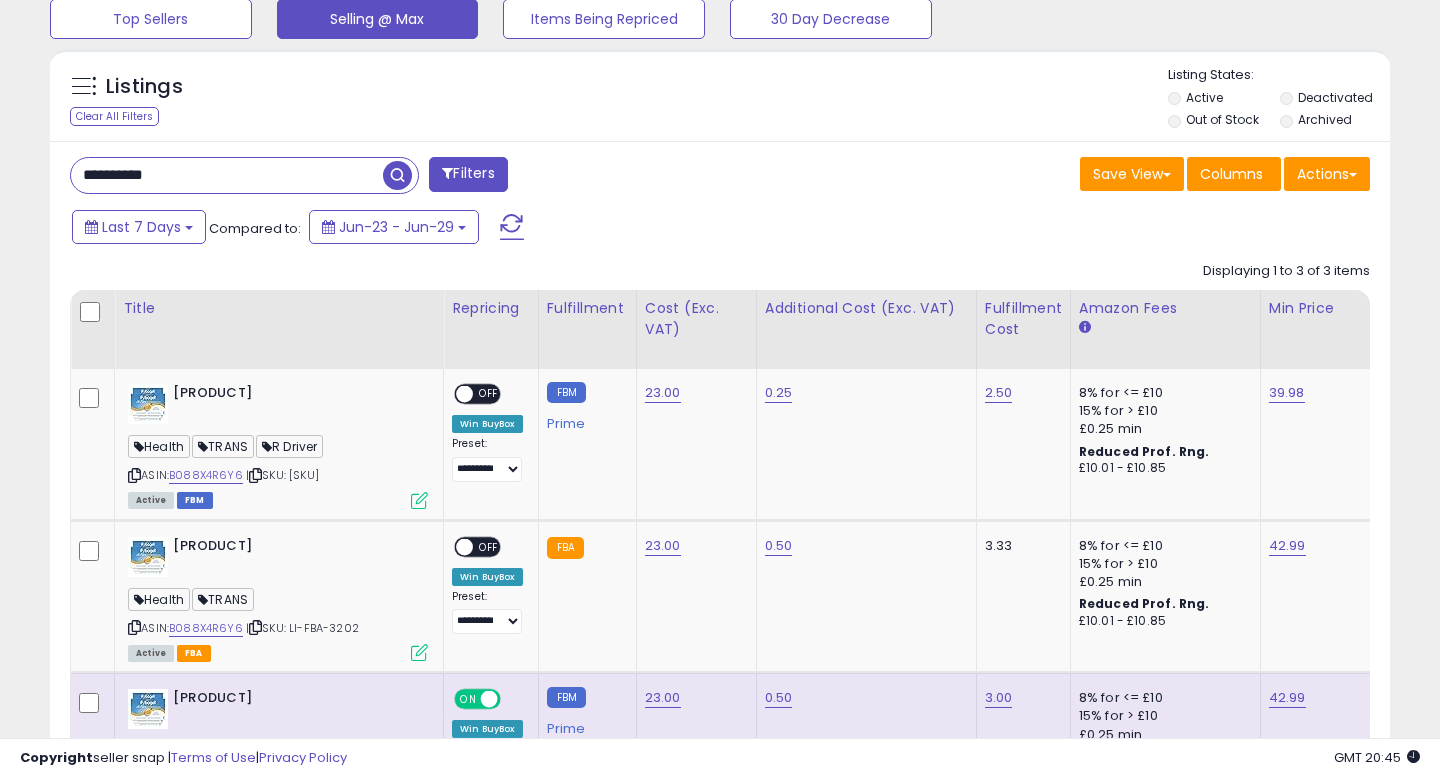 scroll, scrollTop: 616, scrollLeft: 0, axis: vertical 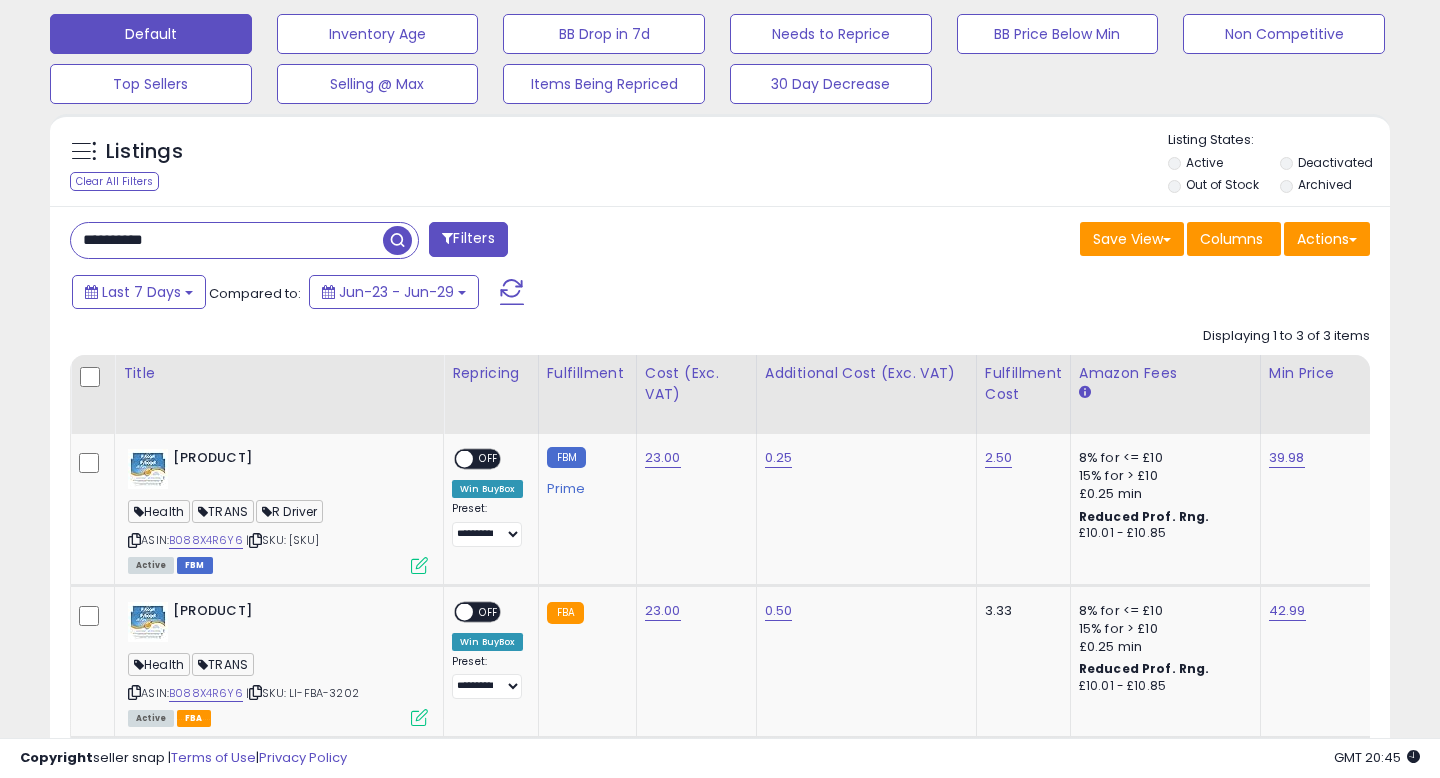 click on "**********" at bounding box center (227, 240) 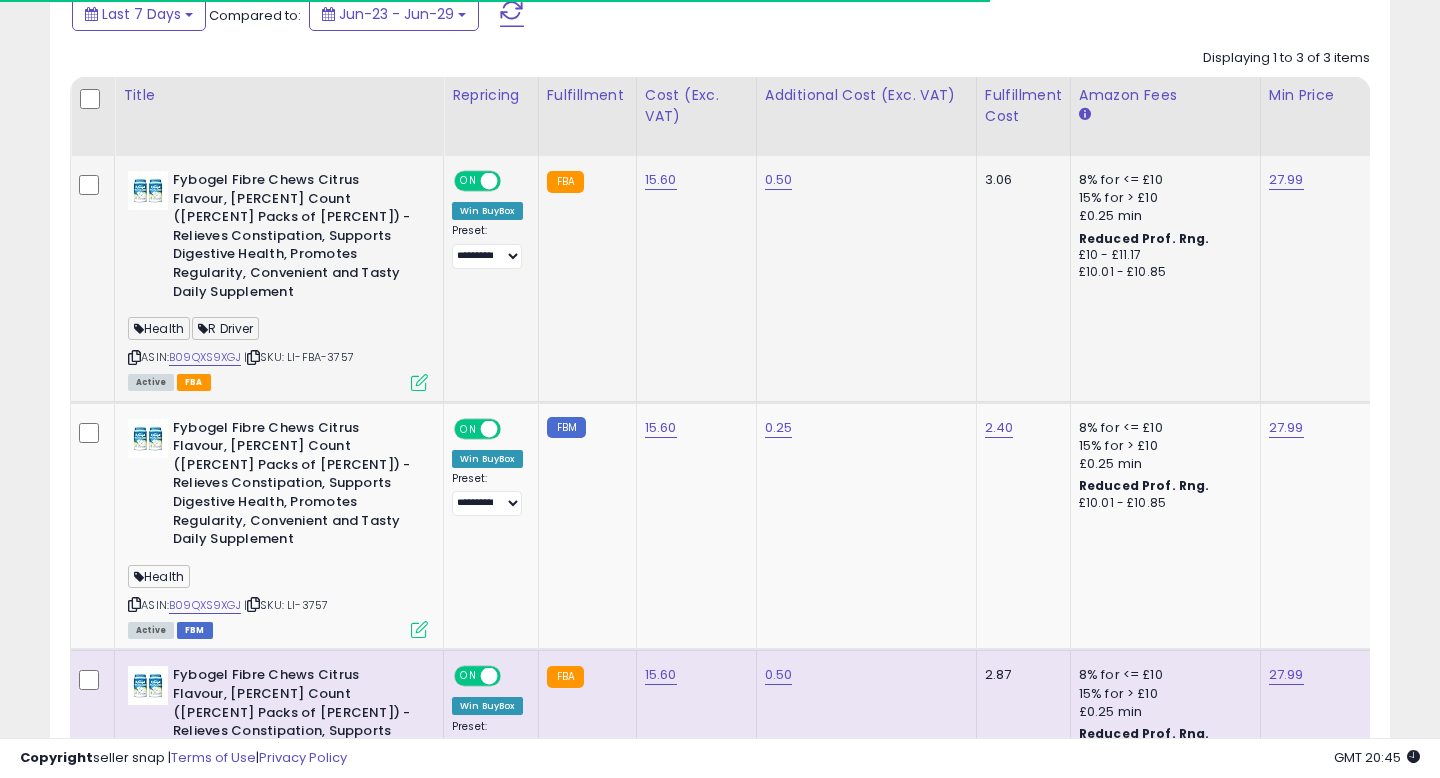 scroll, scrollTop: 954, scrollLeft: 0, axis: vertical 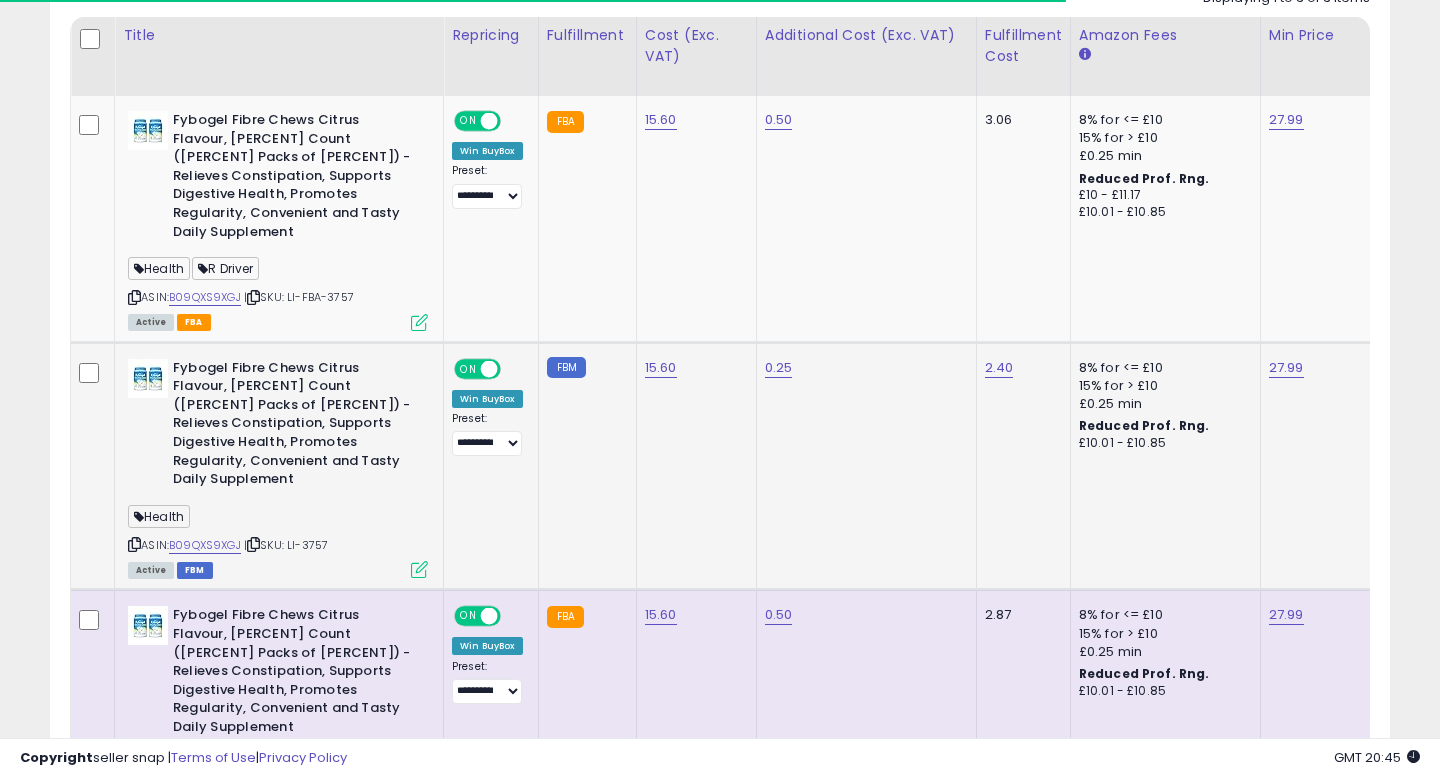 click on "ON" at bounding box center (468, 368) 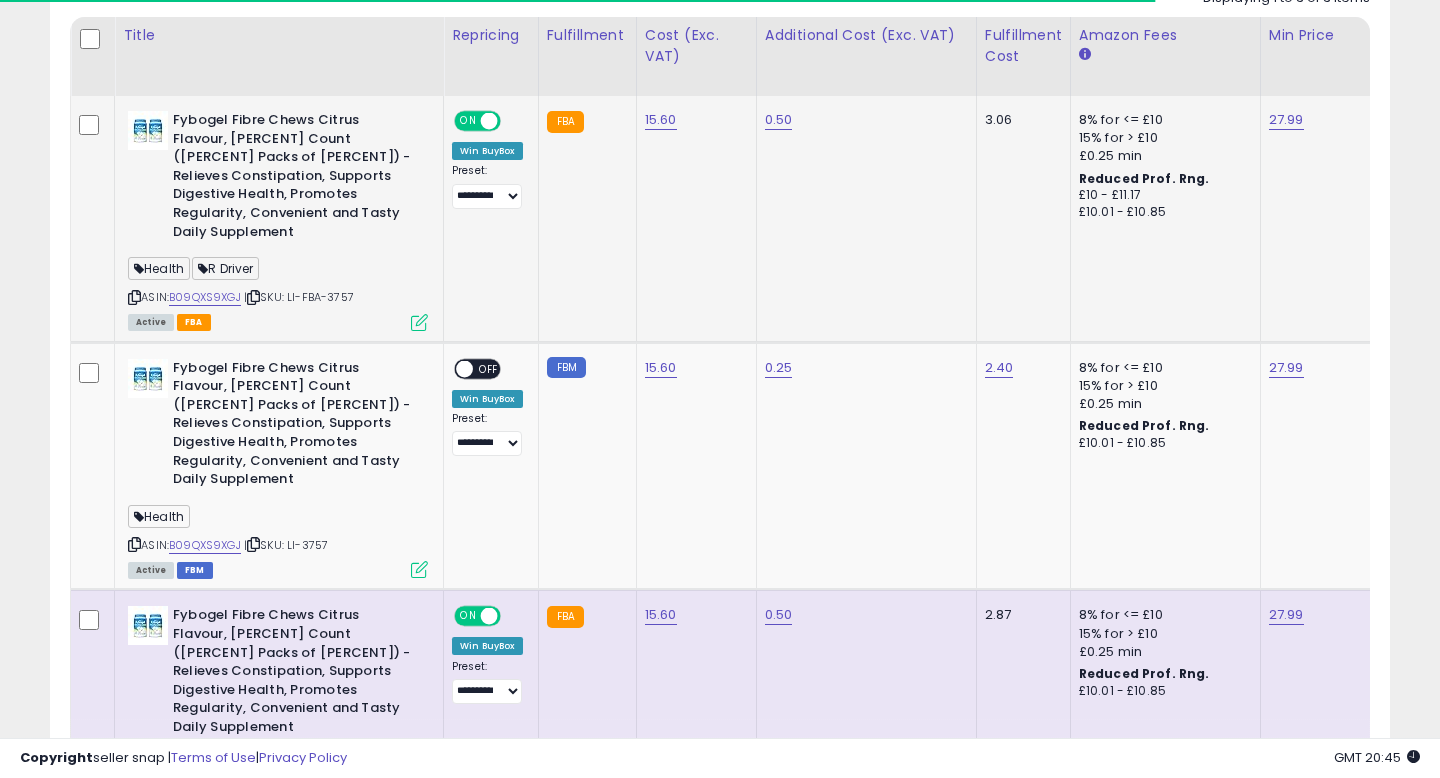 click at bounding box center (489, 121) 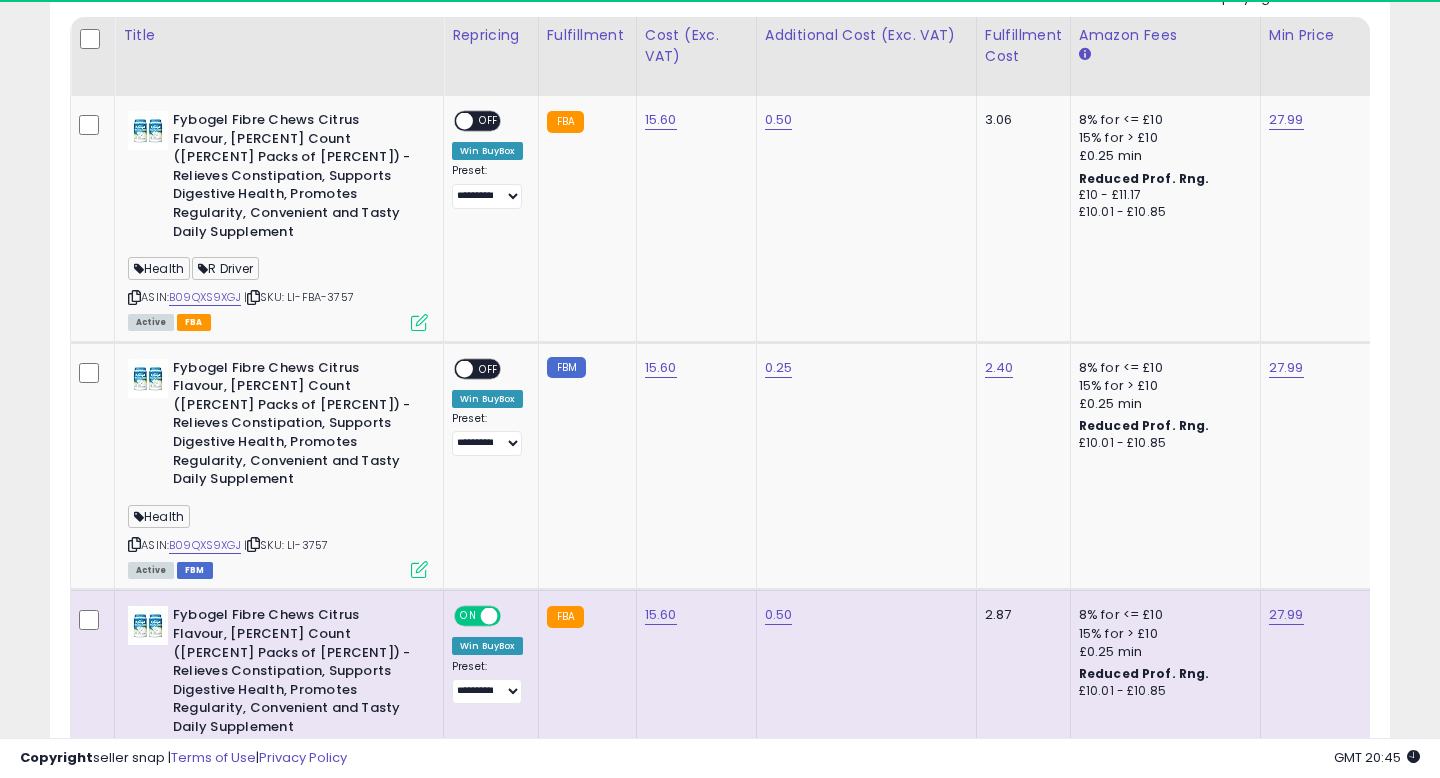 scroll, scrollTop: 999590, scrollLeft: 999224, axis: both 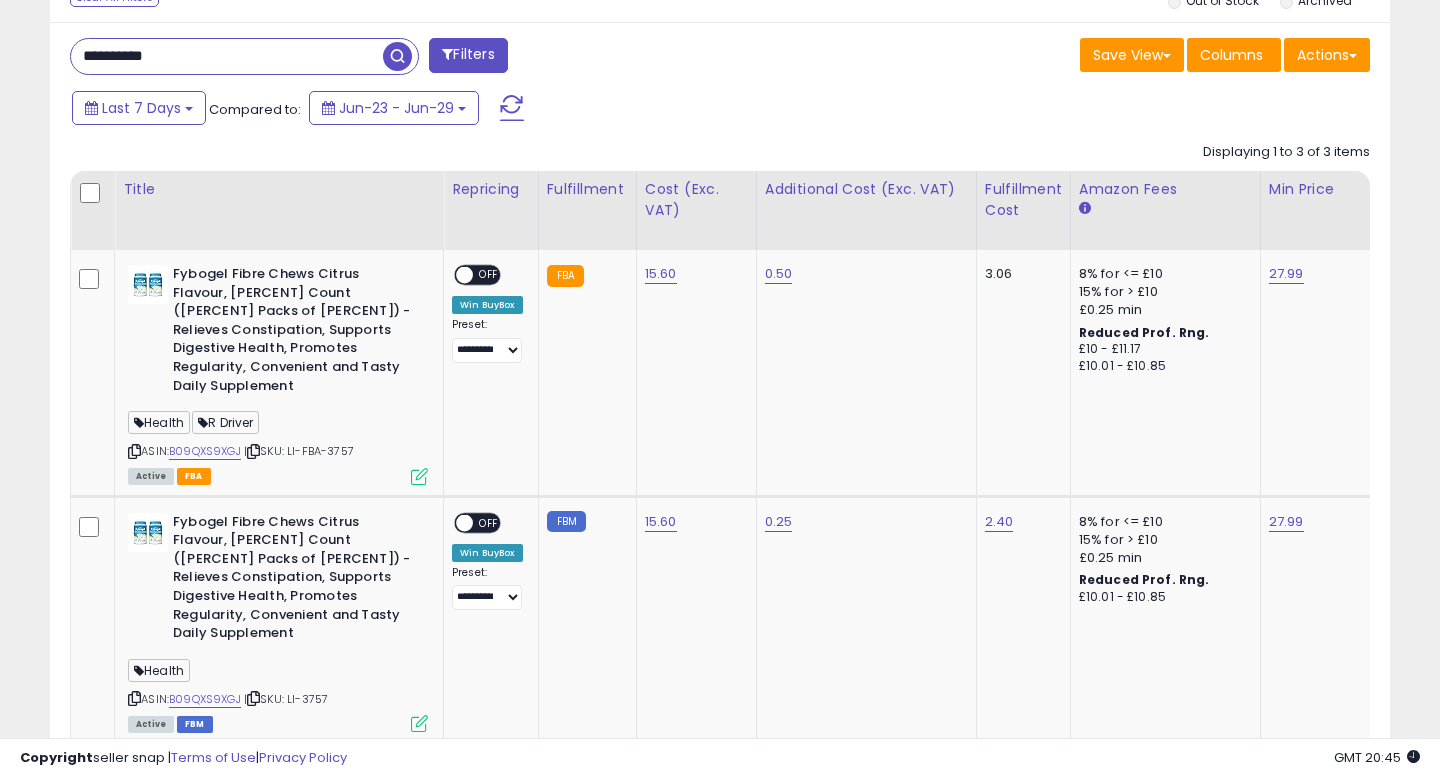 click on "**********" at bounding box center (227, 56) 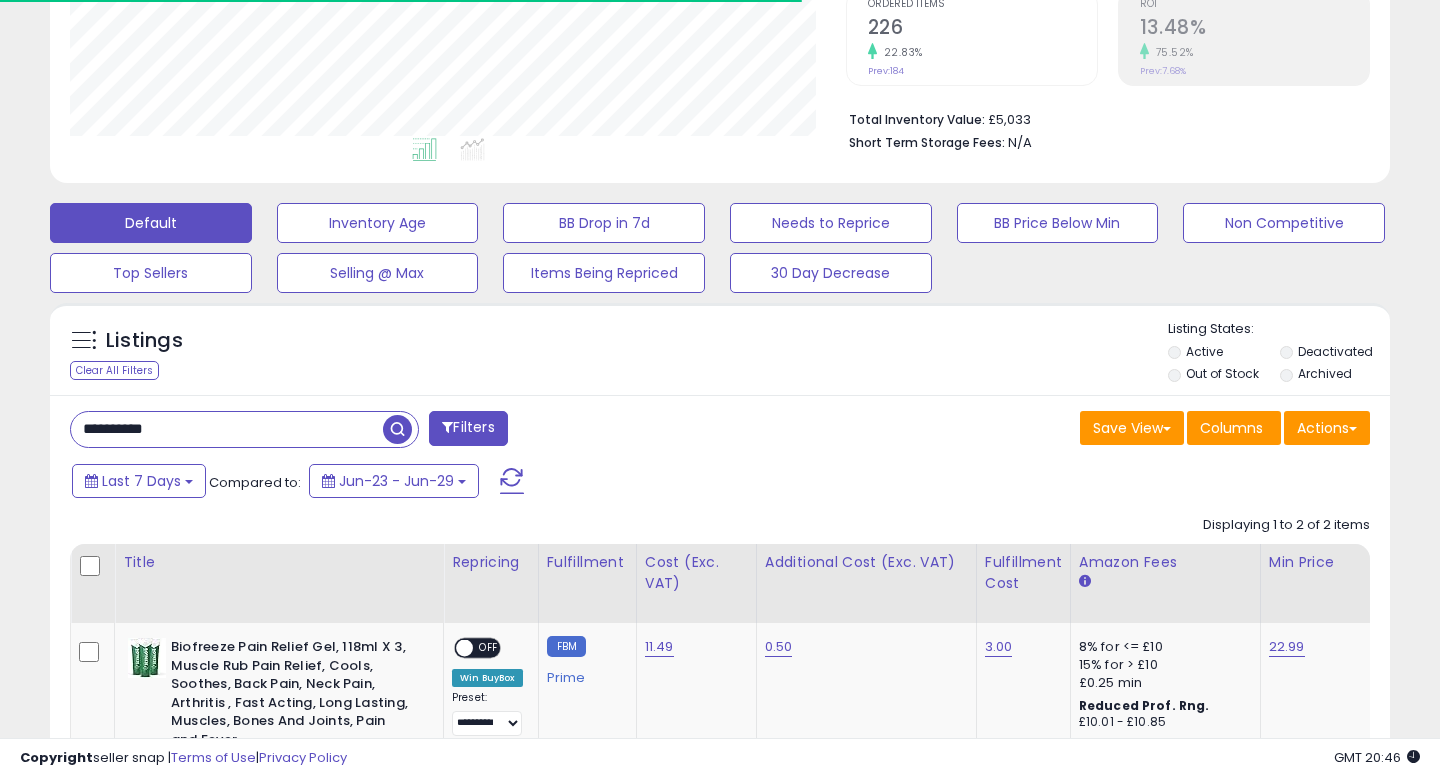 scroll, scrollTop: 800, scrollLeft: 0, axis: vertical 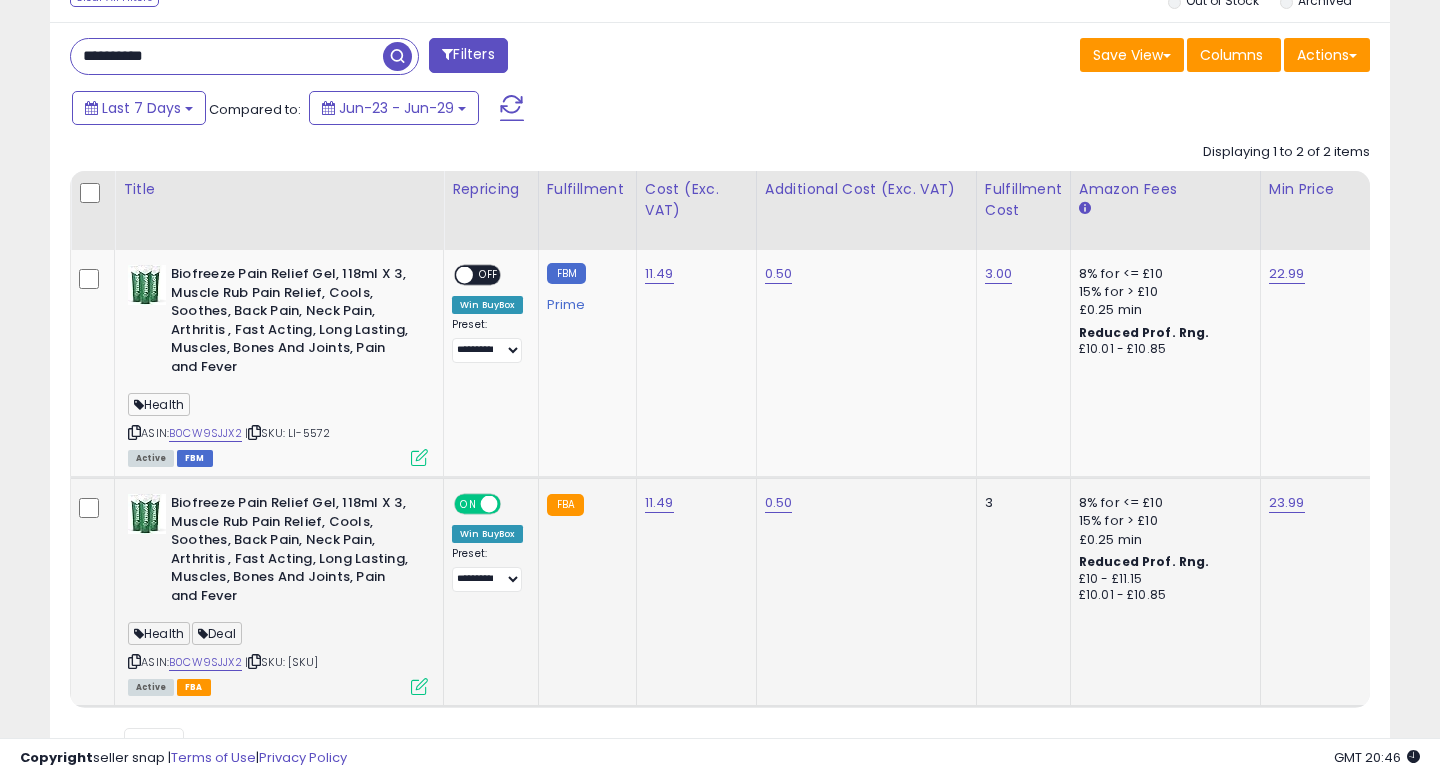 click on "ON" at bounding box center (468, 504) 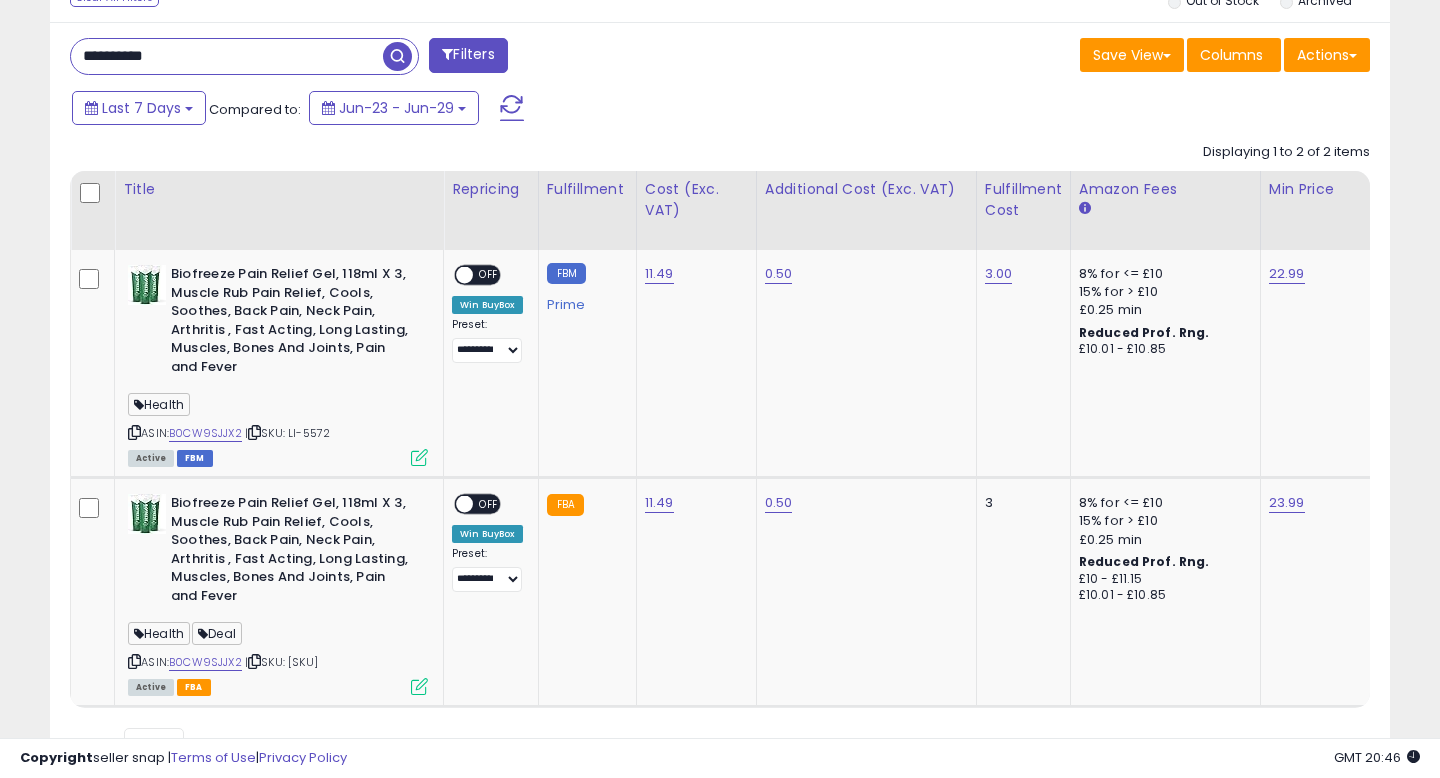 click on "**********" at bounding box center (227, 56) 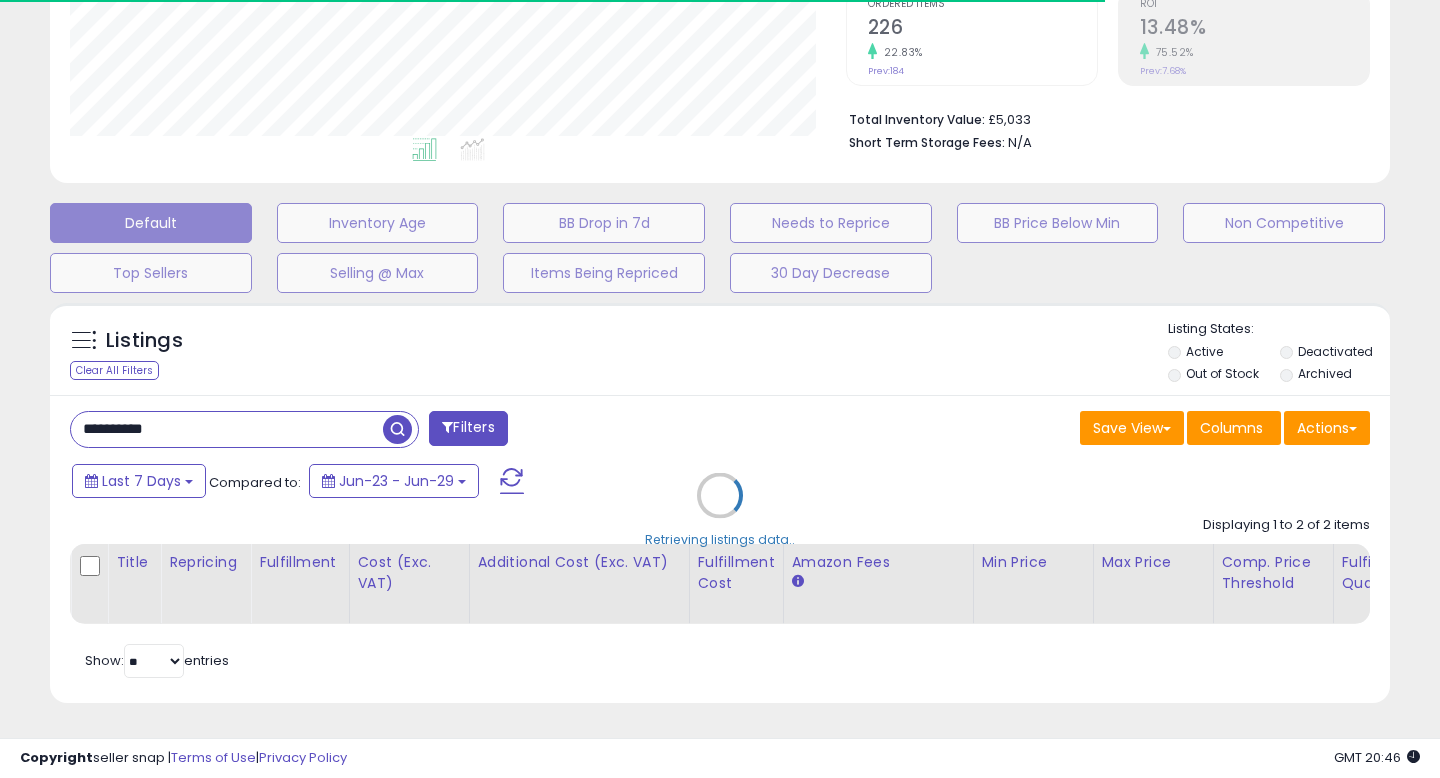 scroll, scrollTop: 736, scrollLeft: 0, axis: vertical 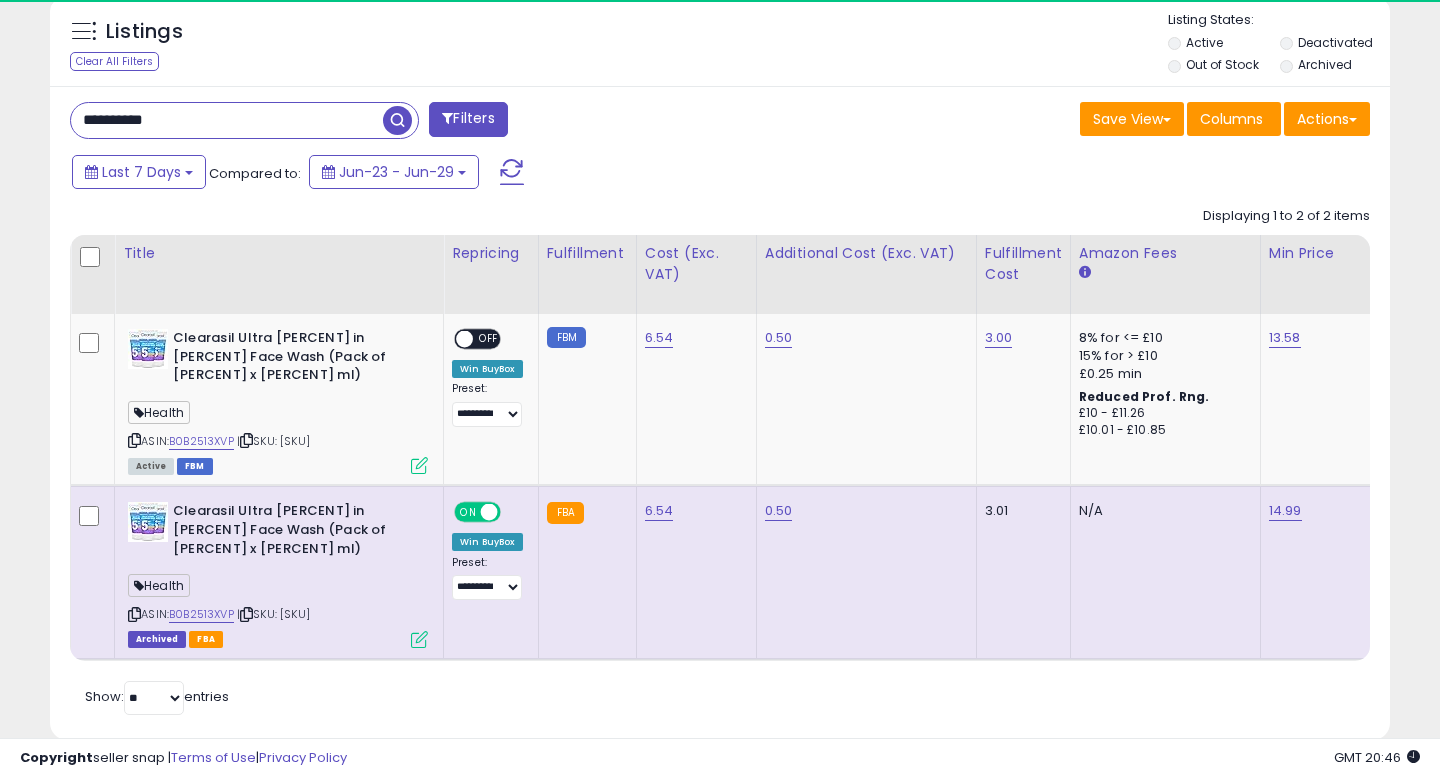 type 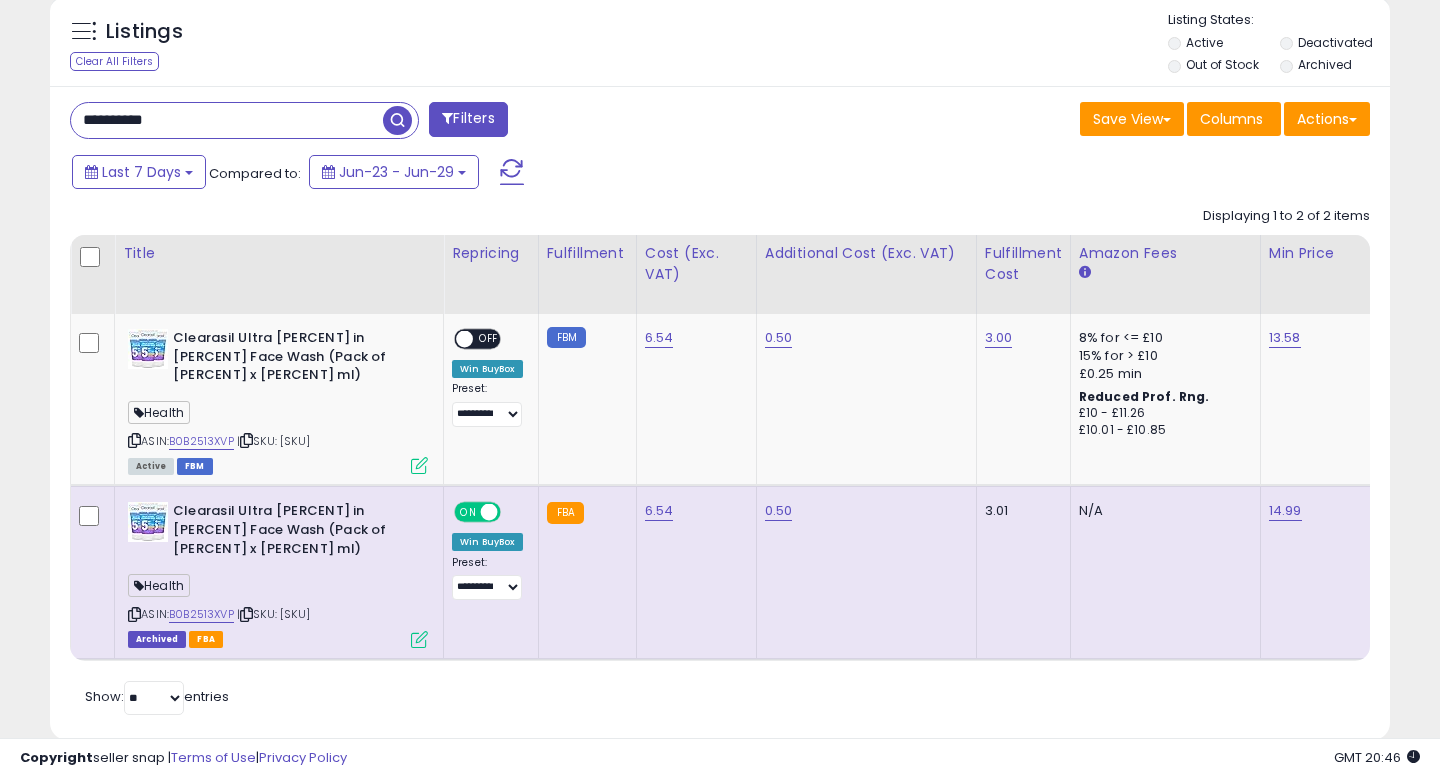click on "**********" at bounding box center (720, 413) 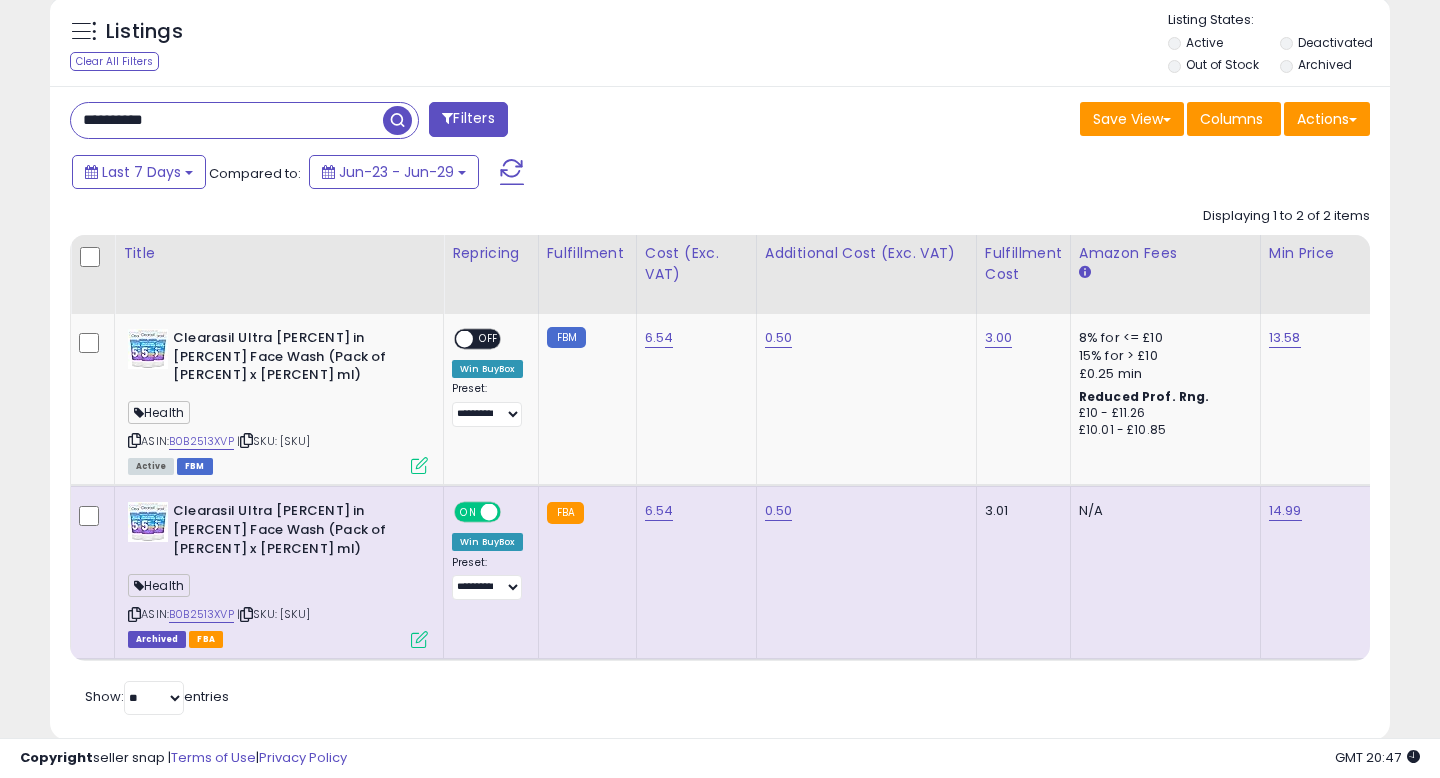 click on "**********" at bounding box center (227, 120) 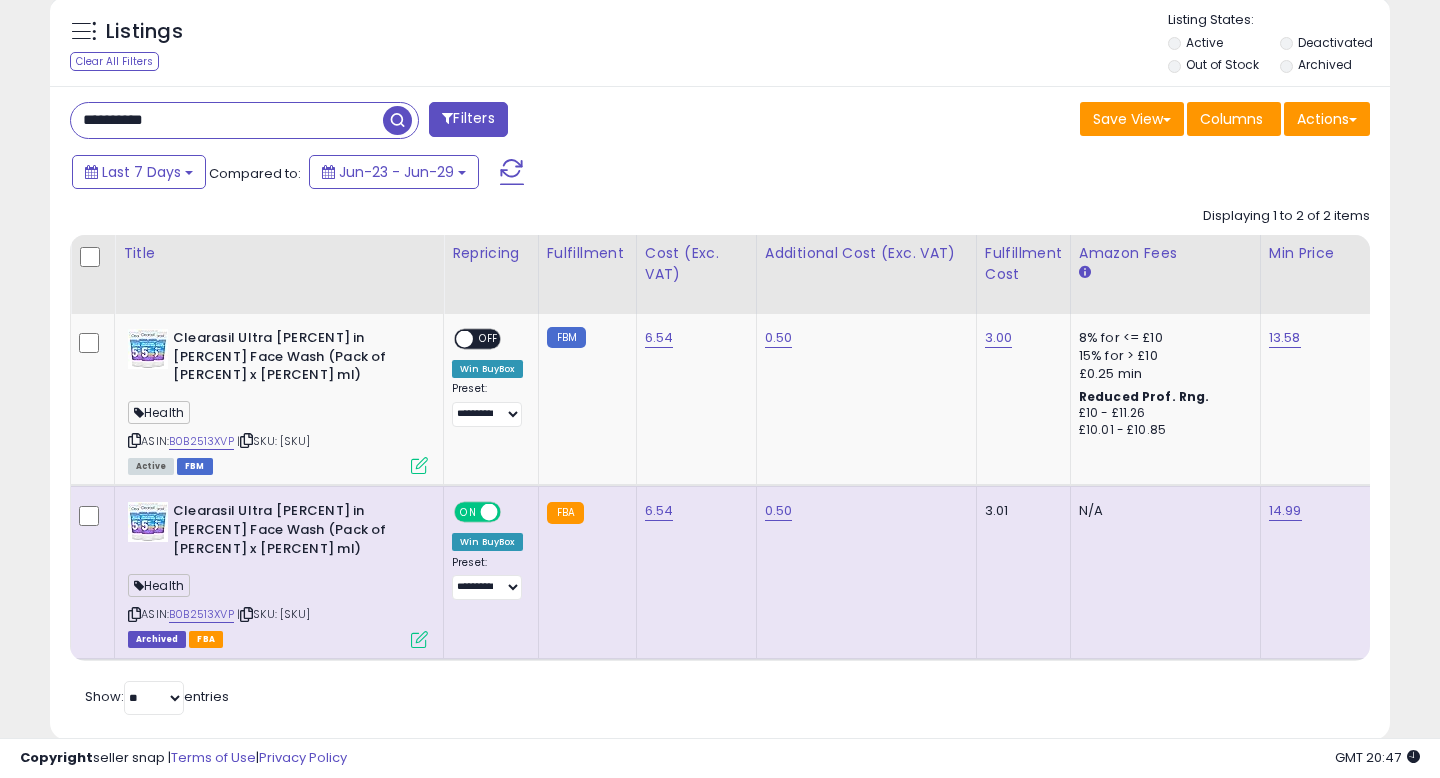 click on "**********" at bounding box center (227, 120) 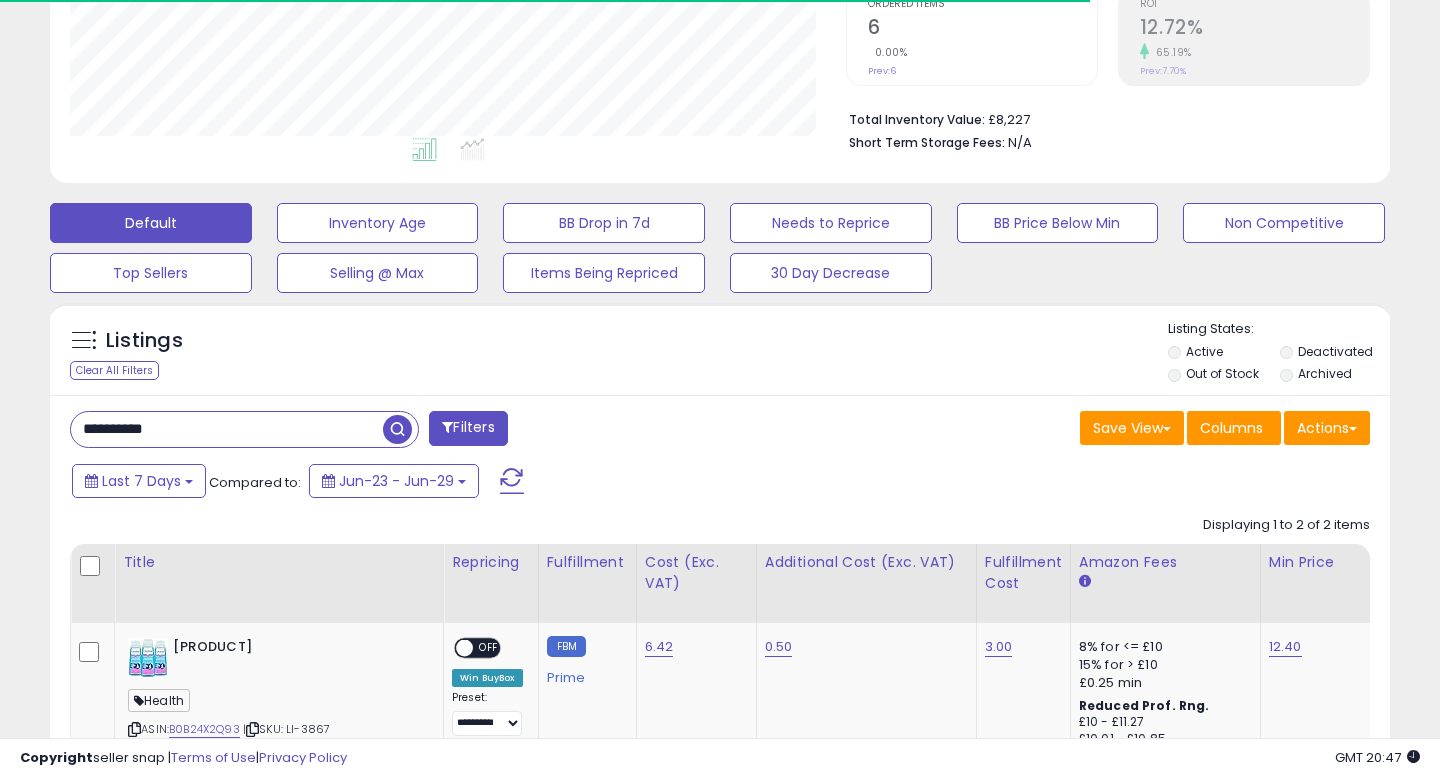 scroll, scrollTop: 736, scrollLeft: 0, axis: vertical 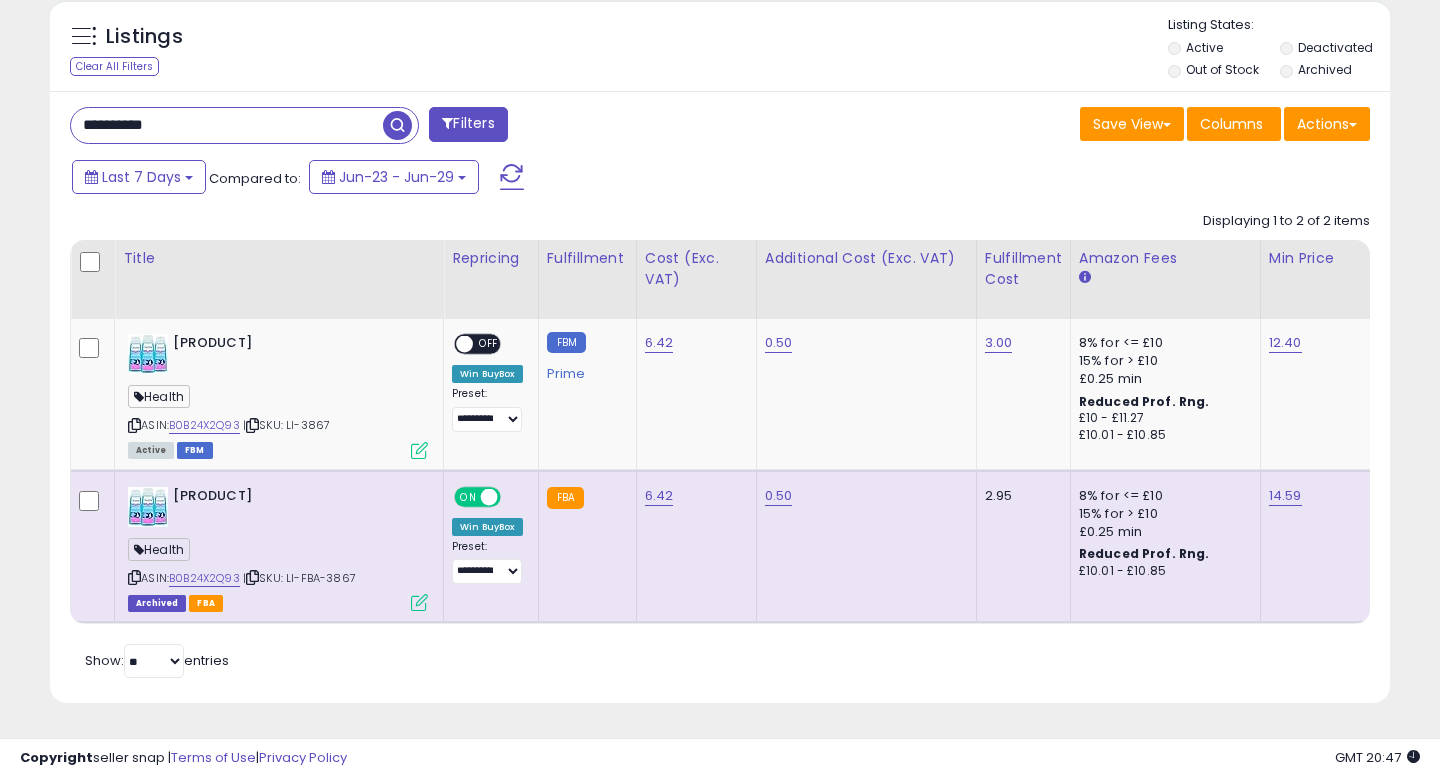 click on "**********" at bounding box center (227, 125) 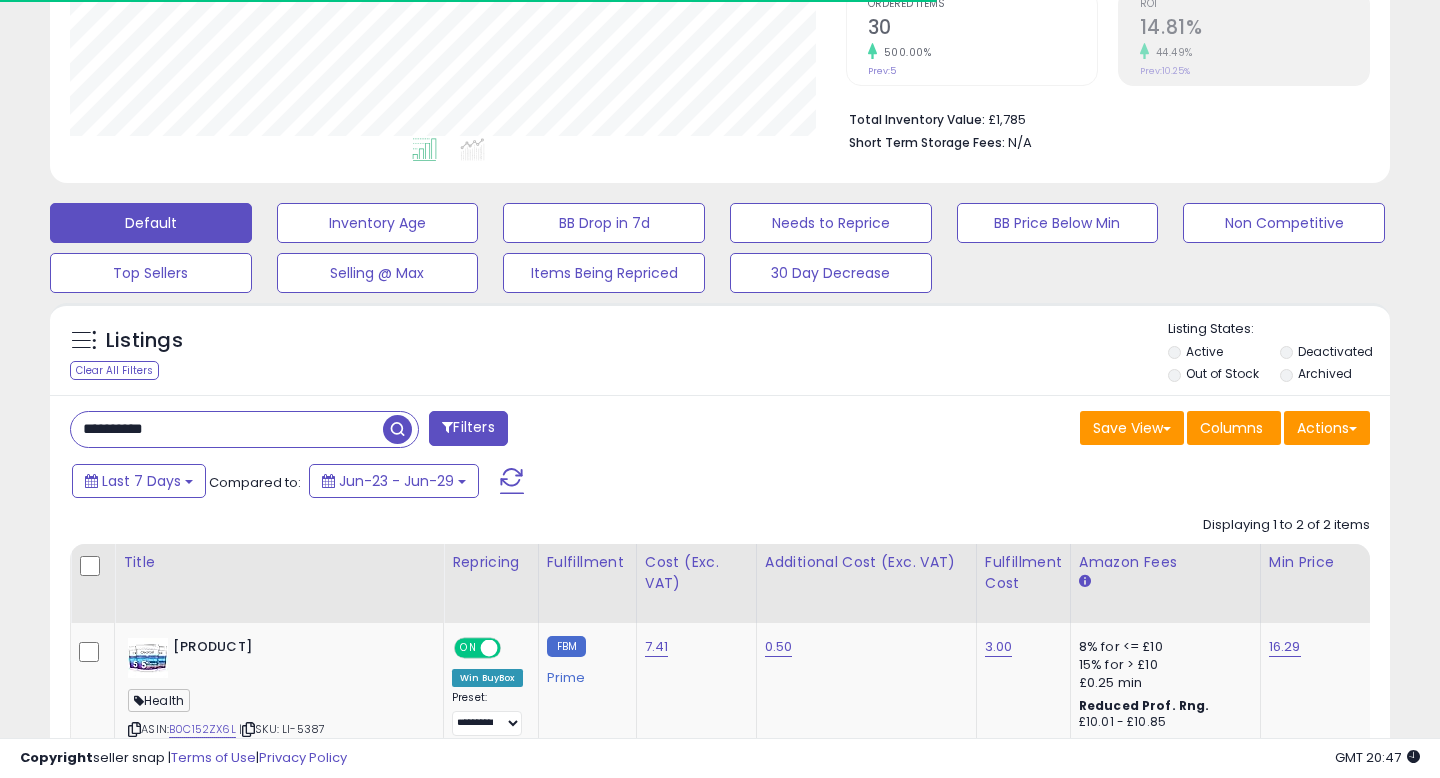 scroll, scrollTop: 736, scrollLeft: 0, axis: vertical 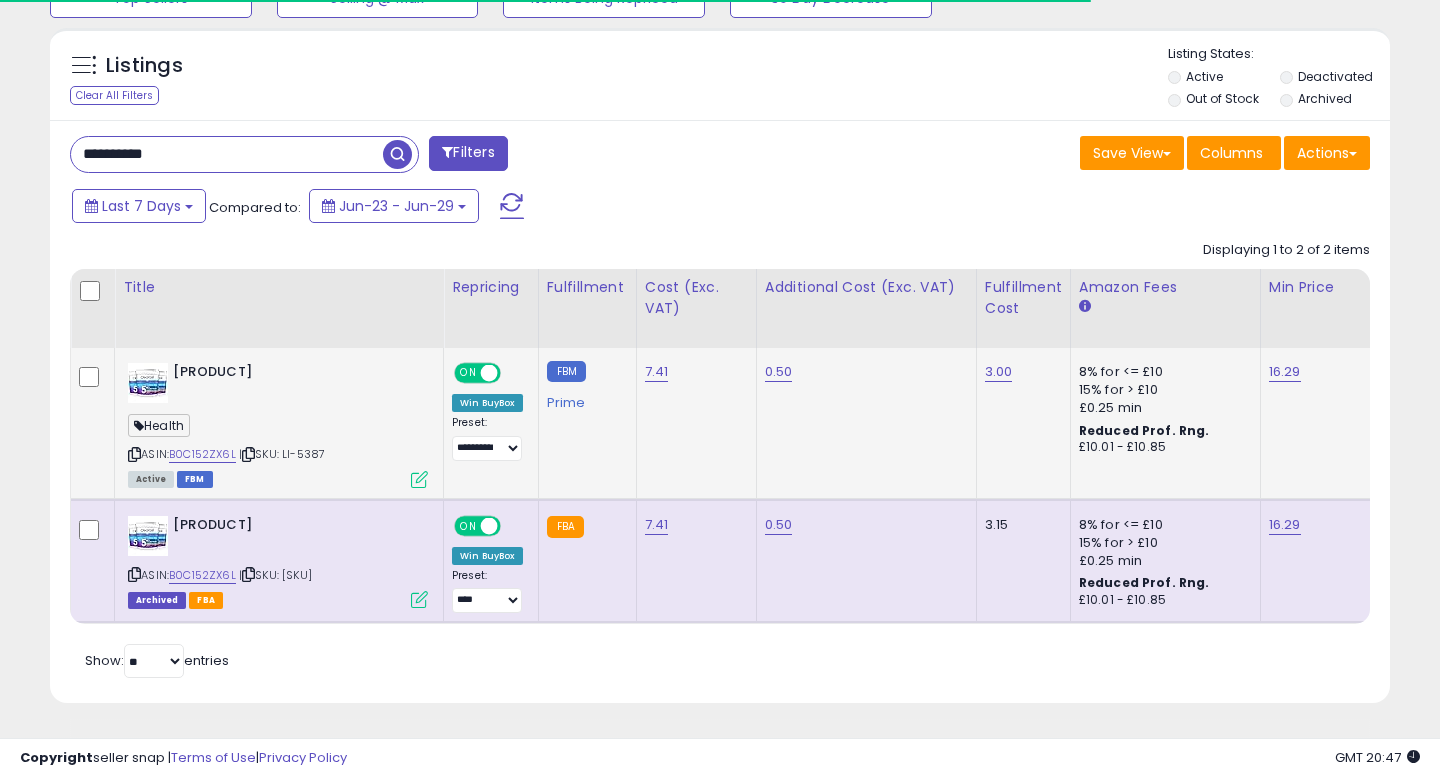 click on "ON" at bounding box center (468, 373) 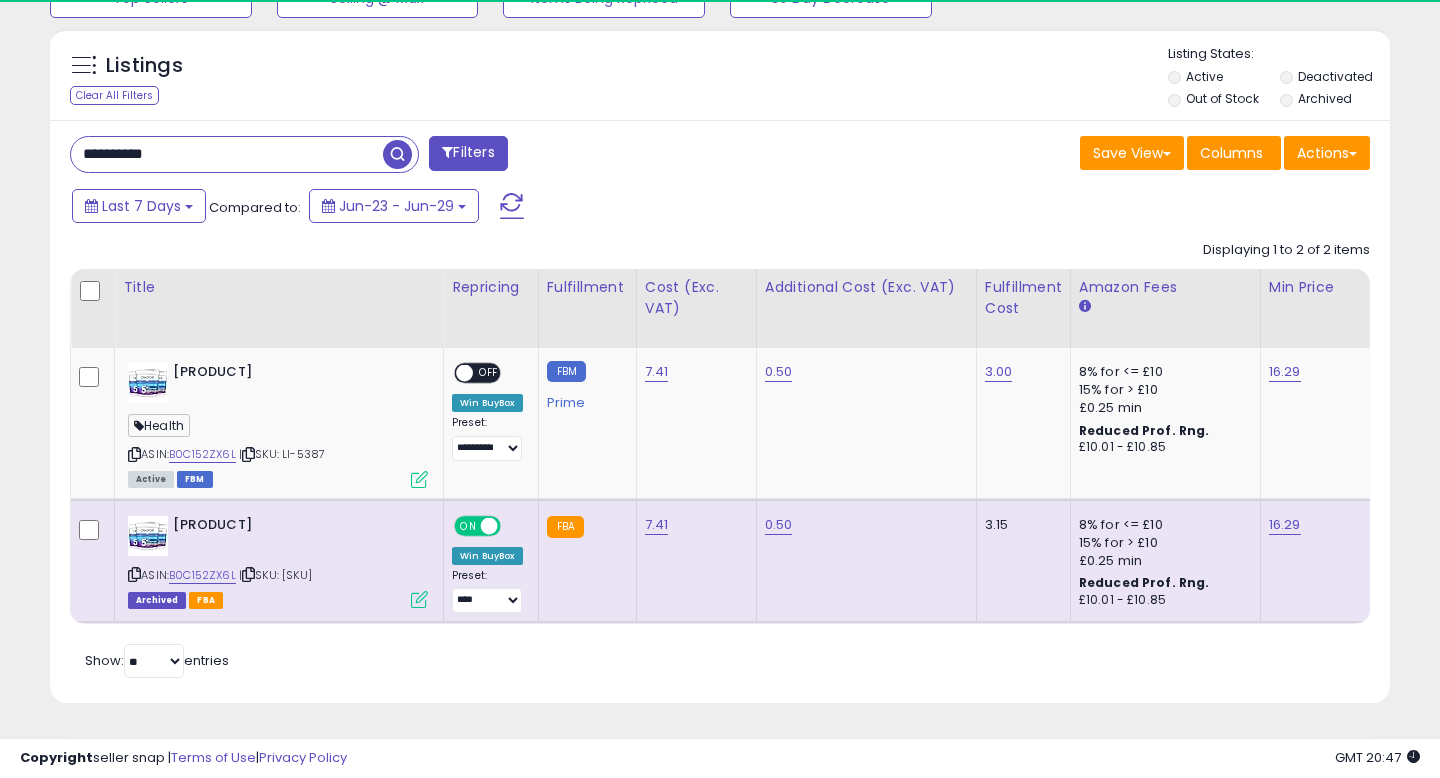 scroll, scrollTop: 999590, scrollLeft: 999224, axis: both 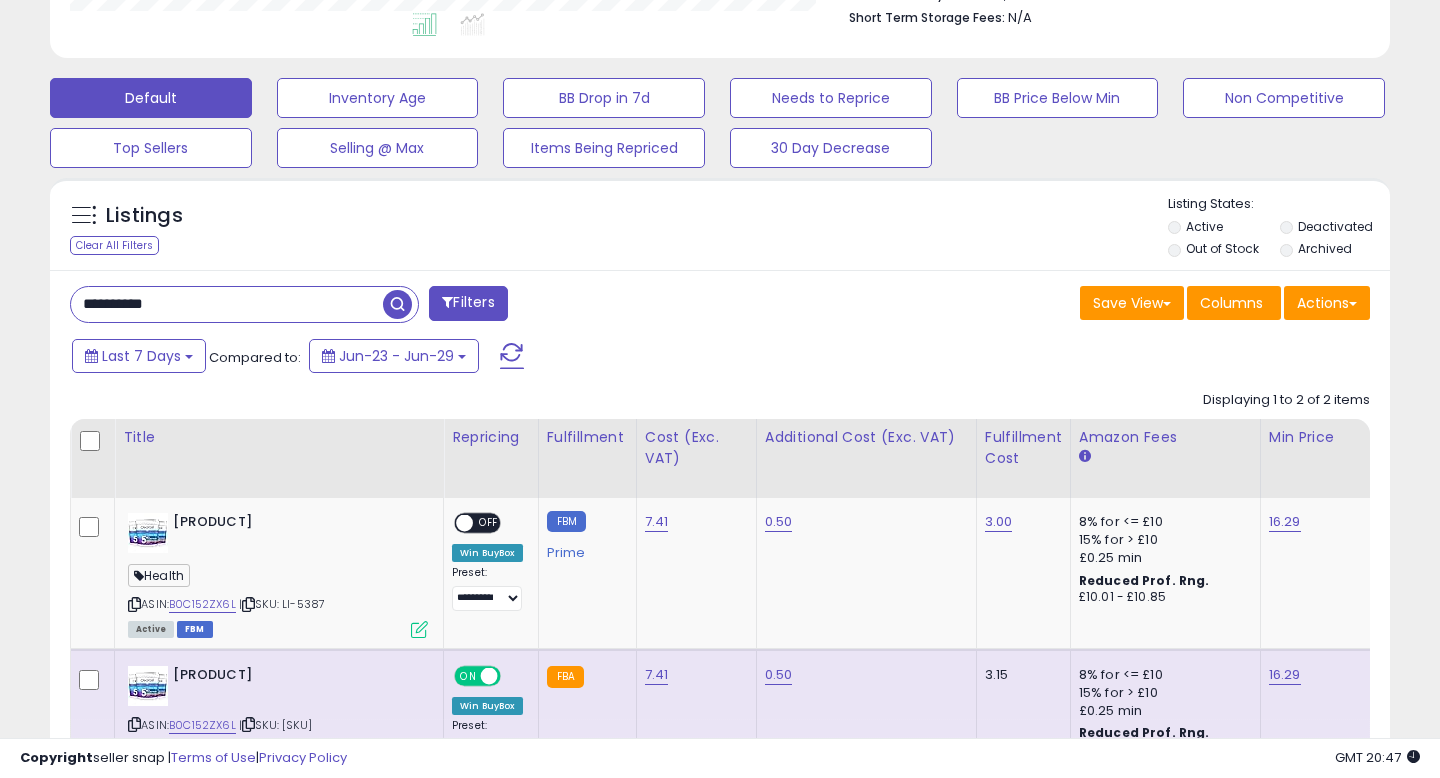 click on "**********" at bounding box center [227, 304] 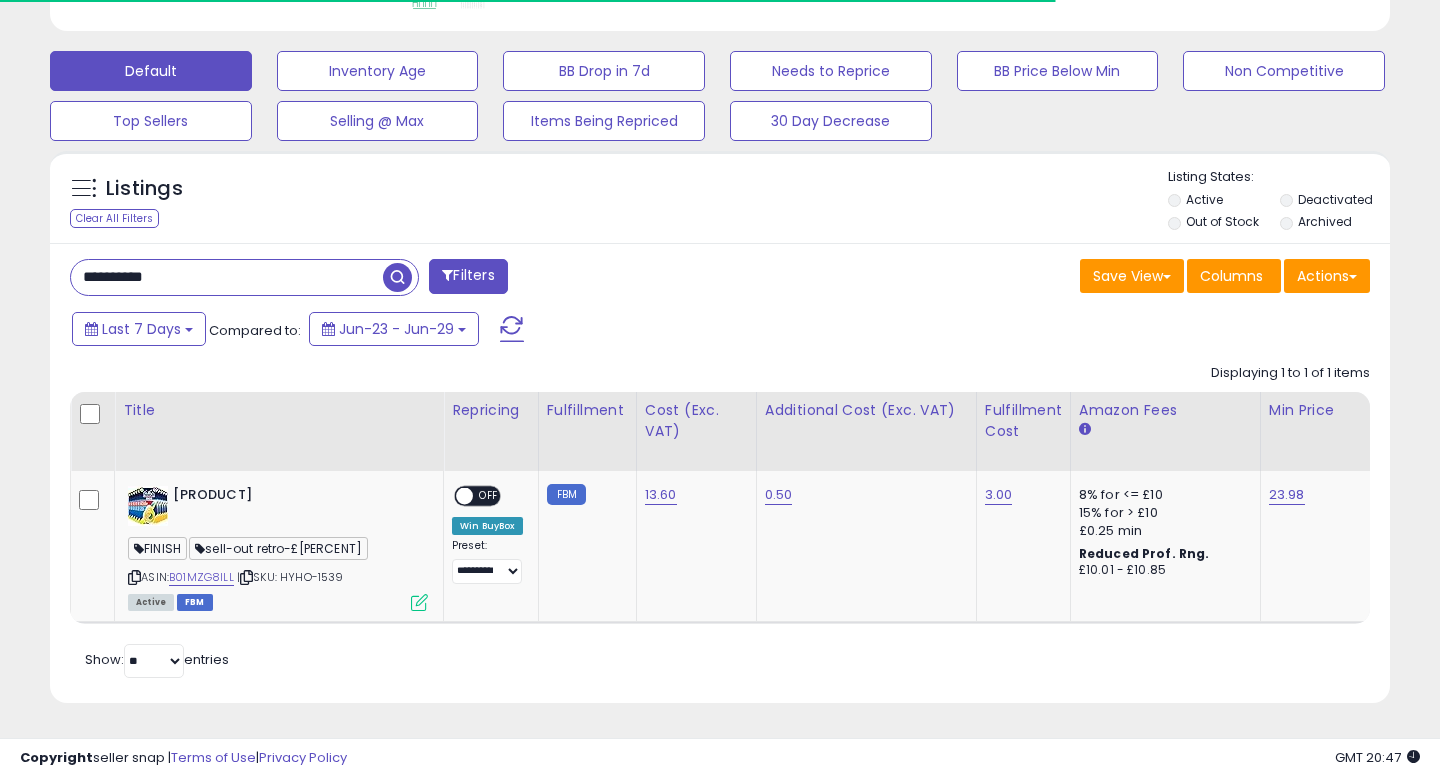 scroll, scrollTop: 594, scrollLeft: 0, axis: vertical 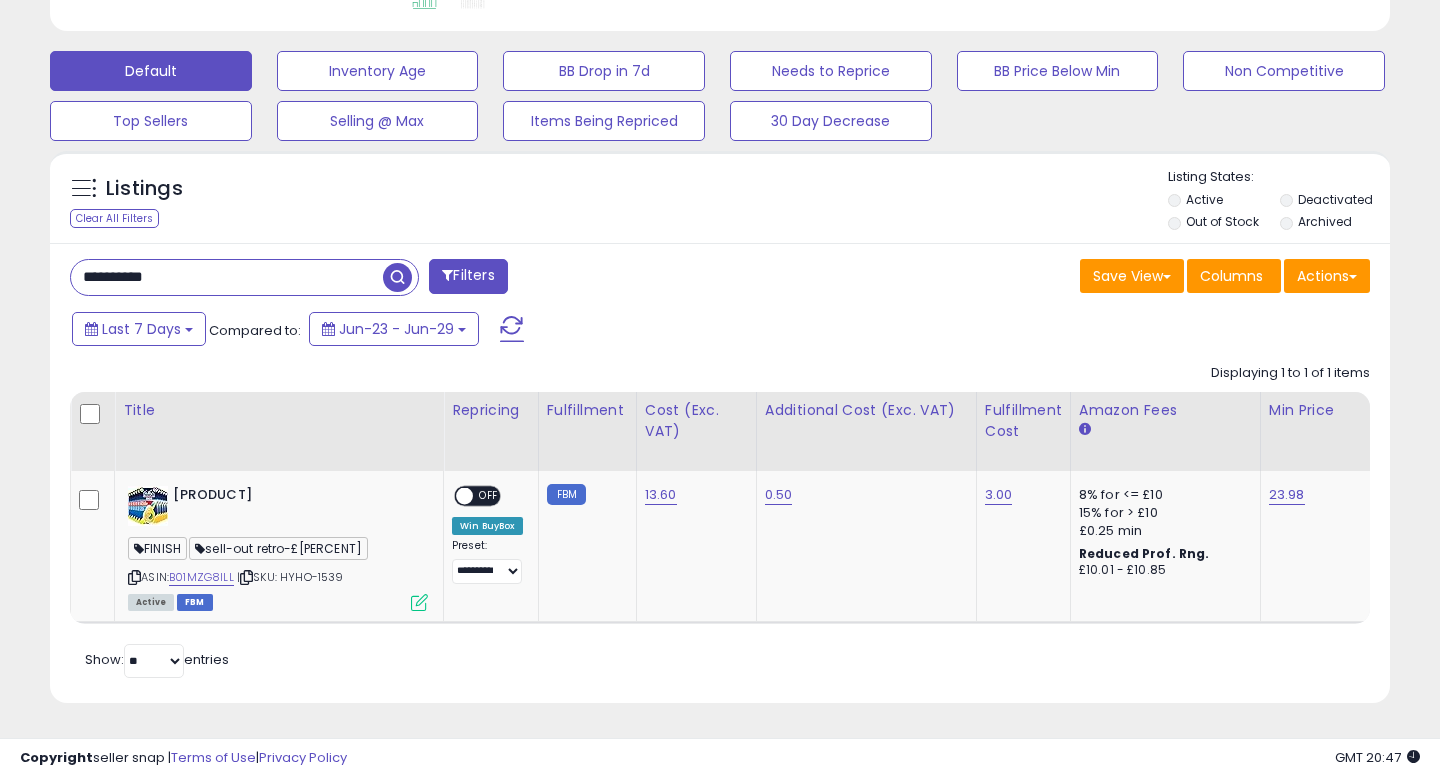 click on "**********" at bounding box center (227, 277) 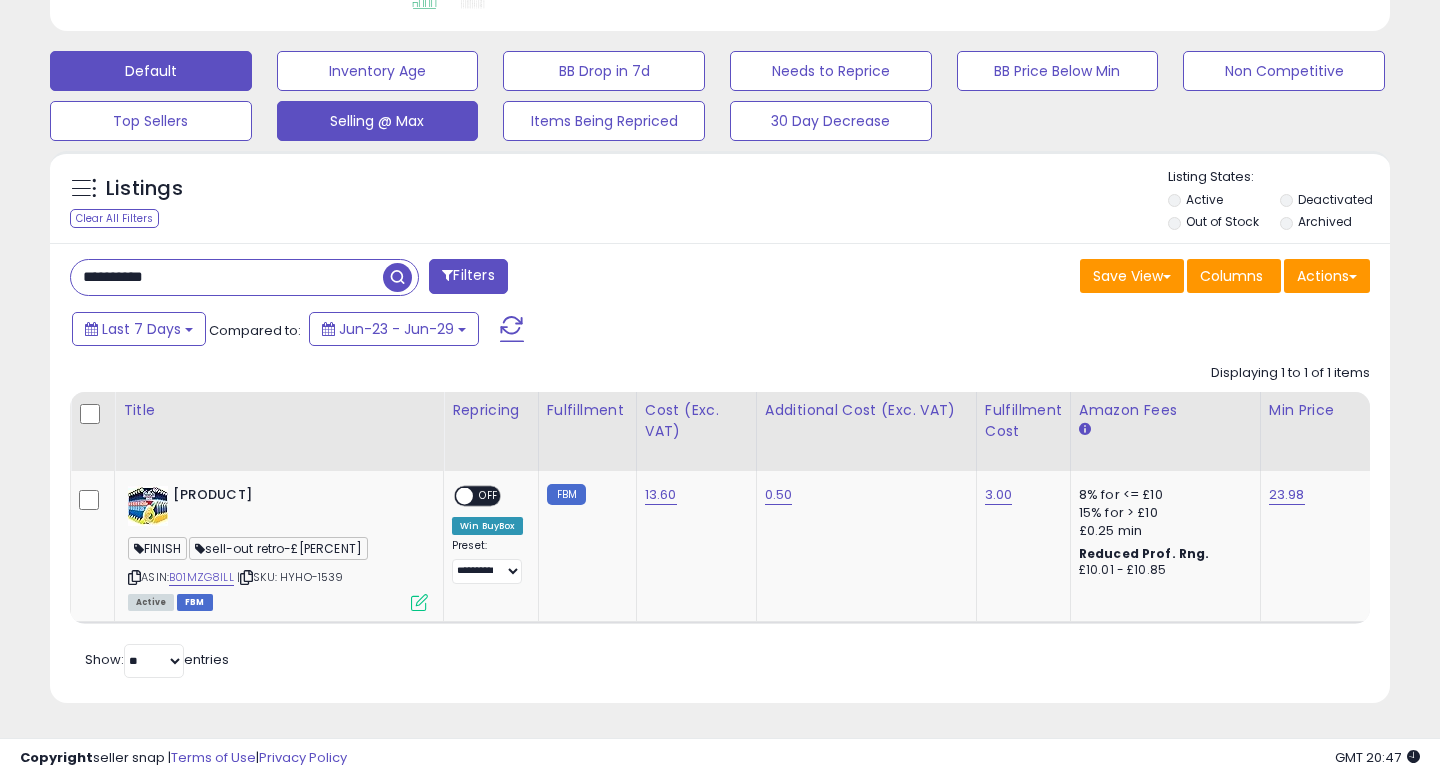 click at bounding box center (397, 277) 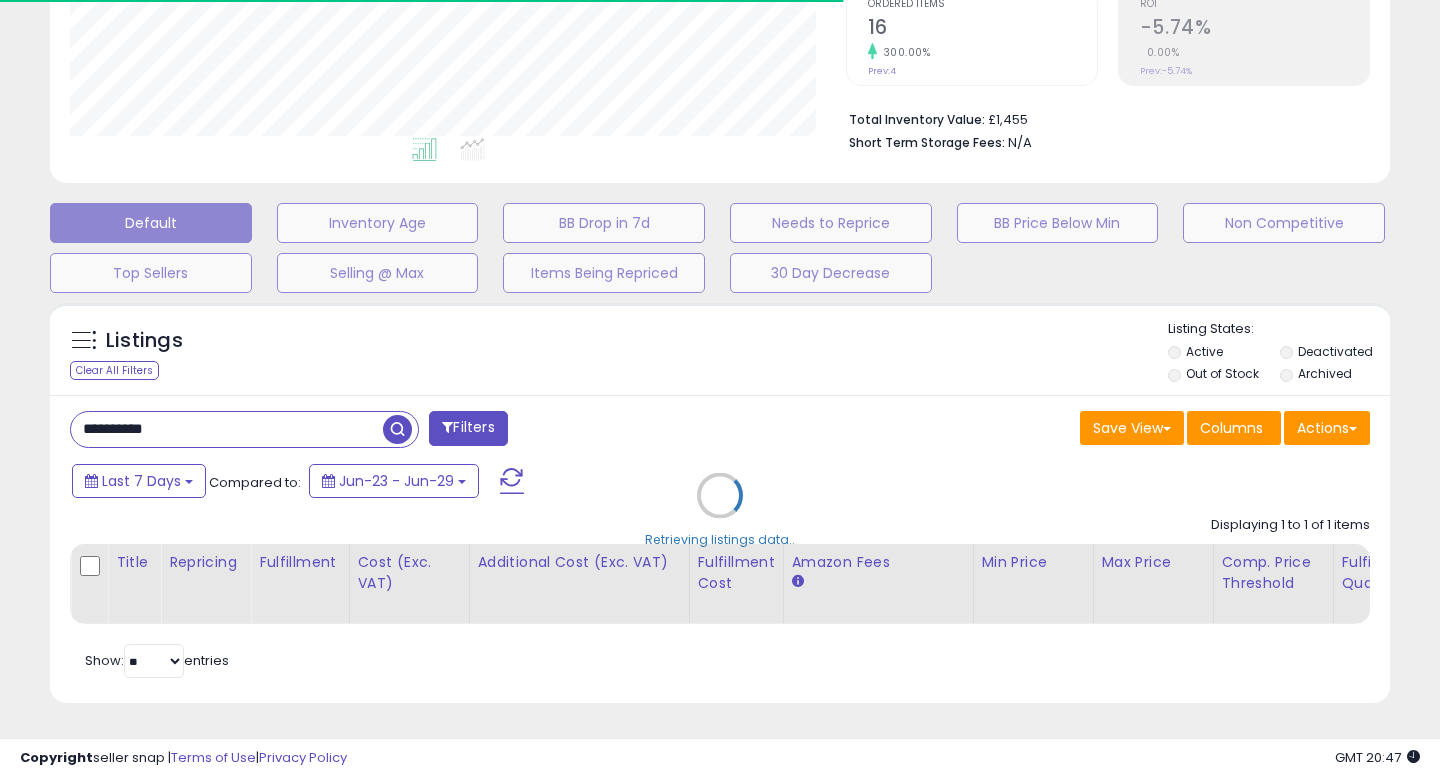 scroll, scrollTop: 594, scrollLeft: 0, axis: vertical 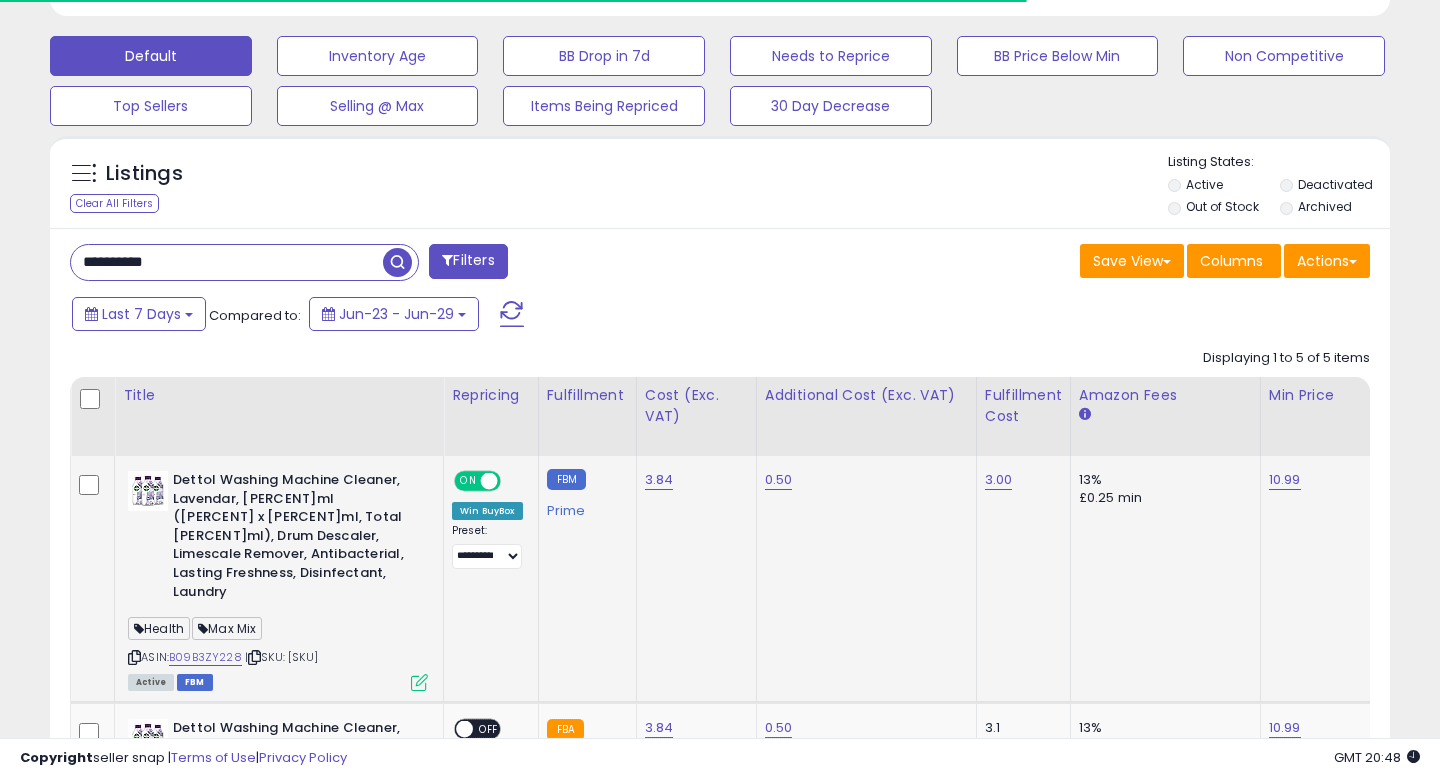 click on "ON   OFF" at bounding box center (479, 481) 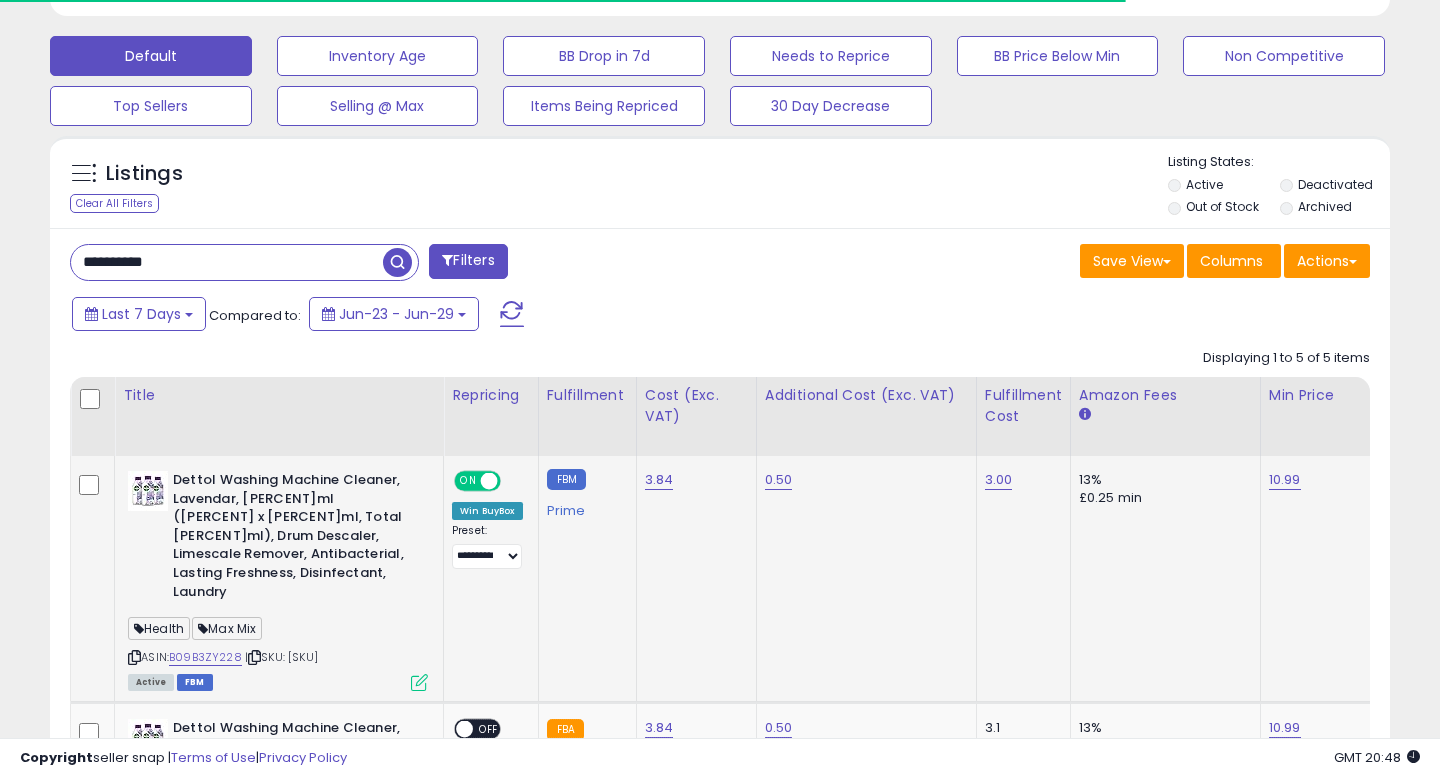 click on "ON" at bounding box center [468, 481] 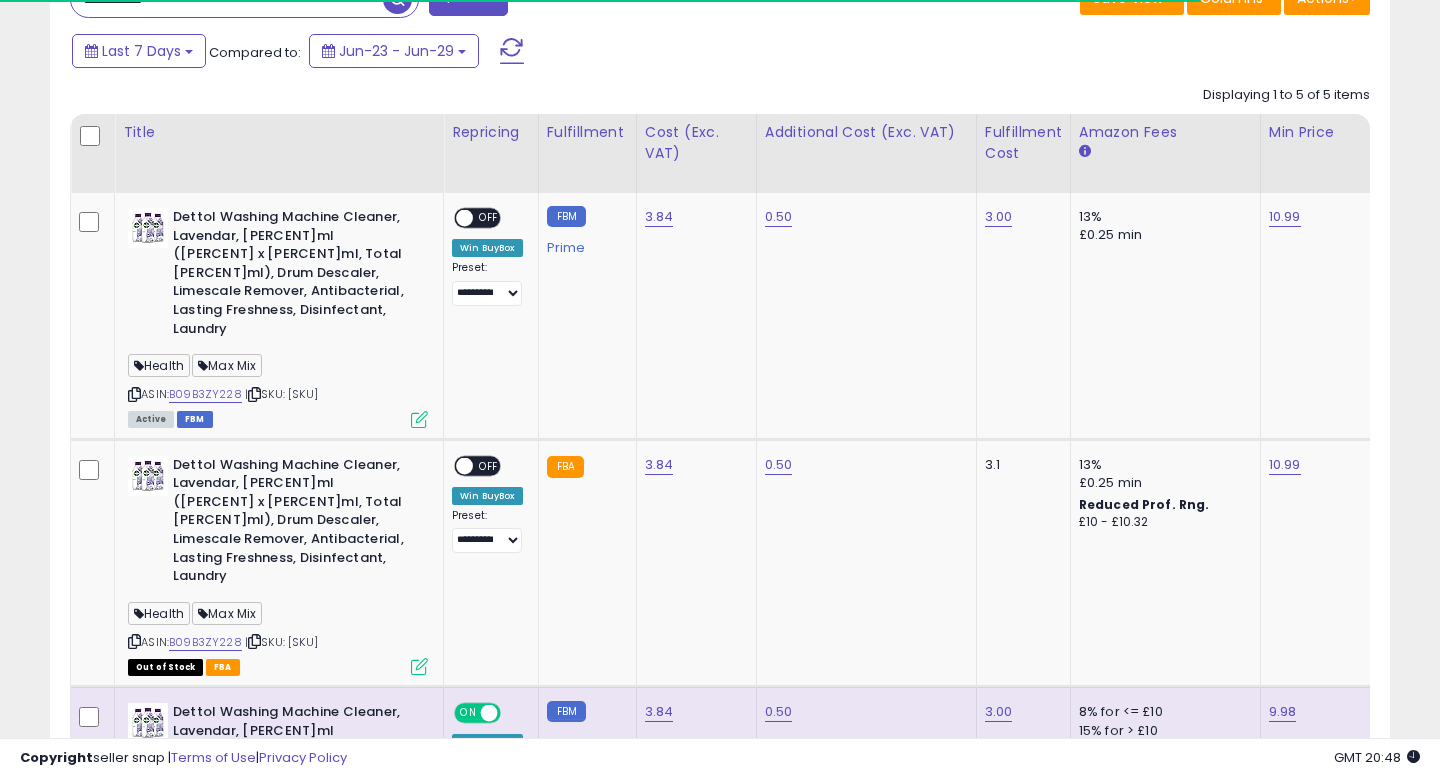 scroll, scrollTop: 997, scrollLeft: 0, axis: vertical 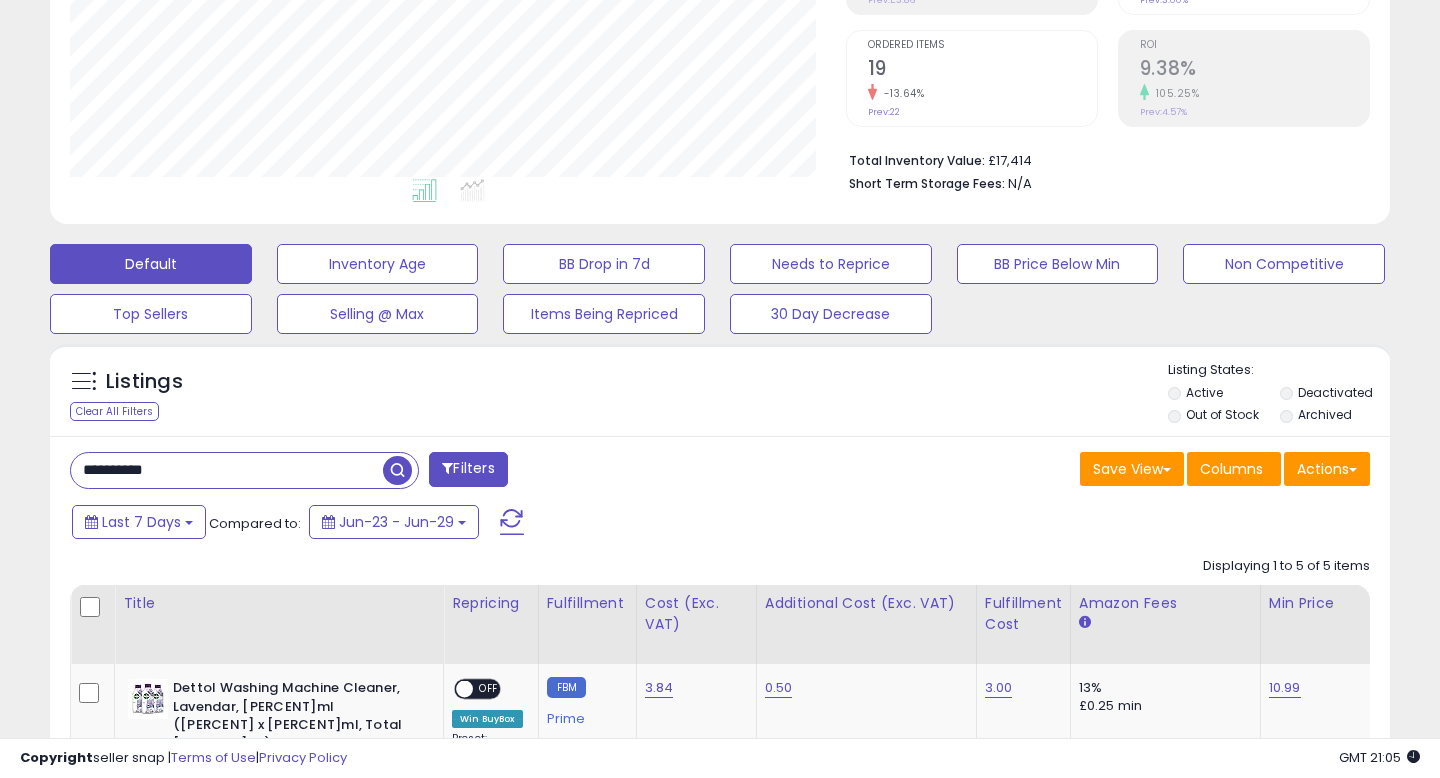 click on "**********" at bounding box center (227, 470) 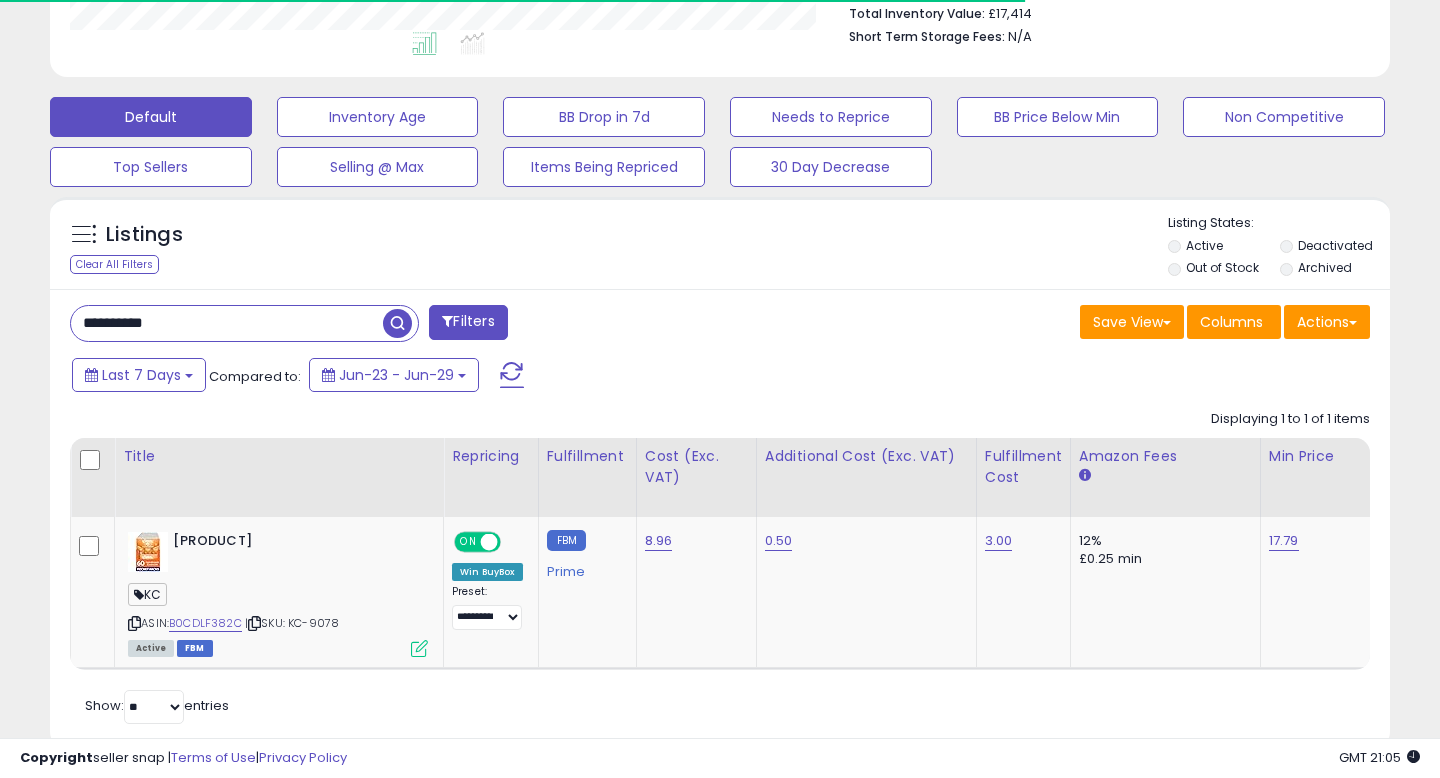 scroll, scrollTop: 581, scrollLeft: 0, axis: vertical 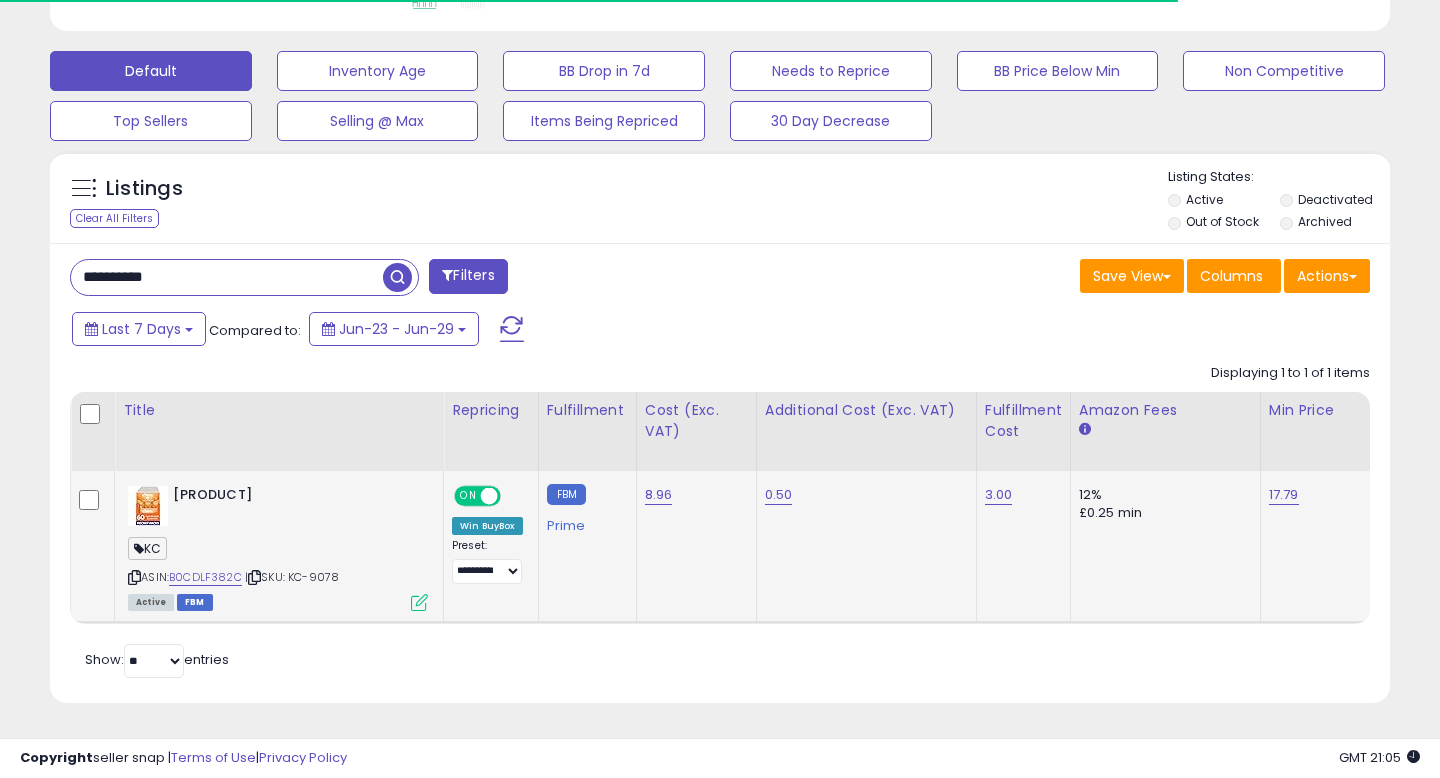 click at bounding box center [489, 496] 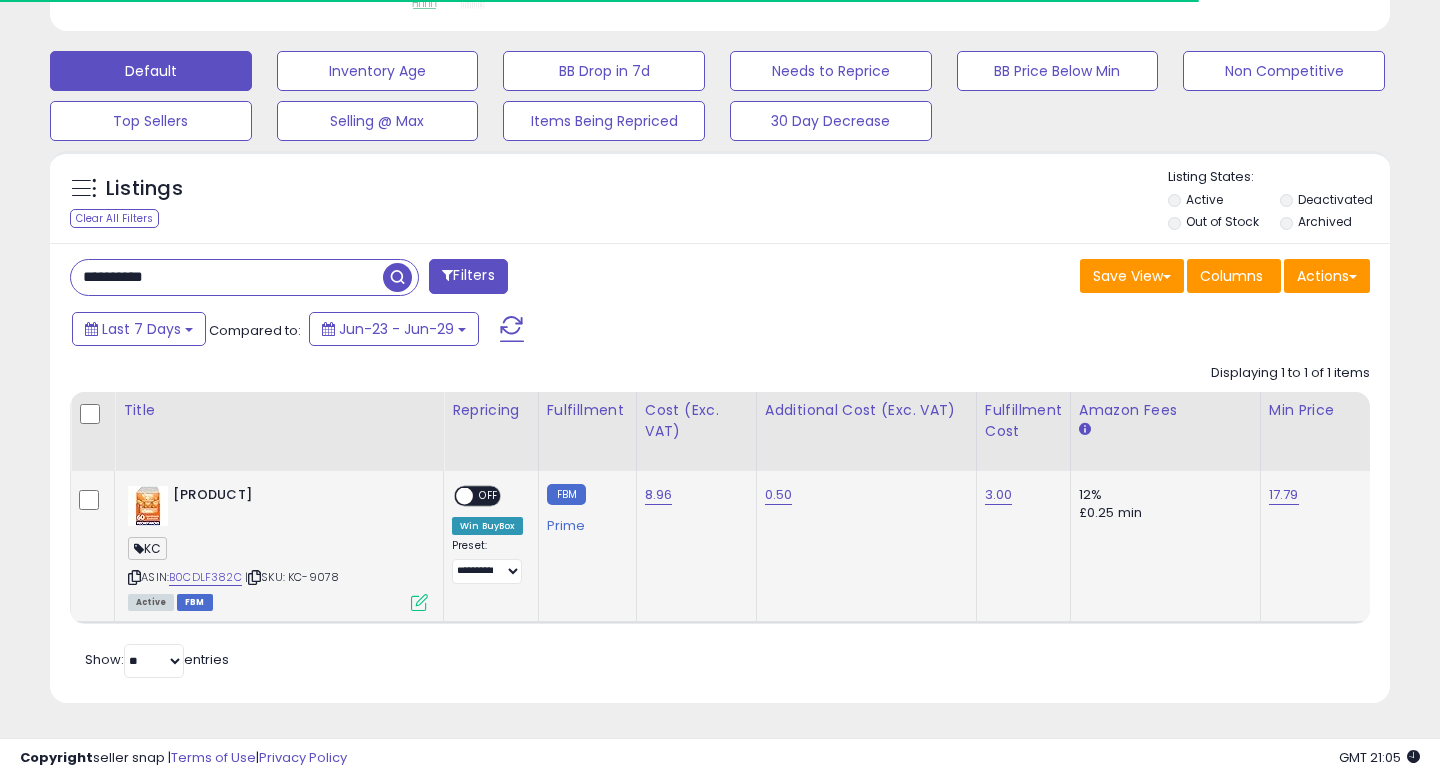 scroll, scrollTop: 999590, scrollLeft: 999224, axis: both 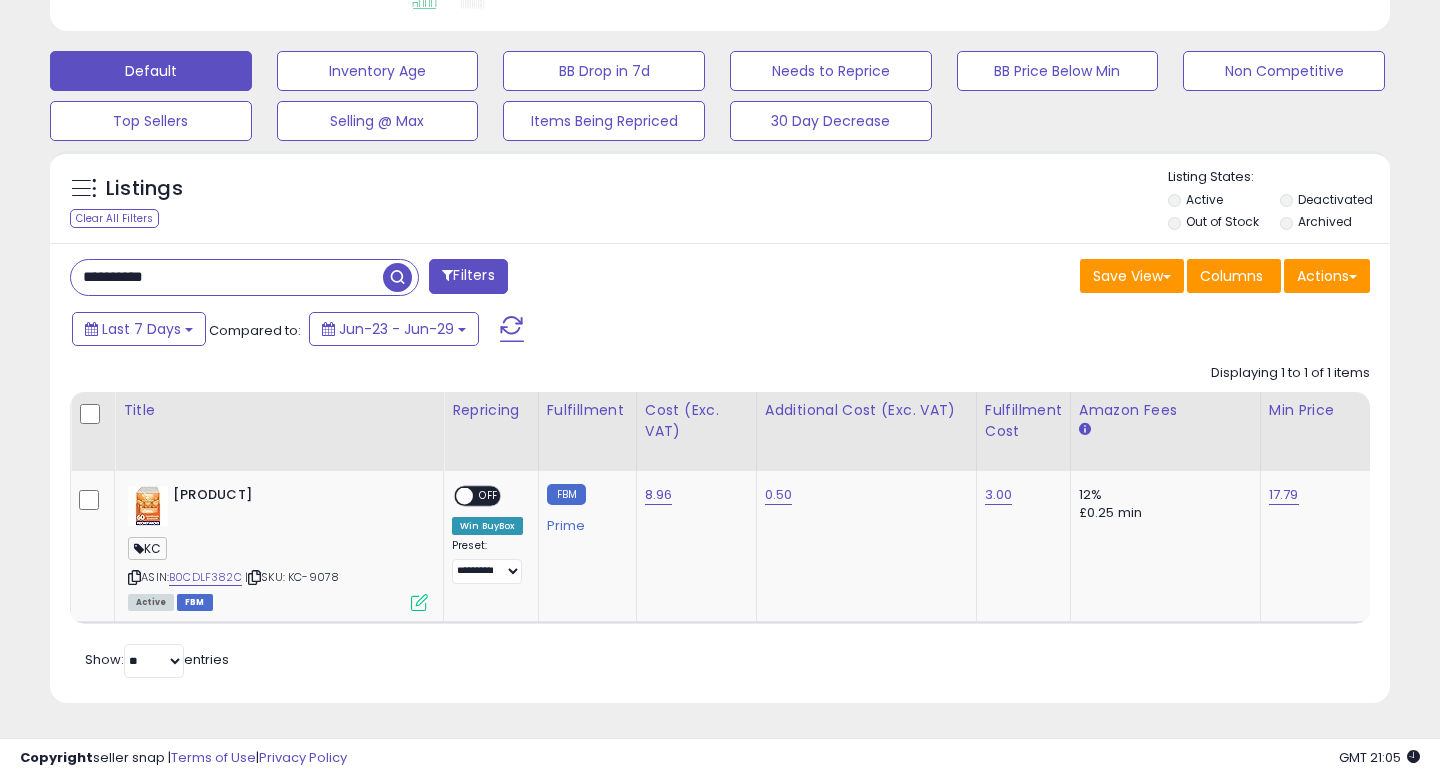 click on "**********" at bounding box center [244, 277] 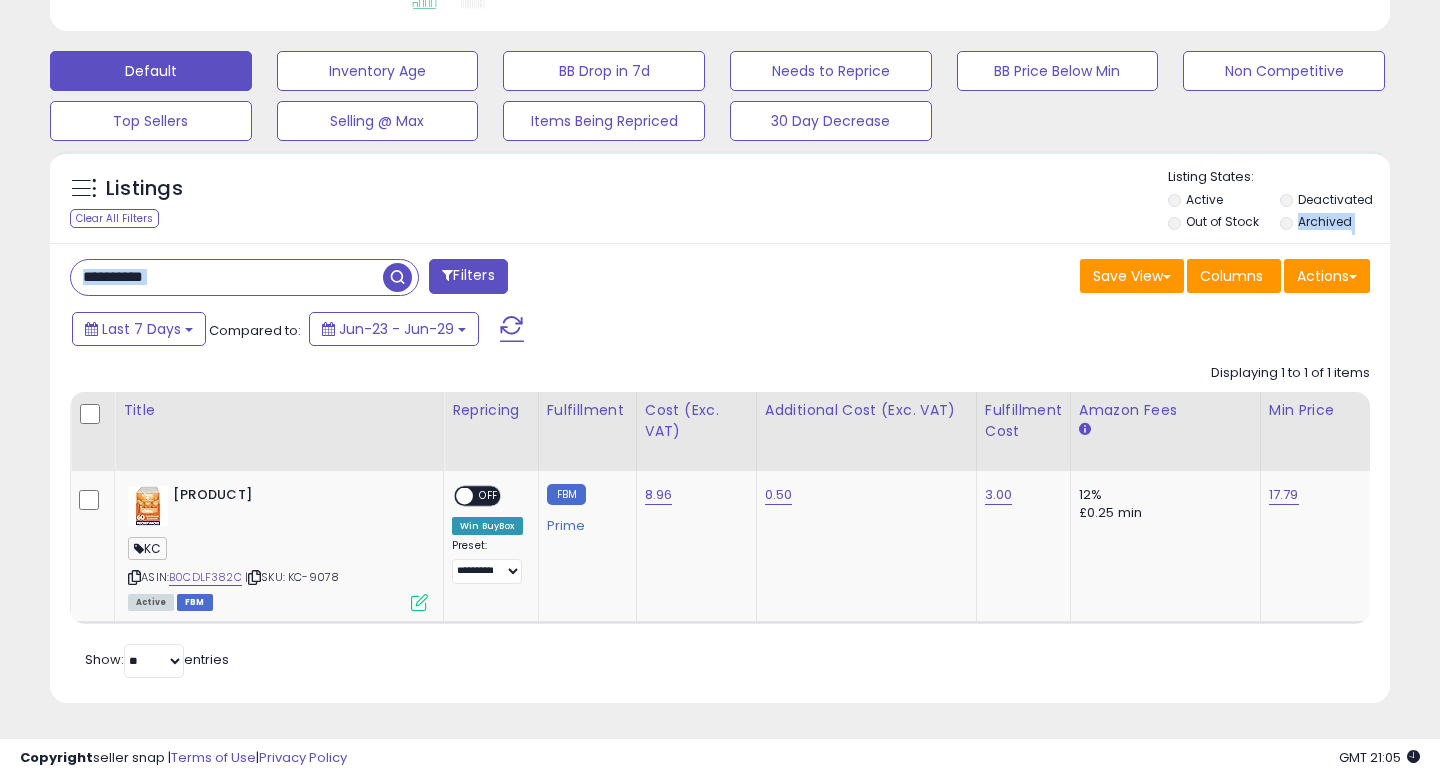 click on "**********" at bounding box center (244, 277) 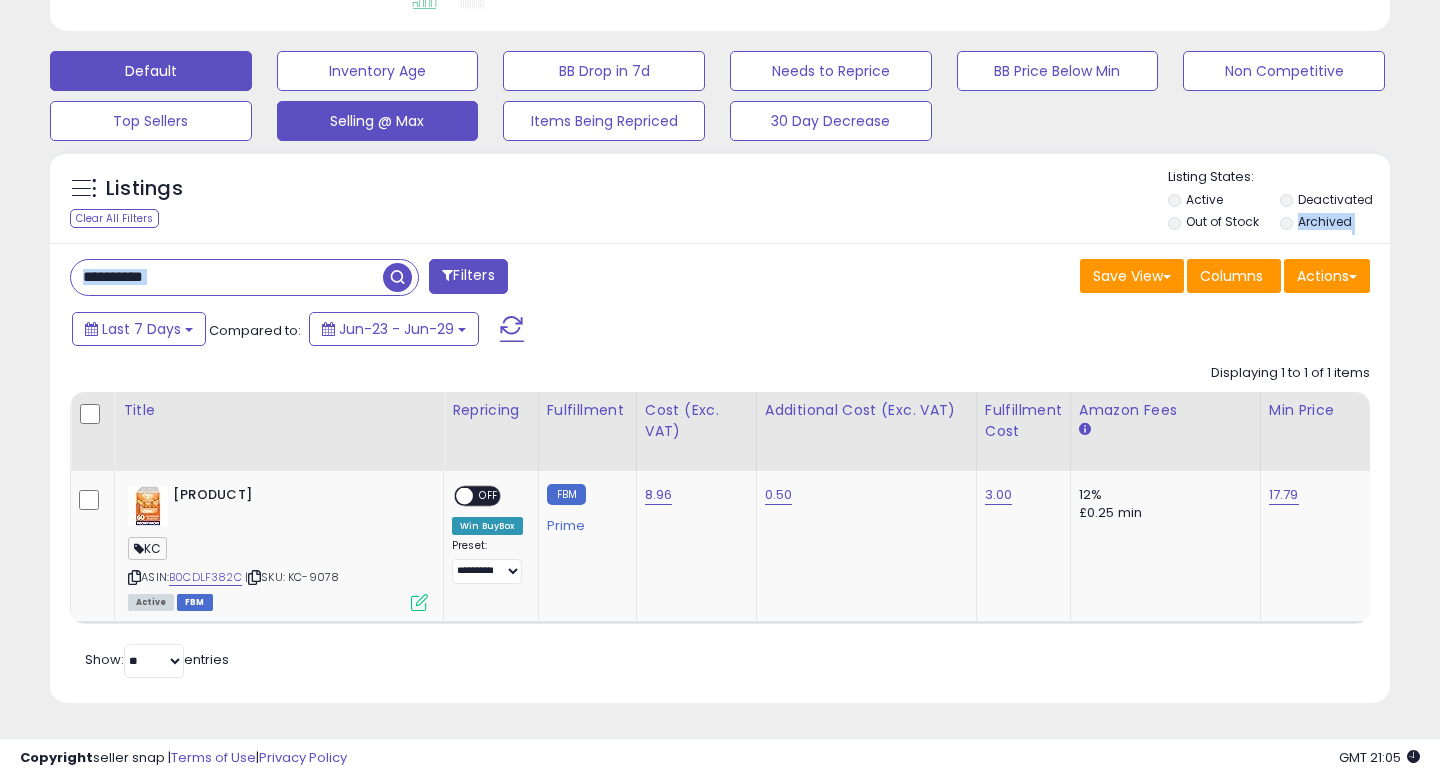 click at bounding box center [397, 277] 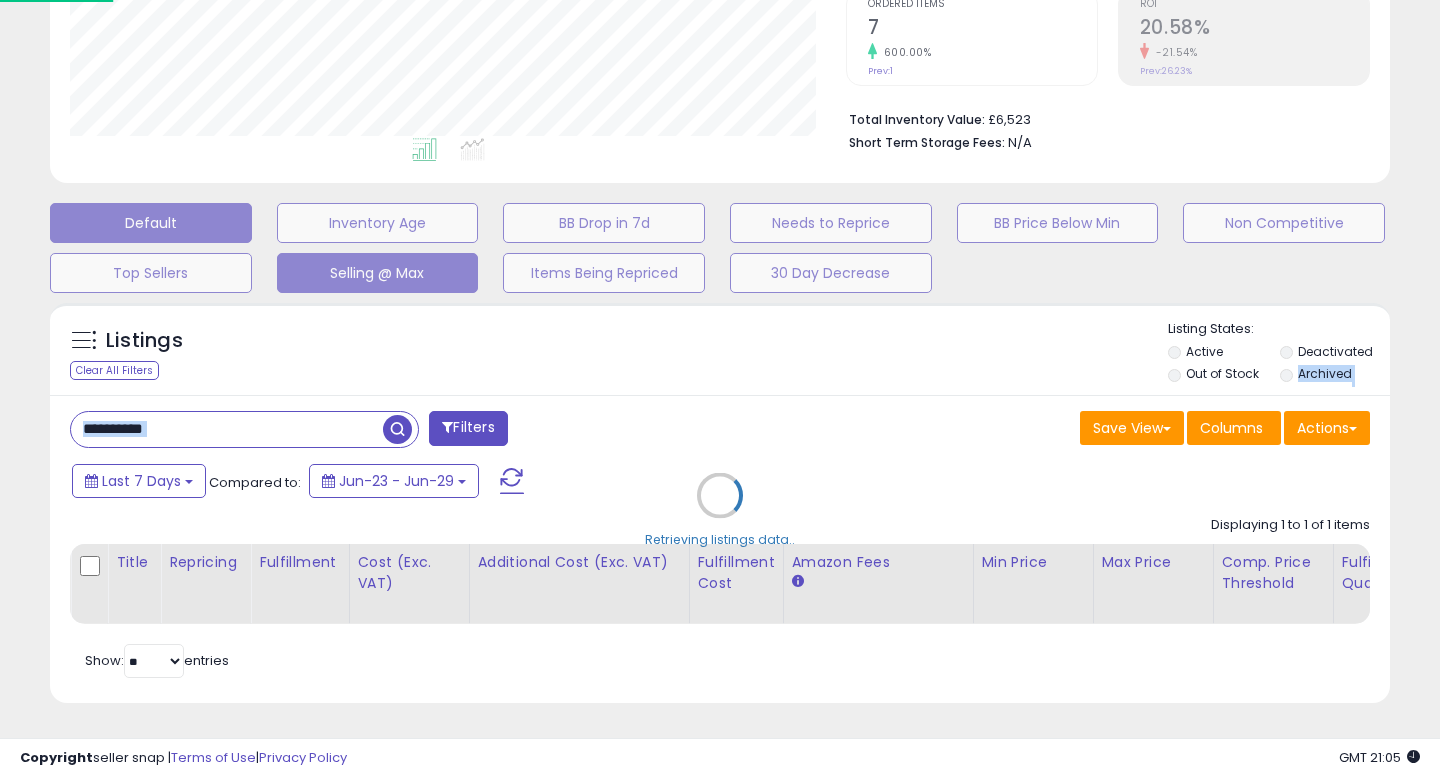 scroll, scrollTop: 427, scrollLeft: 0, axis: vertical 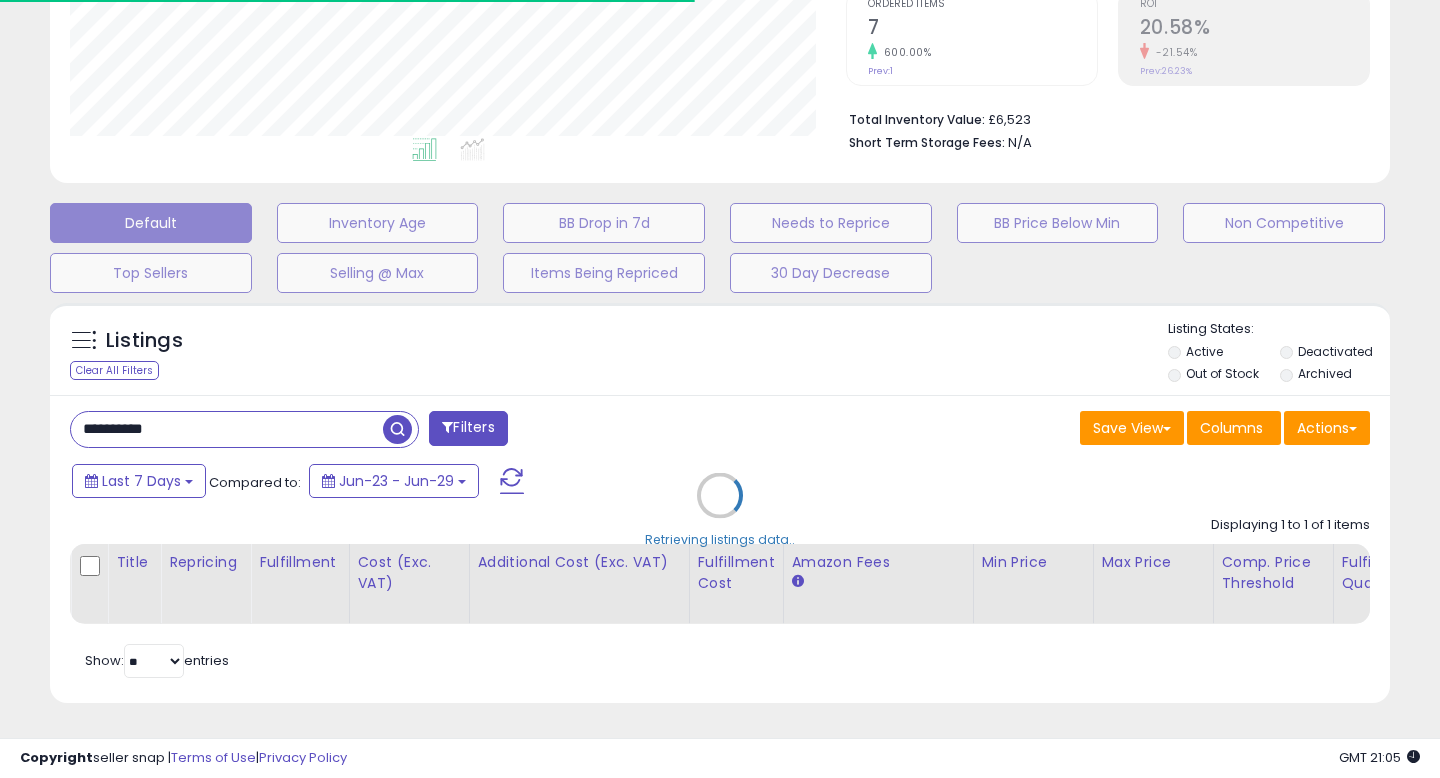click on "Retrieving listings data.." at bounding box center (720, 510) 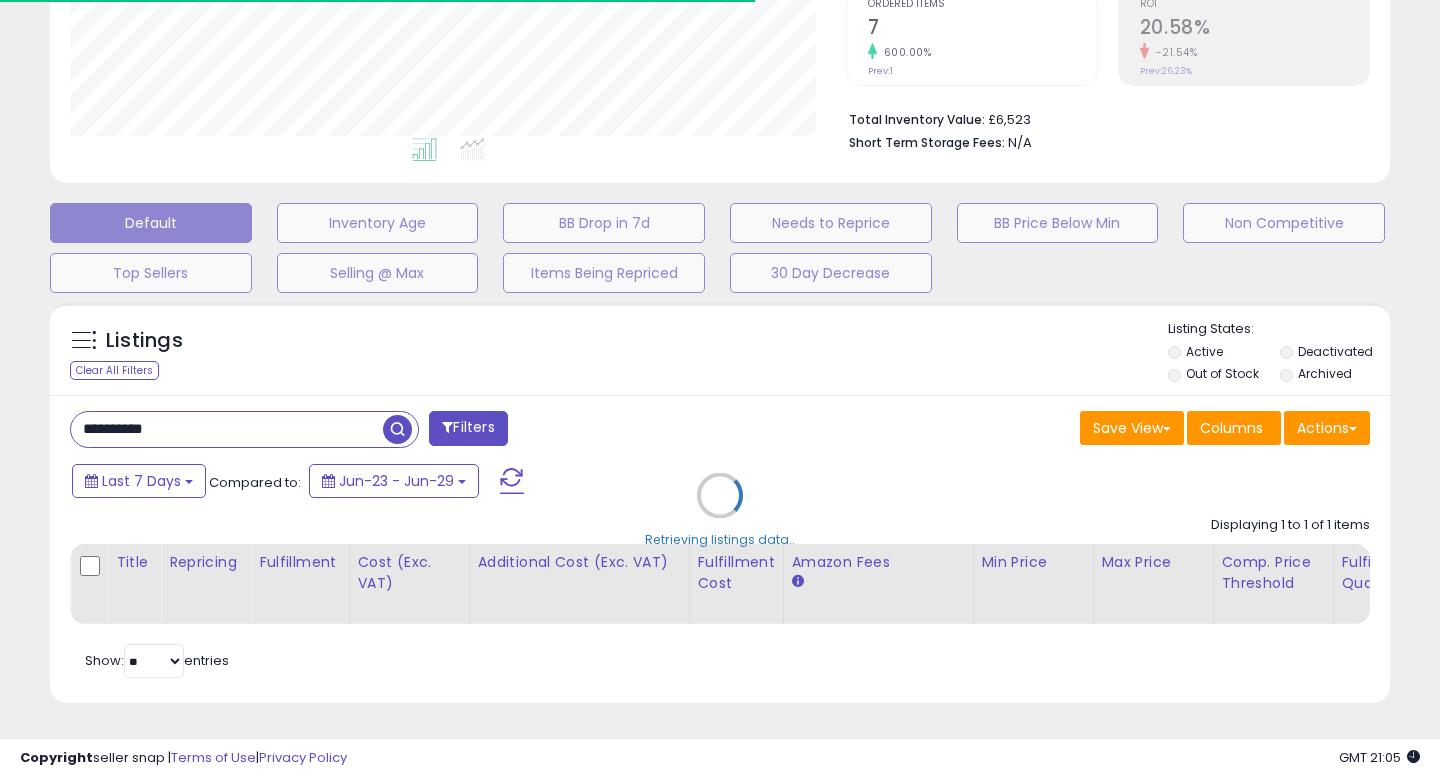 click on "Retrieving listings data.." at bounding box center (720, 510) 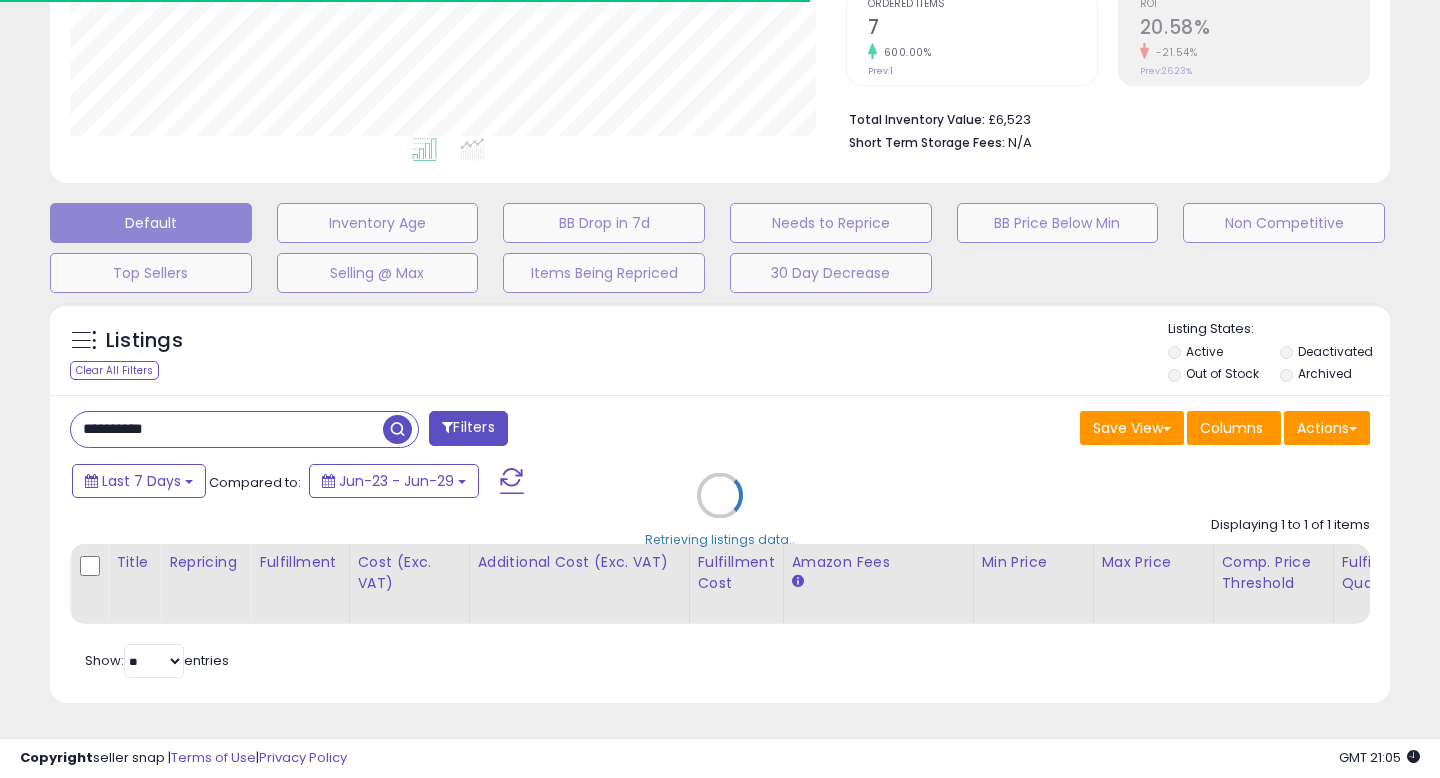 click on "Retrieving listings data.." at bounding box center (720, 510) 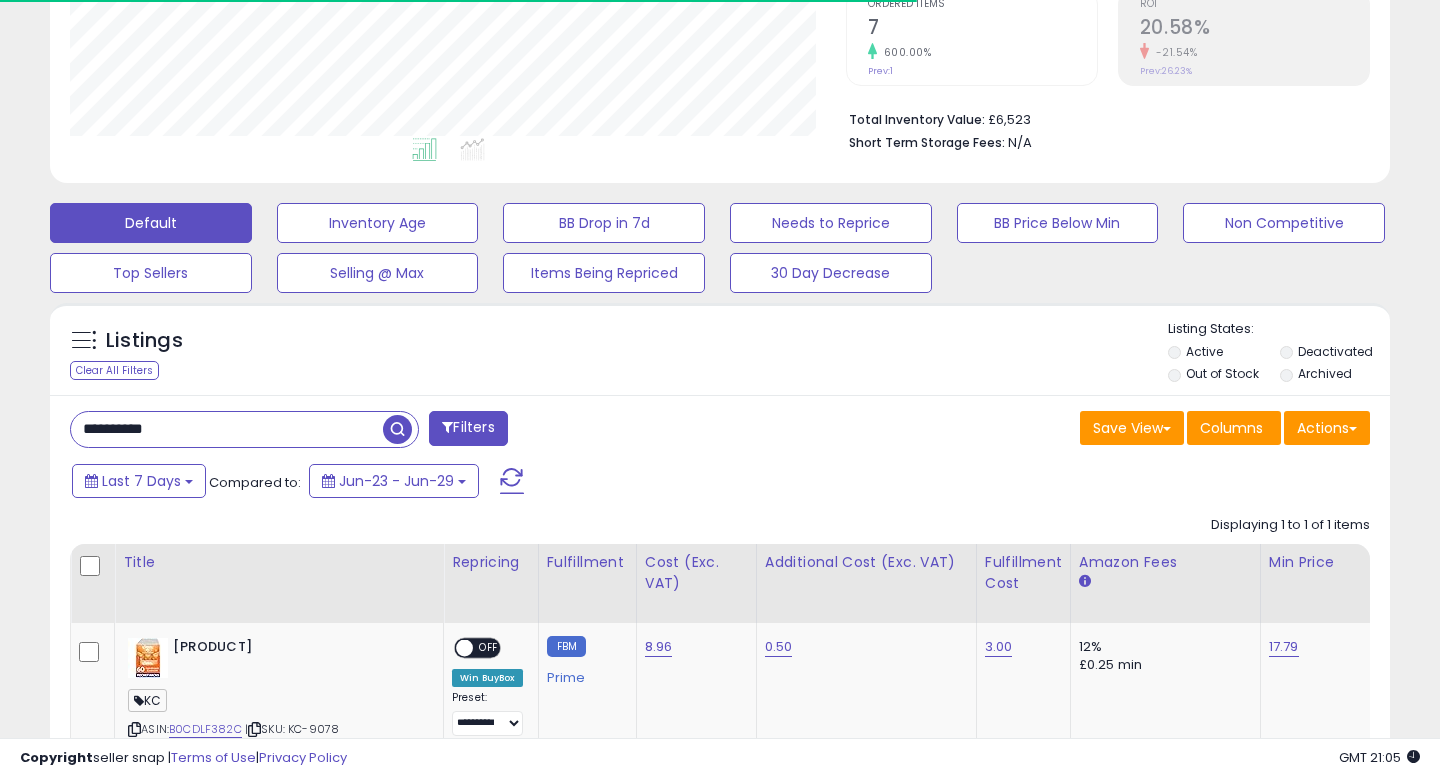 click on "**********" at bounding box center [227, 429] 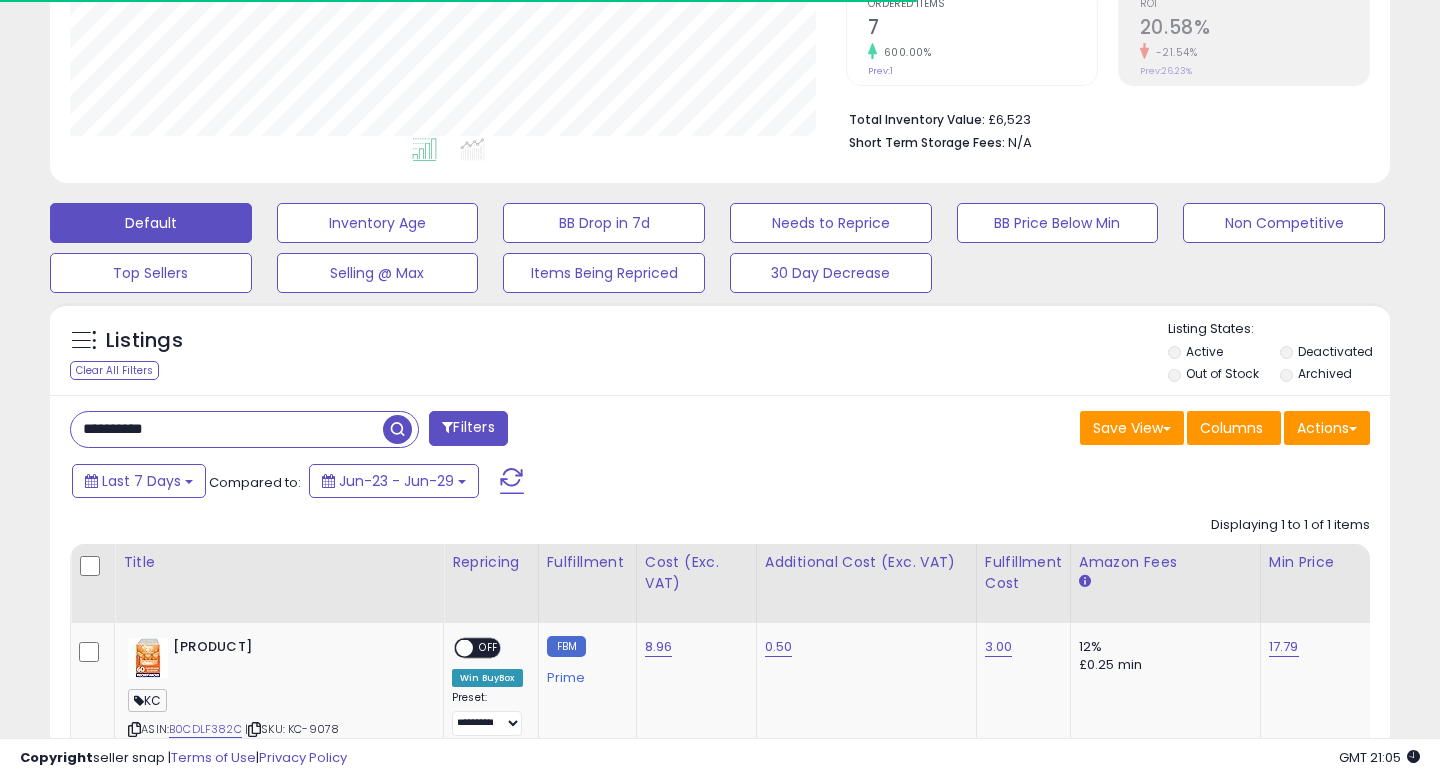 click on "**********" at bounding box center (227, 429) 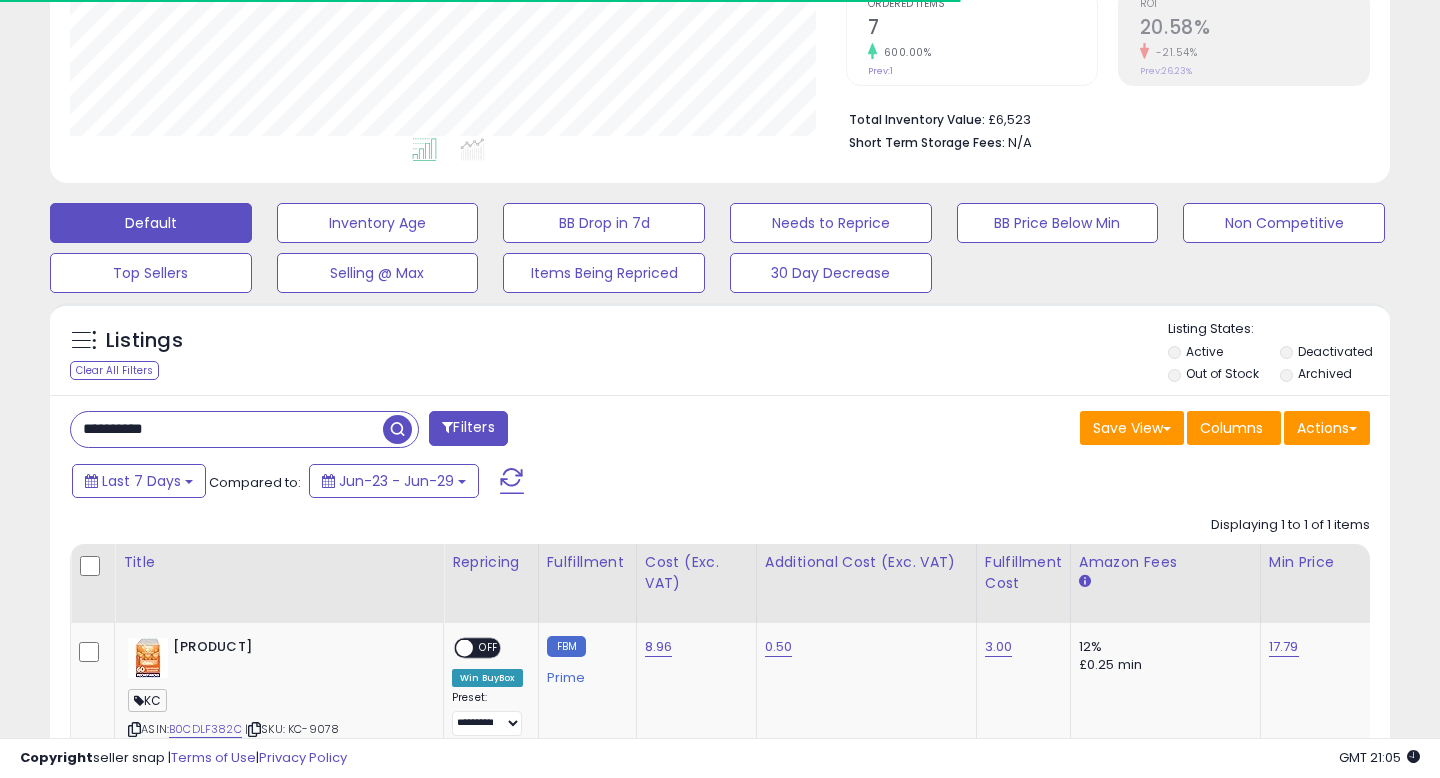 click on "**********" at bounding box center (227, 429) 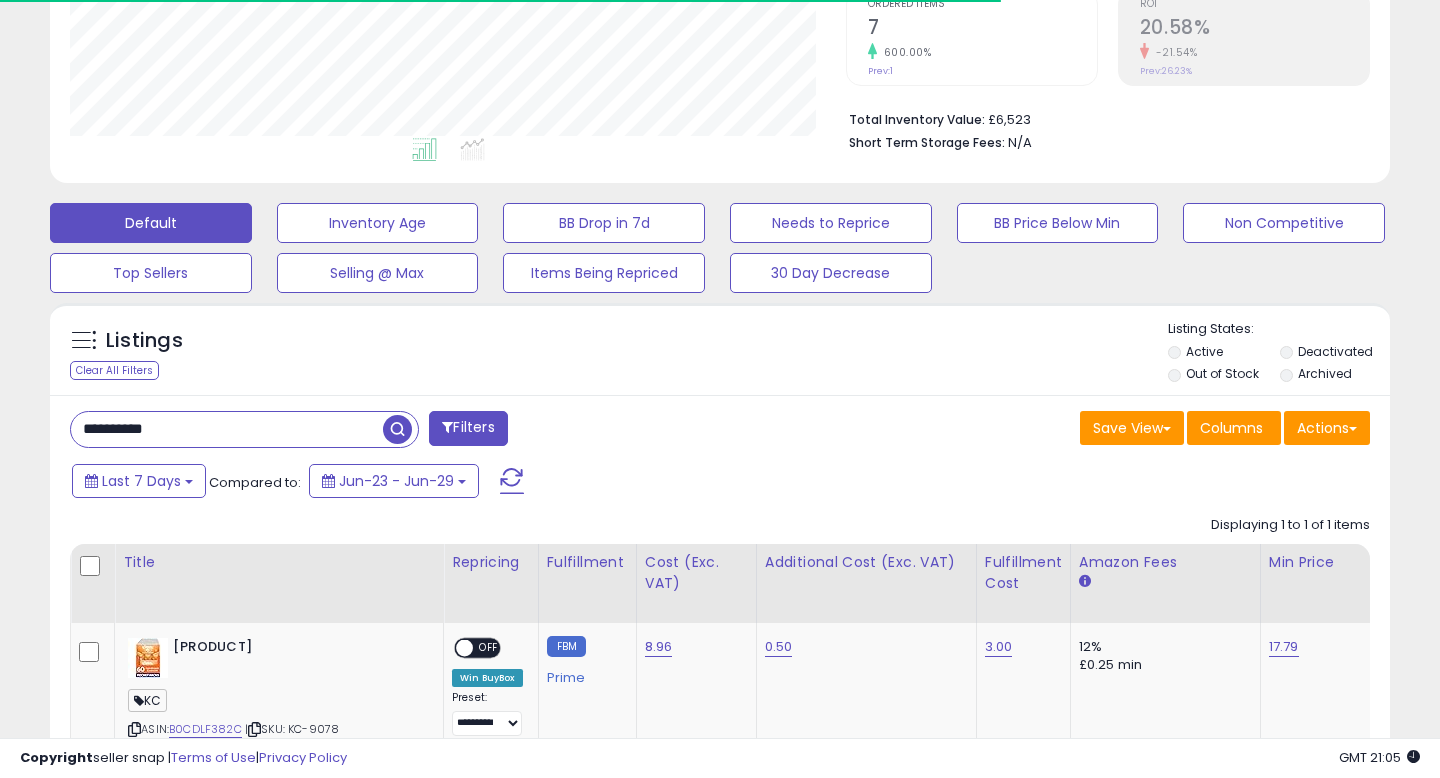 paste 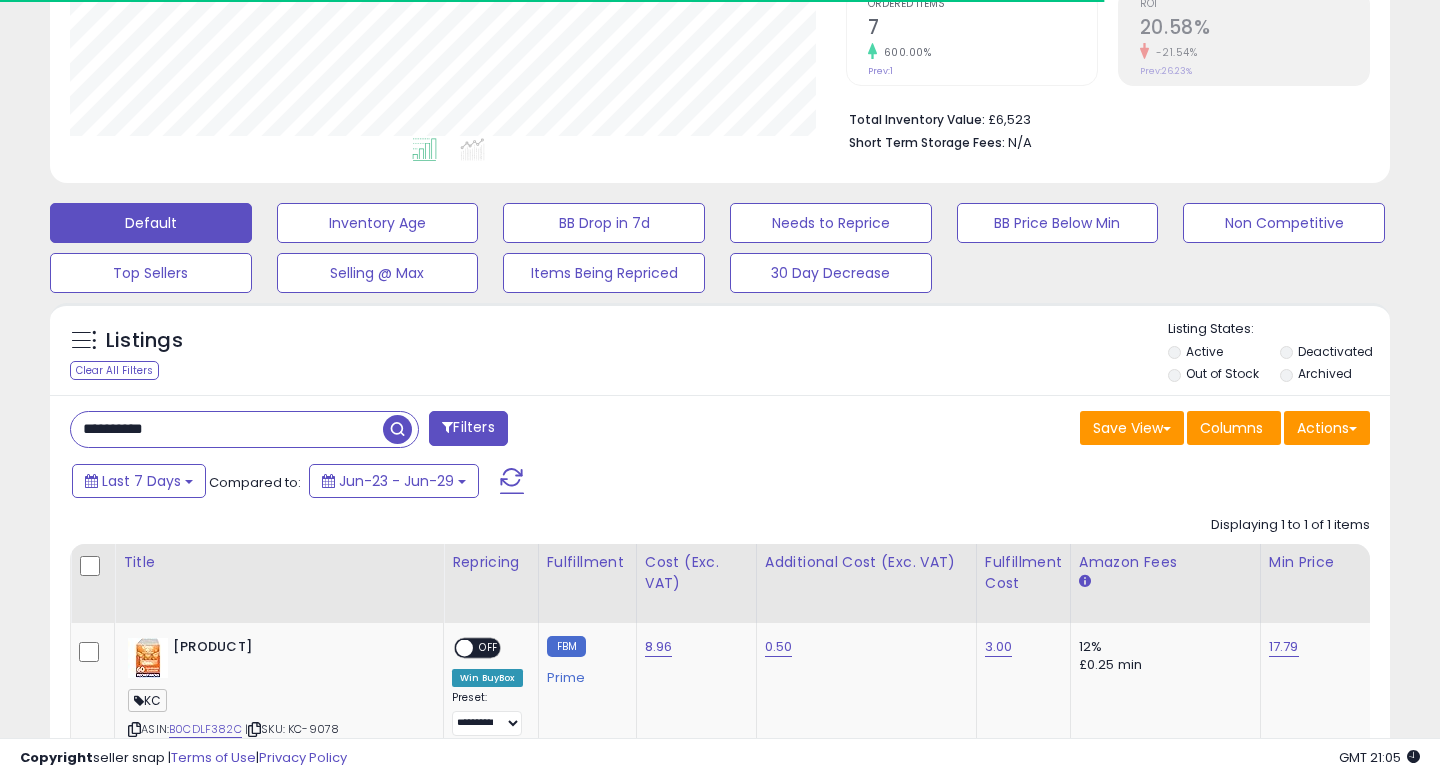click on "**********" at bounding box center (227, 429) 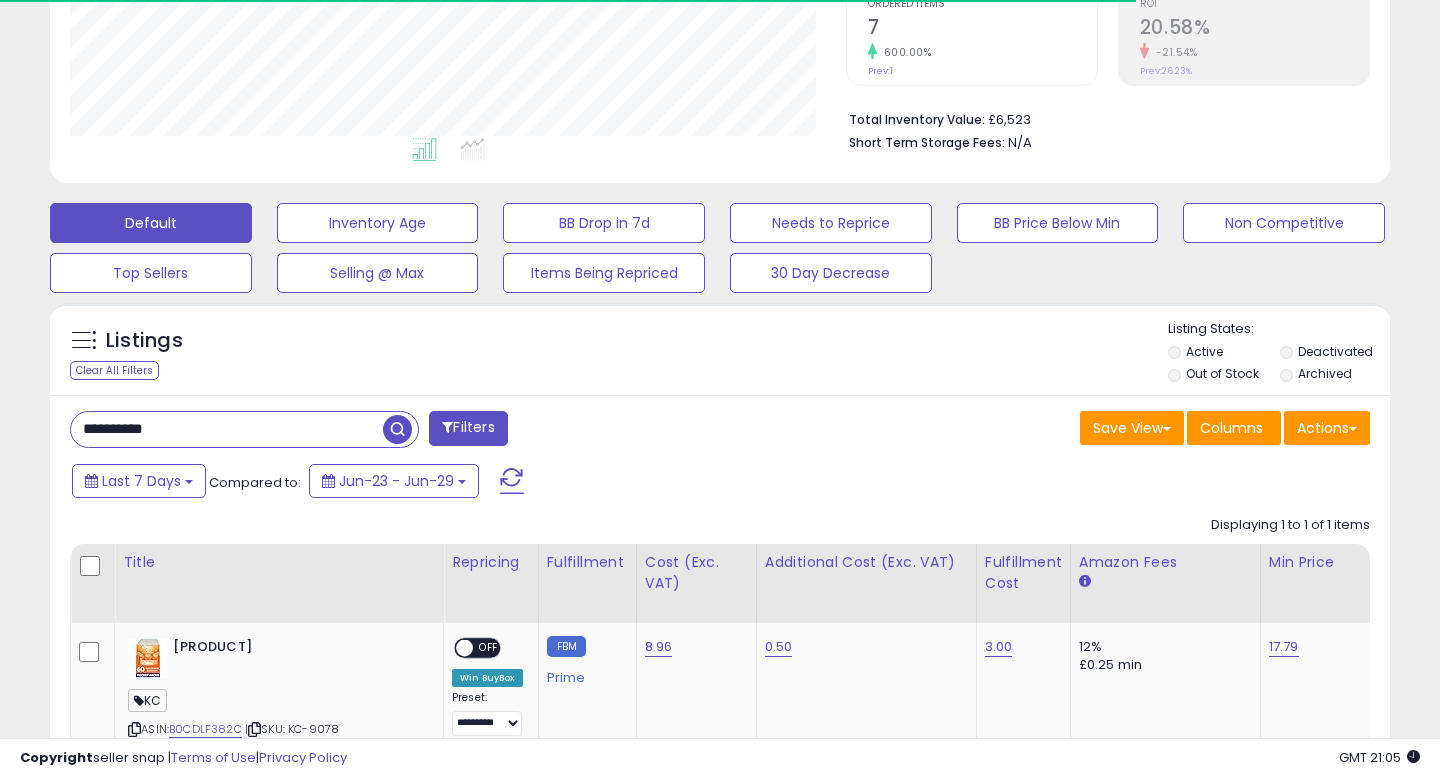 click at bounding box center [397, 429] 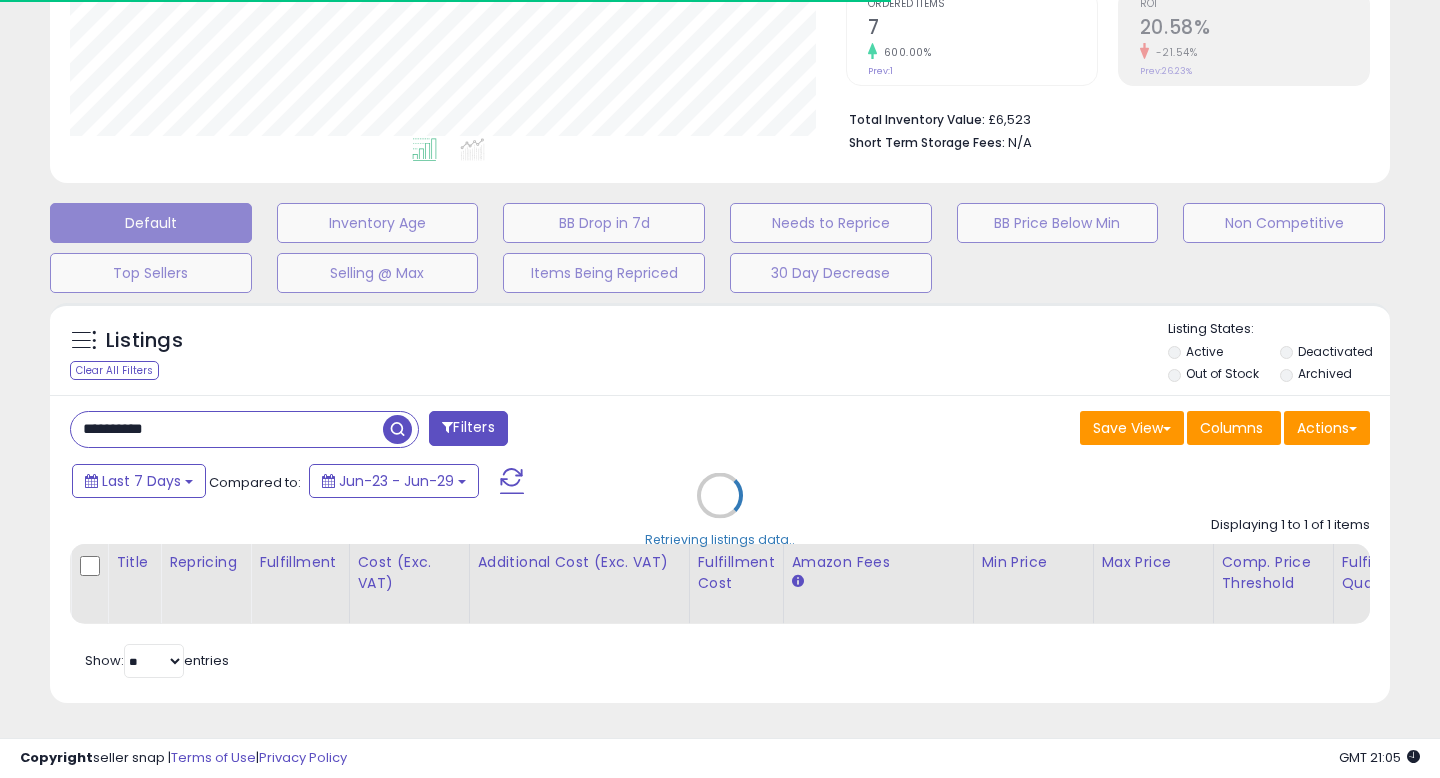 scroll, scrollTop: 999590, scrollLeft: 999224, axis: both 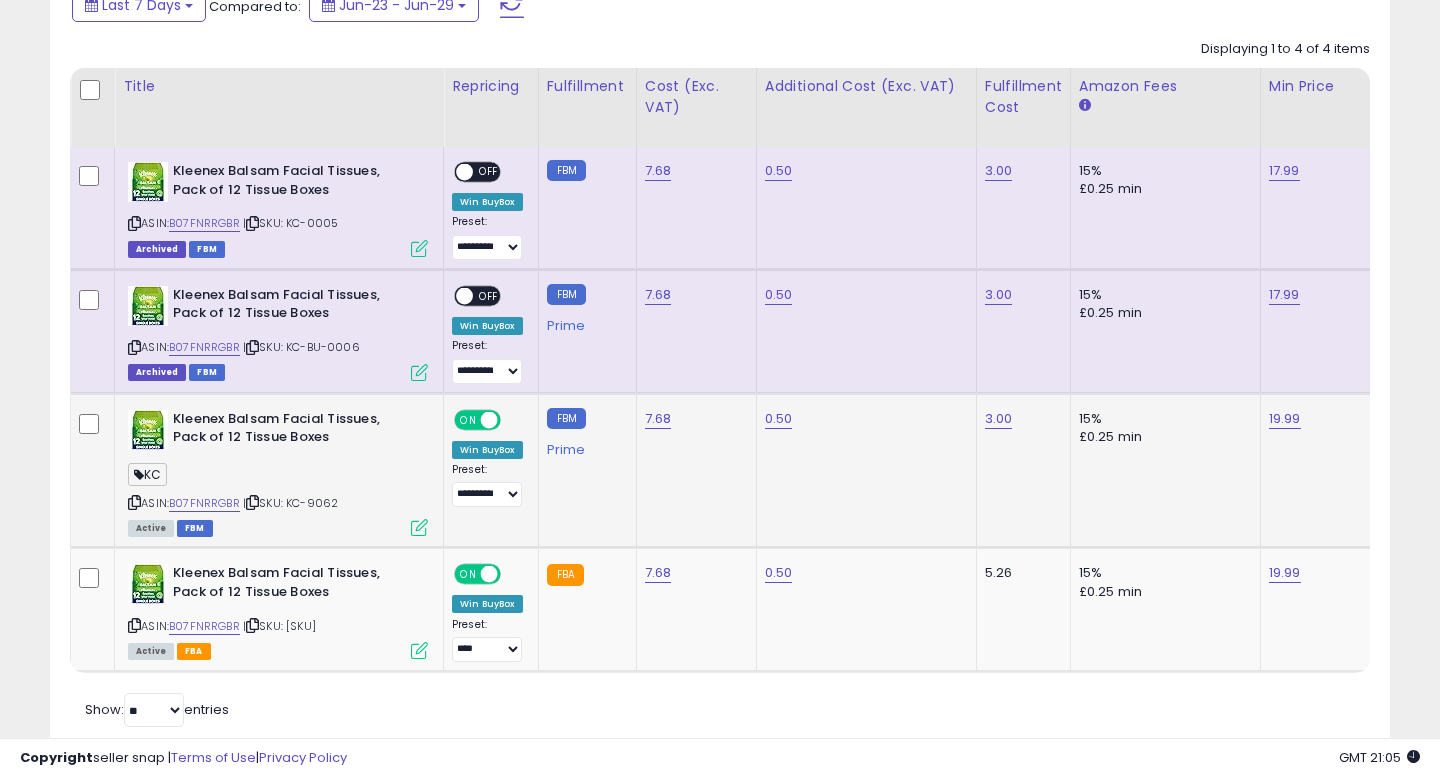 click on "ON" at bounding box center (468, 419) 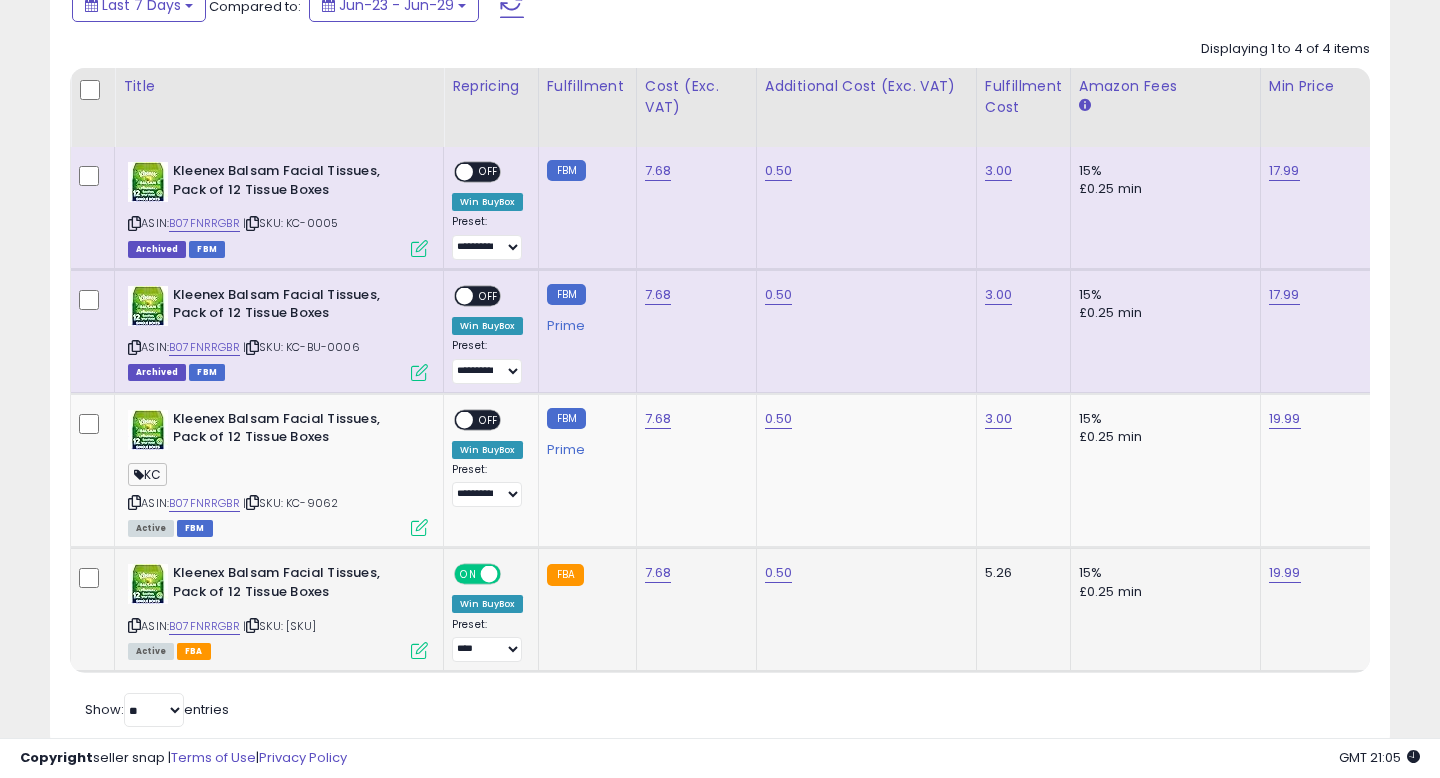 click on "ON" at bounding box center (468, 574) 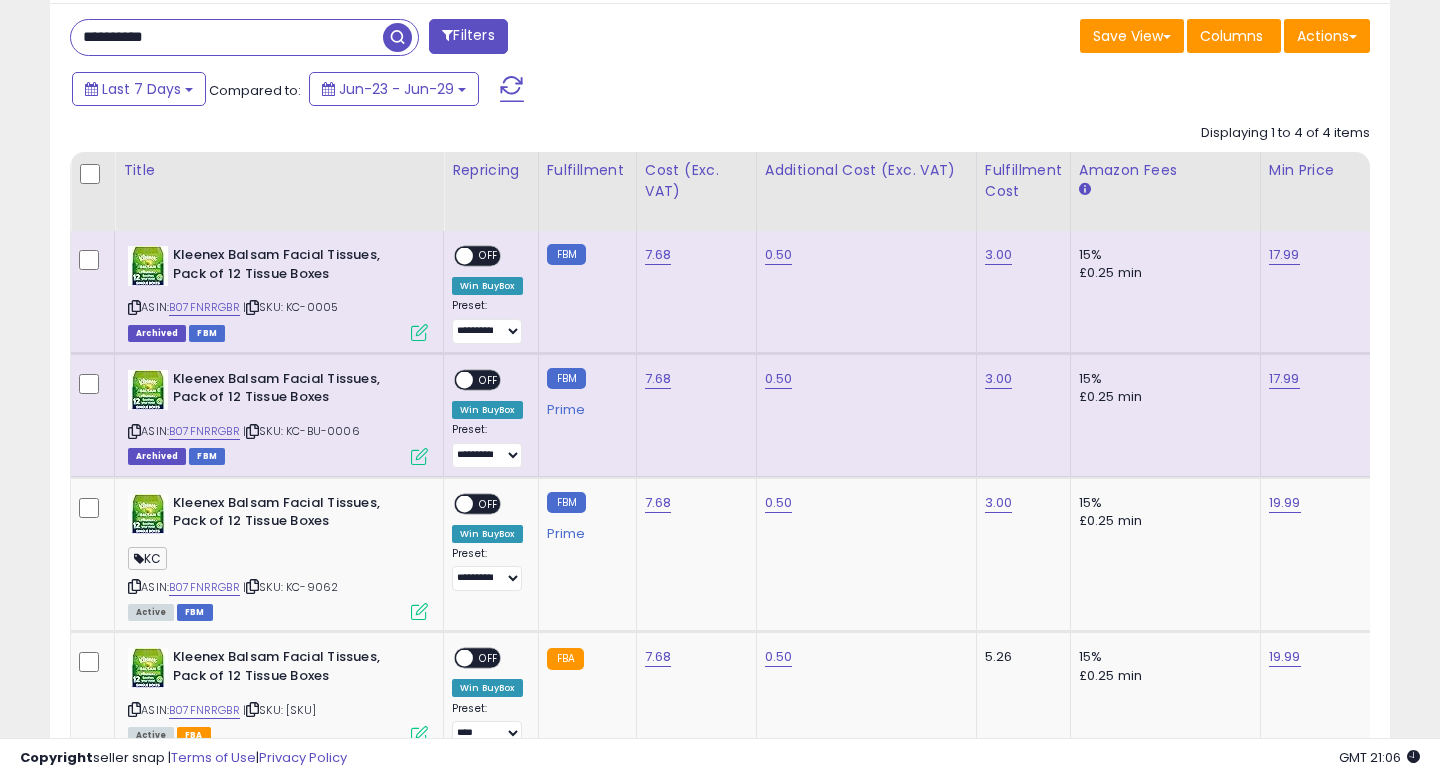 scroll, scrollTop: 794, scrollLeft: 0, axis: vertical 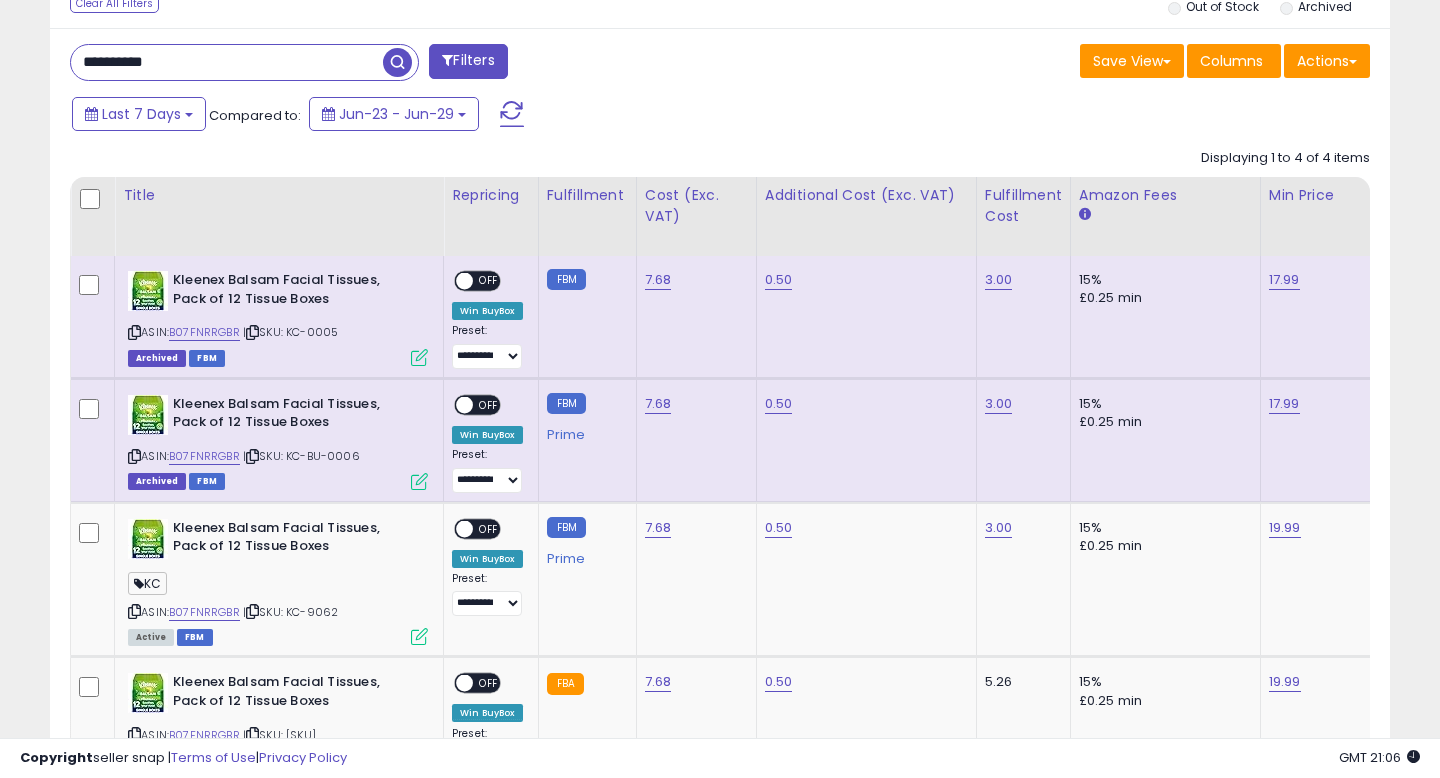 click on "**********" at bounding box center (227, 62) 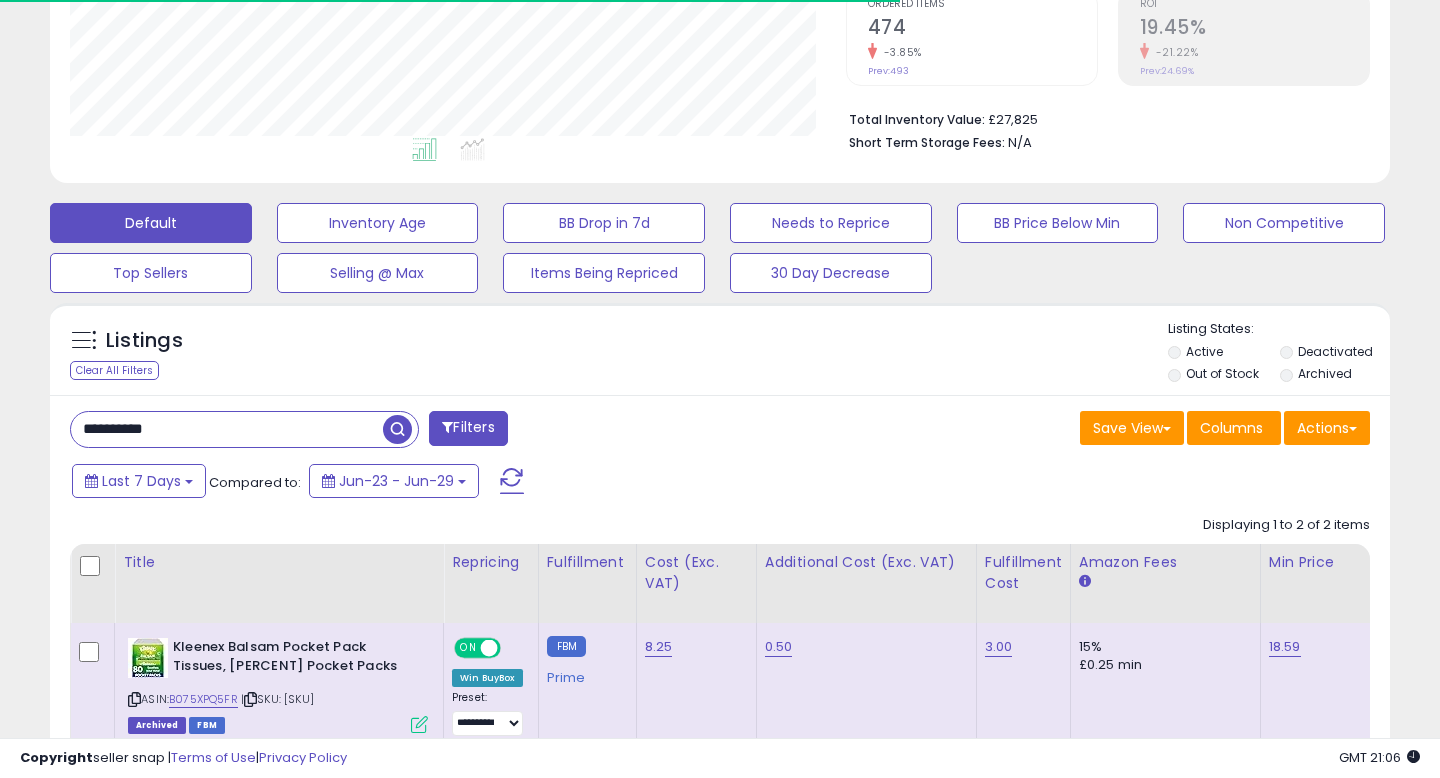scroll, scrollTop: 705, scrollLeft: 0, axis: vertical 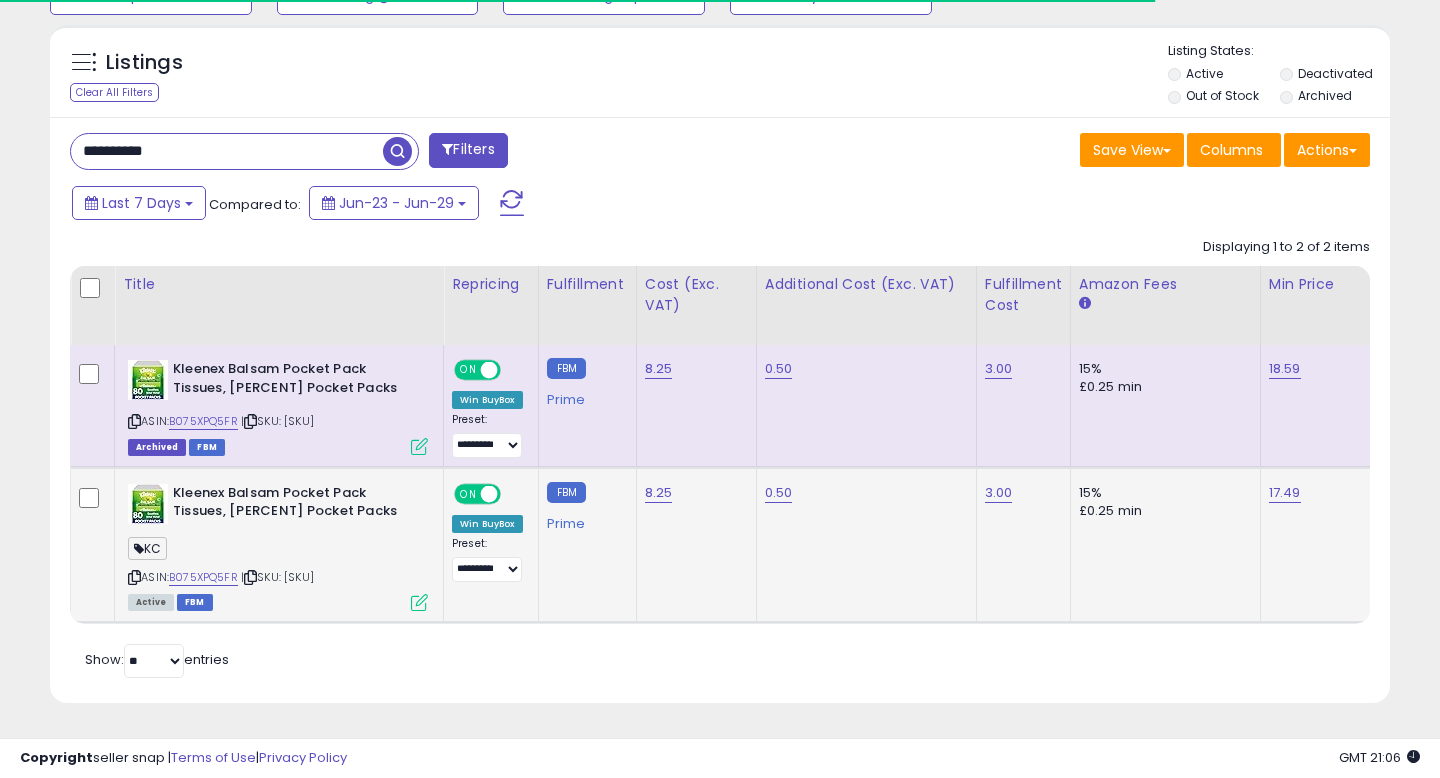 click on "ON" at bounding box center [468, 493] 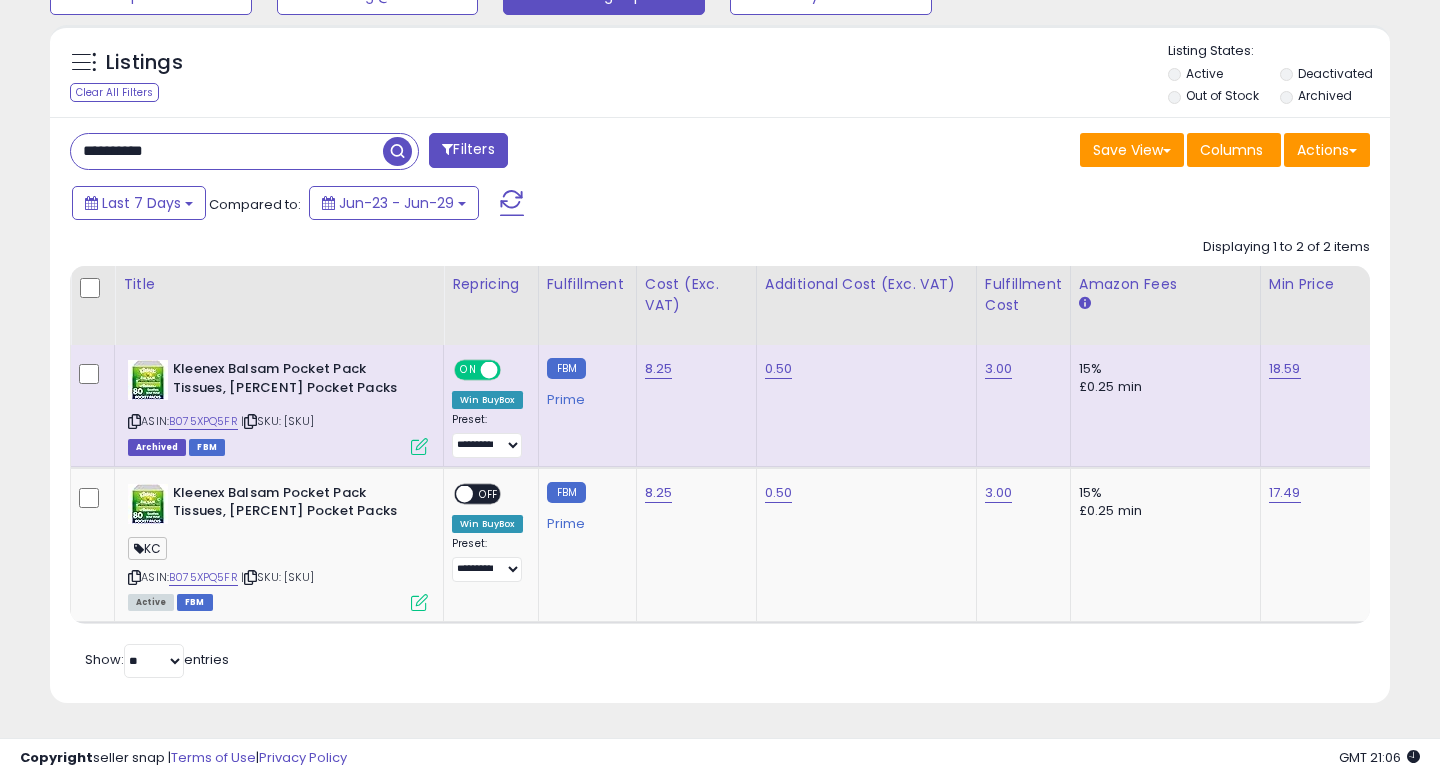scroll, scrollTop: 999590, scrollLeft: 999224, axis: both 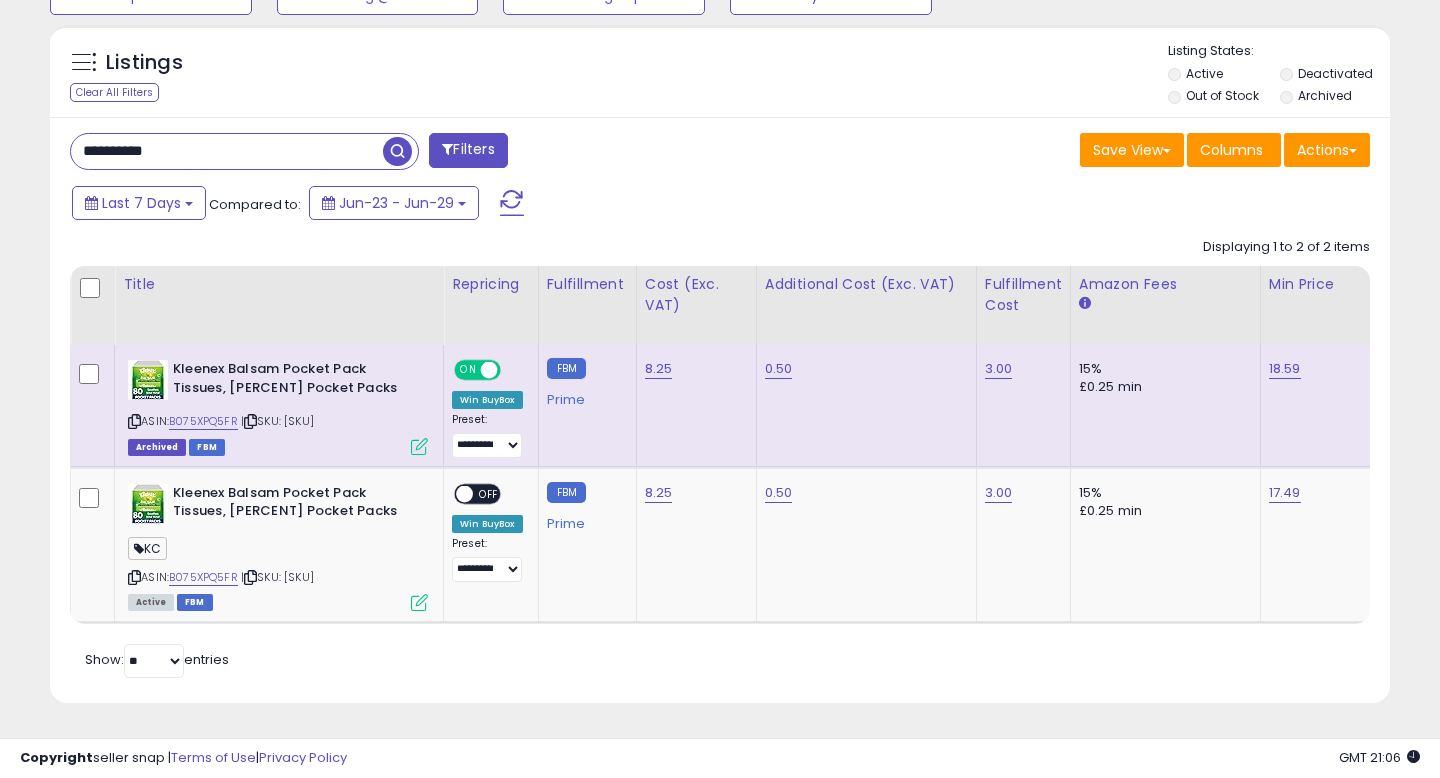 click on "**********" at bounding box center (227, 151) 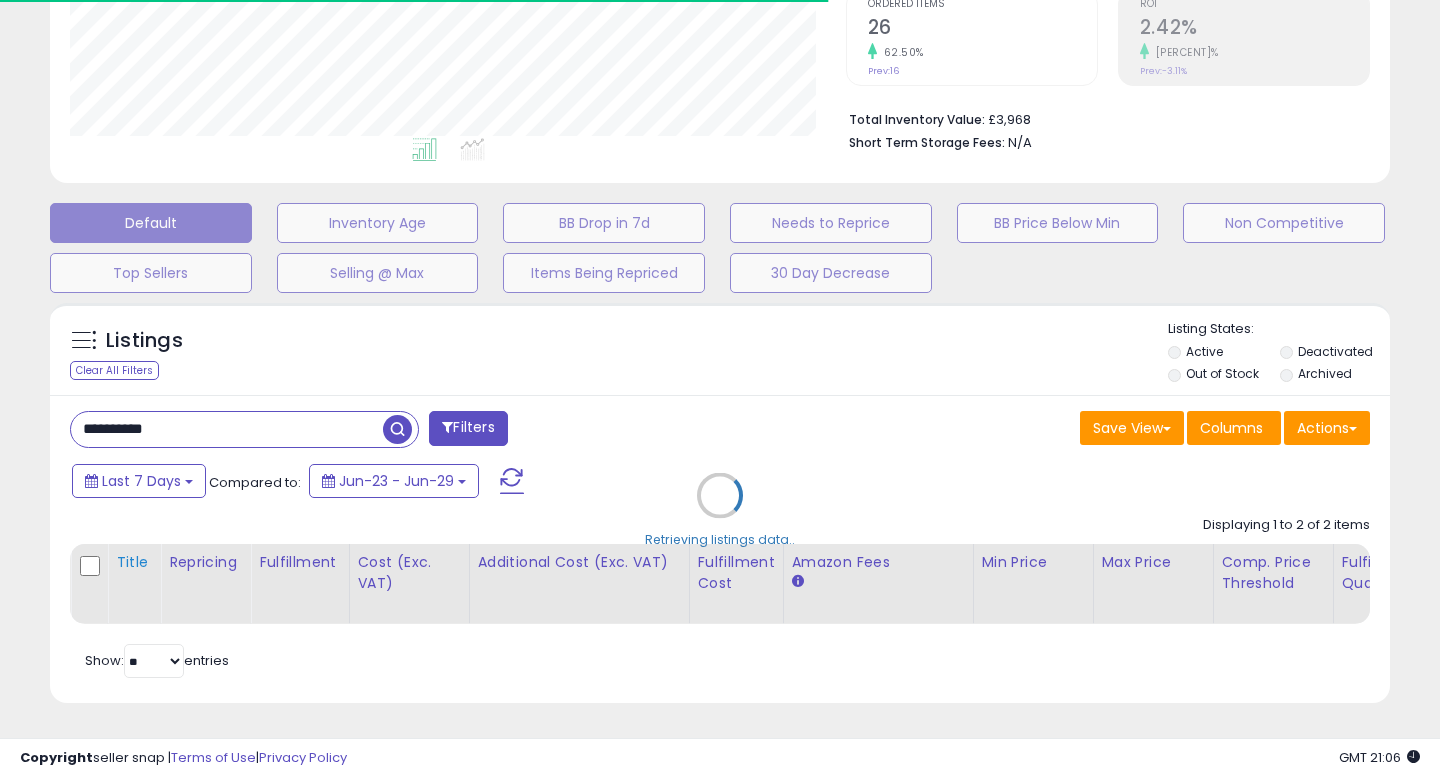 scroll, scrollTop: 618, scrollLeft: 0, axis: vertical 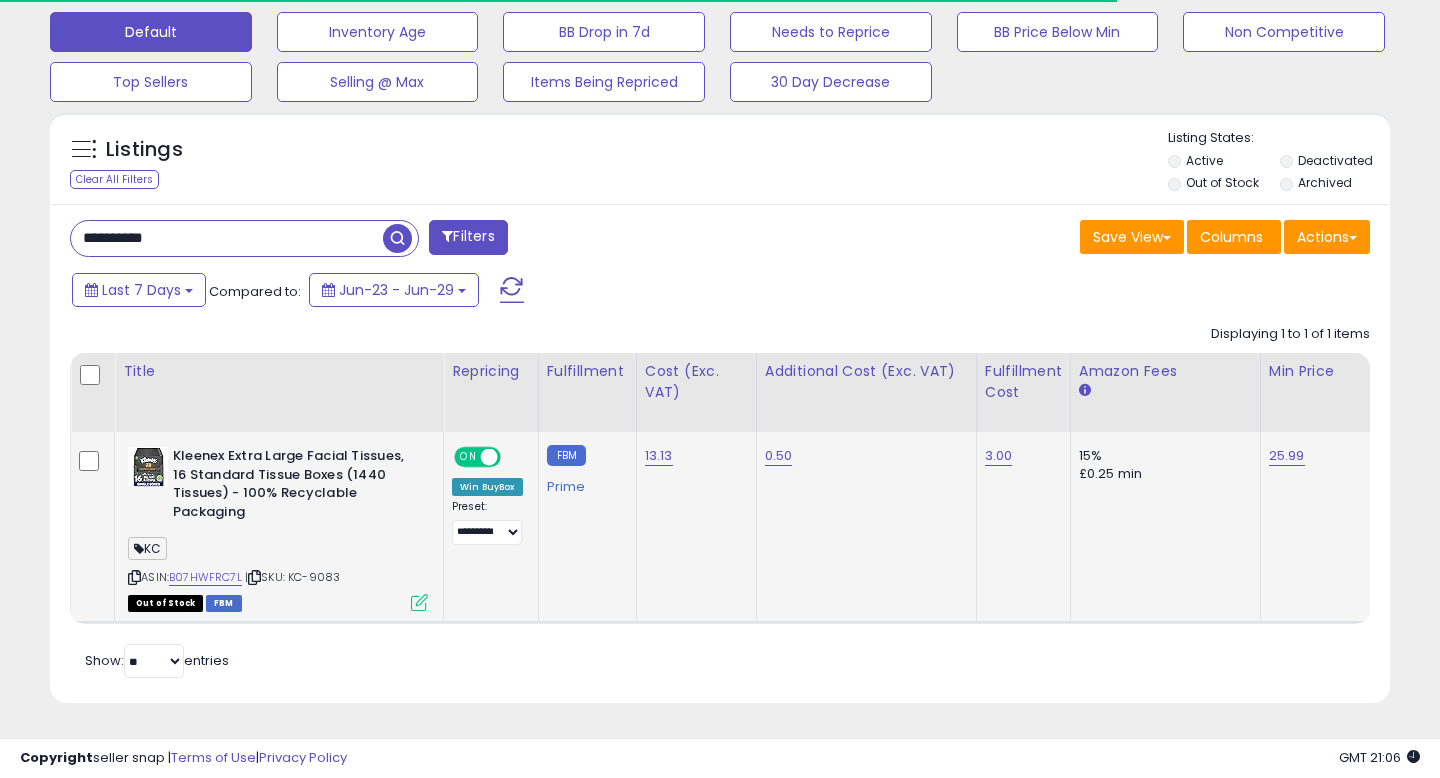 click on "ON" at bounding box center [468, 457] 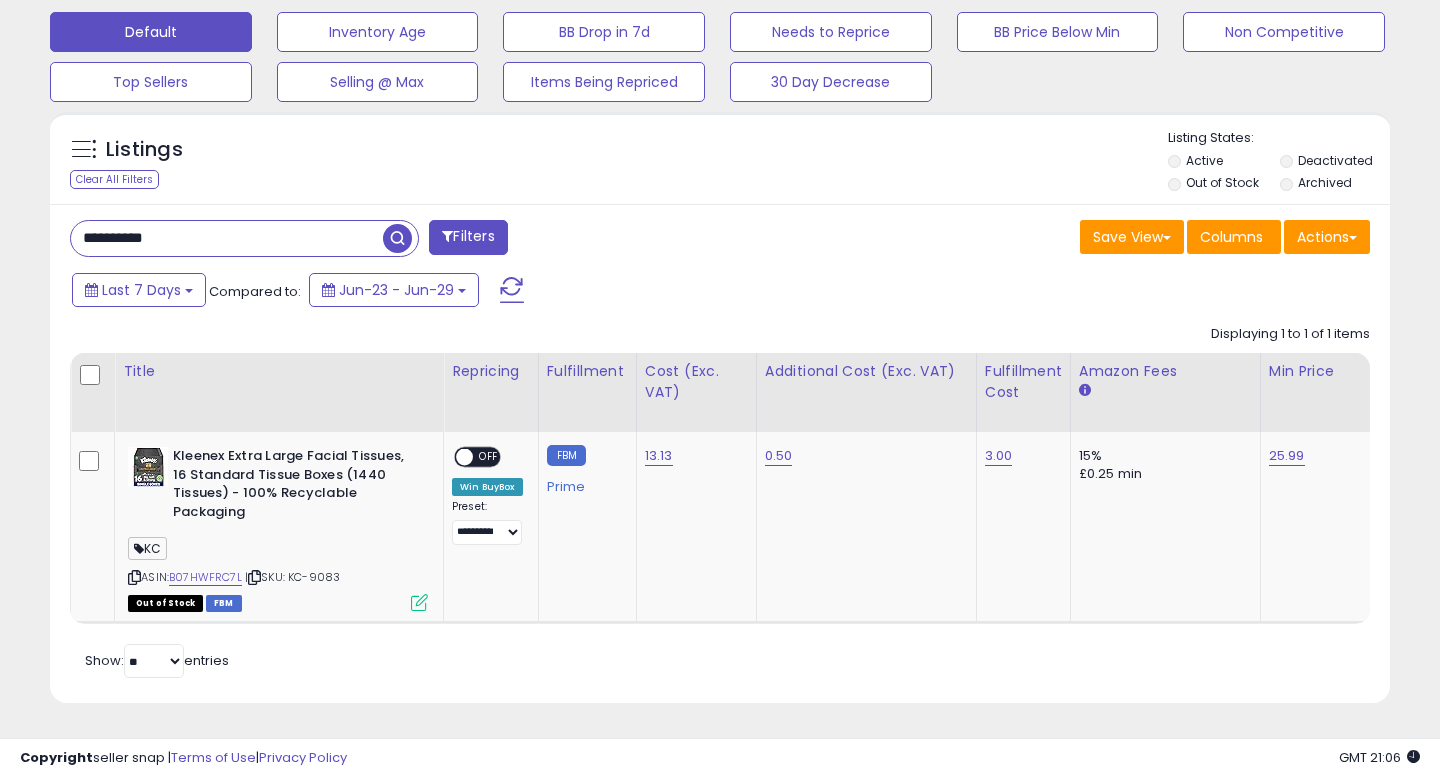 scroll, scrollTop: 999590, scrollLeft: 999224, axis: both 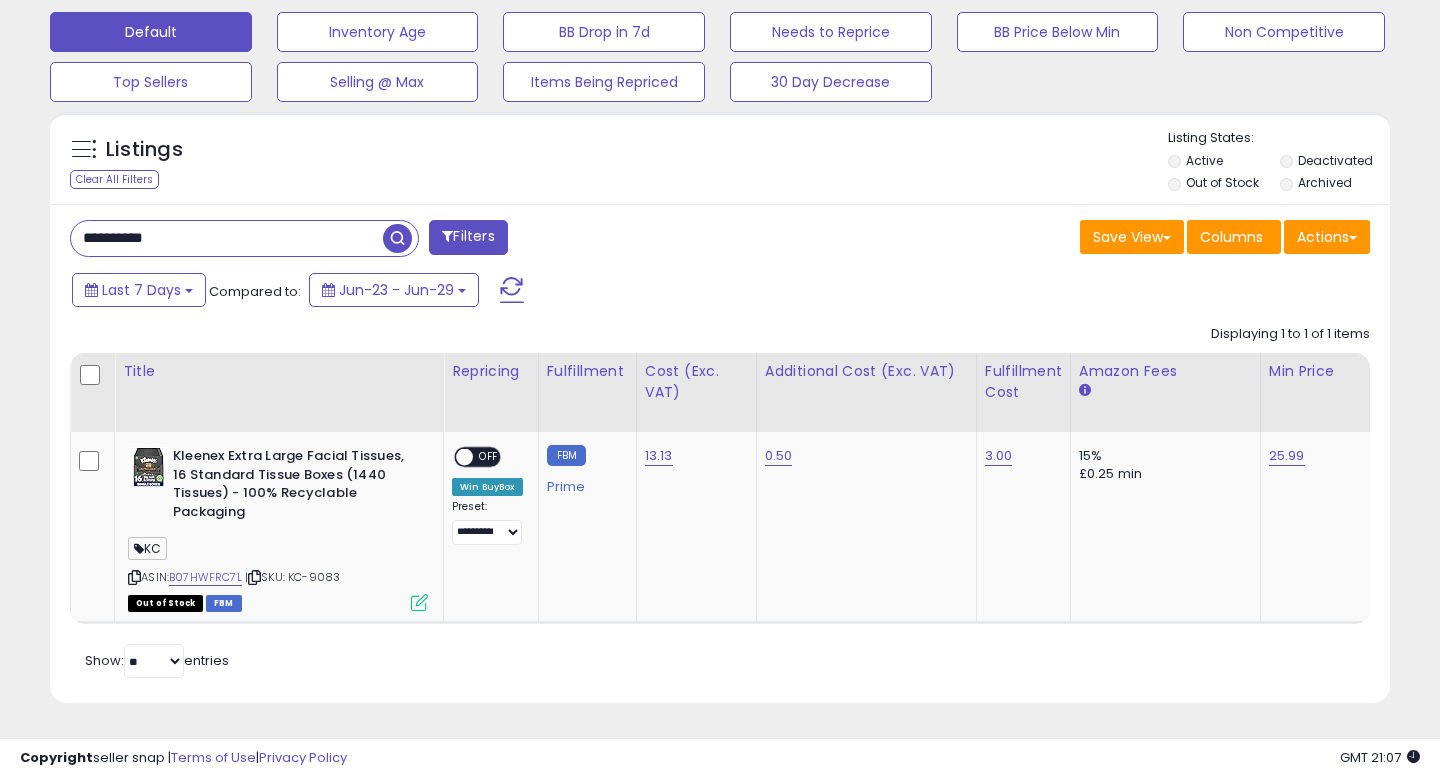 click on "**********" at bounding box center (227, 238) 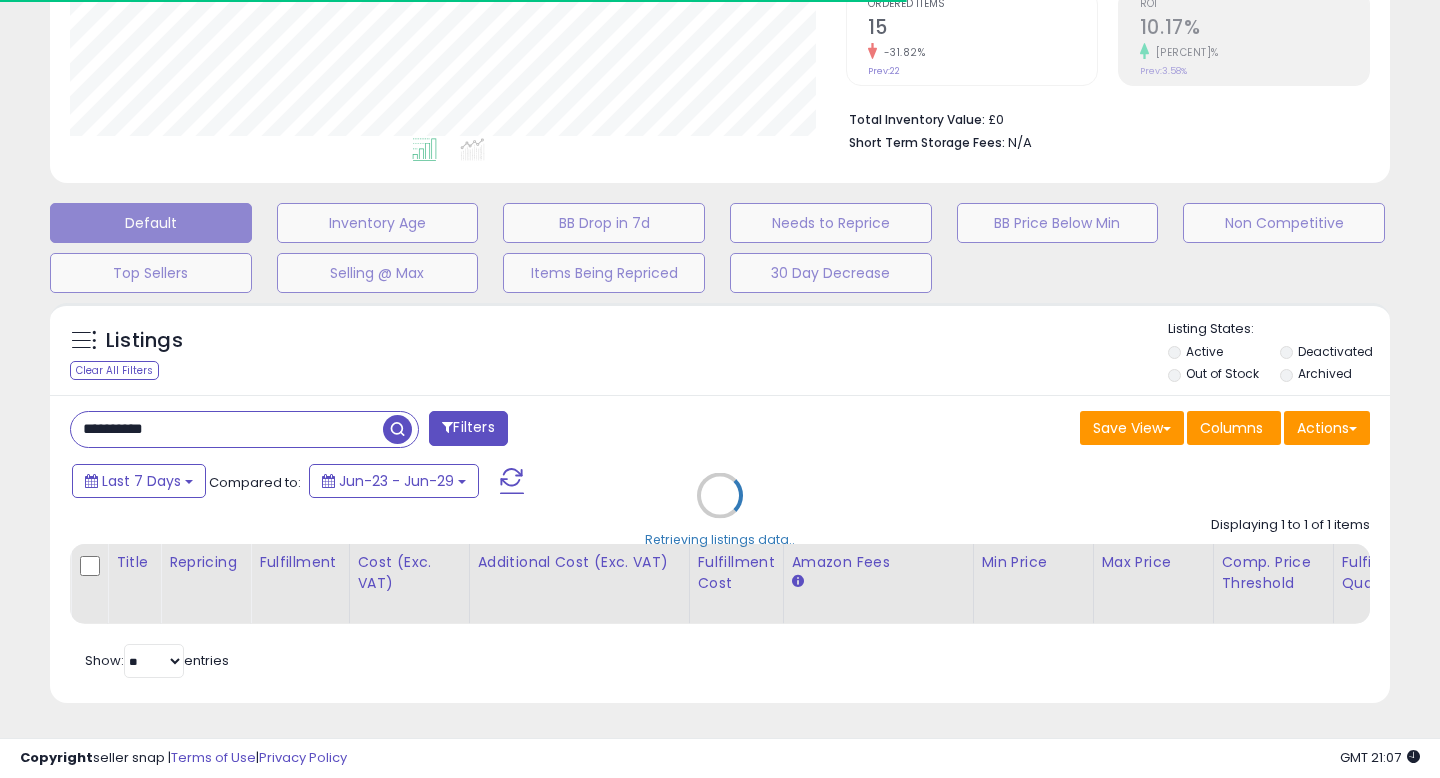 scroll, scrollTop: 618, scrollLeft: 0, axis: vertical 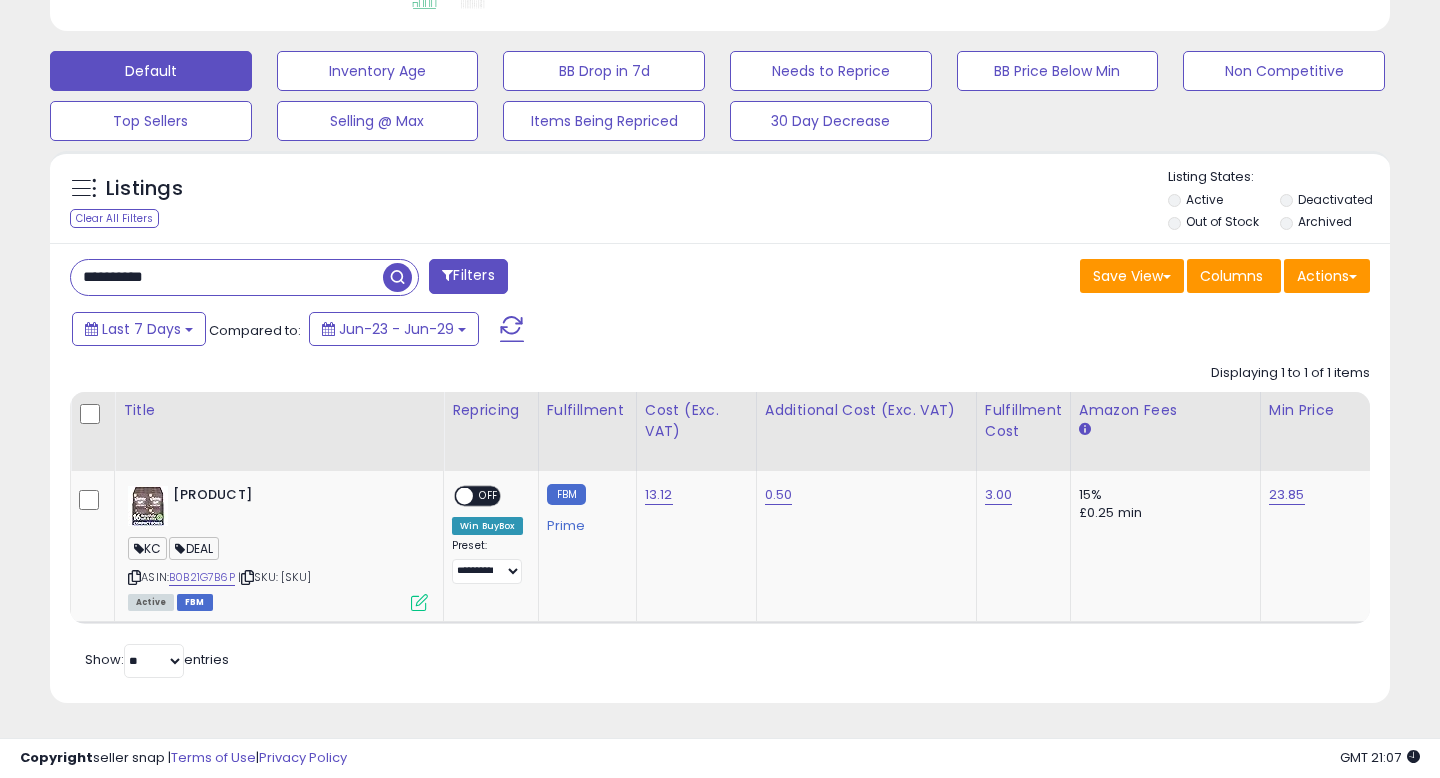 click on "**********" at bounding box center (227, 277) 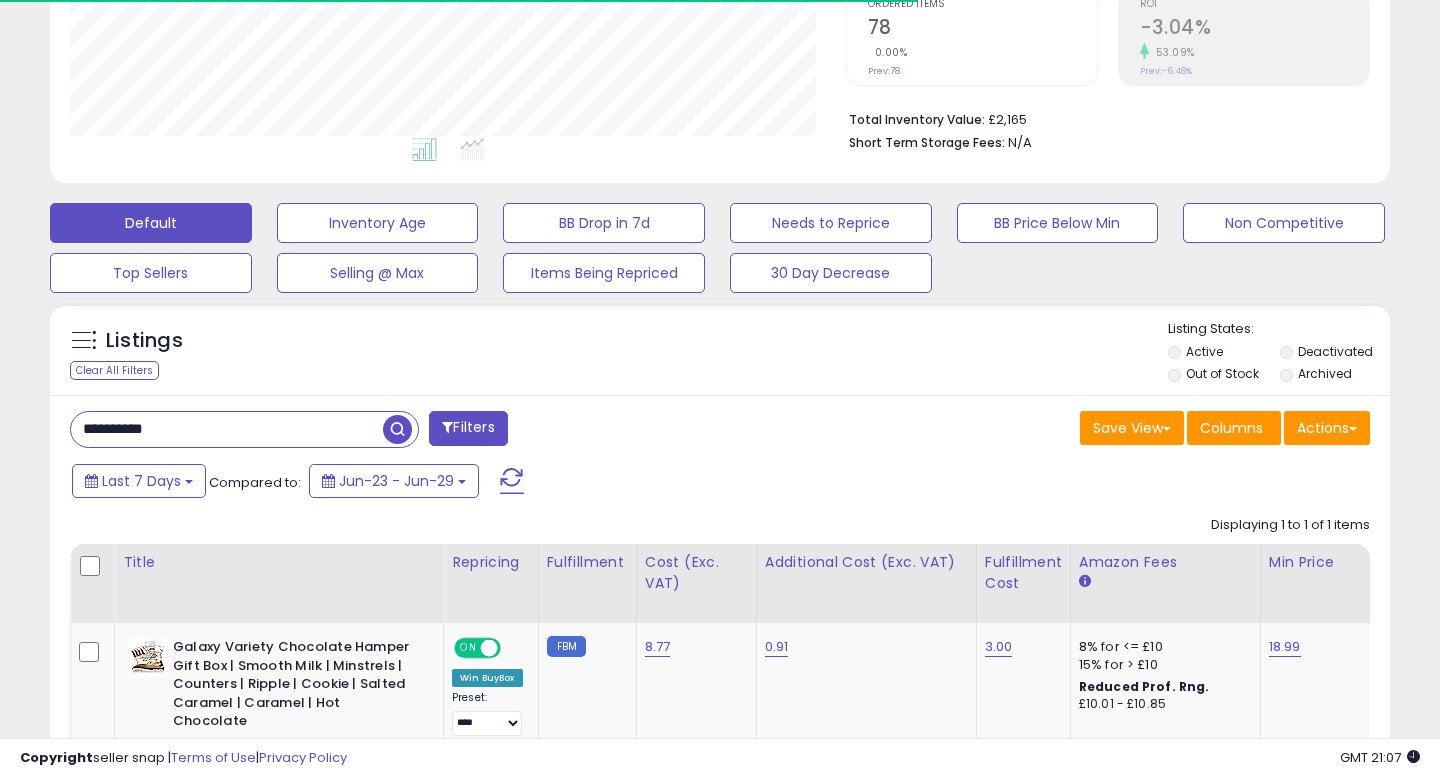 scroll, scrollTop: 586, scrollLeft: 0, axis: vertical 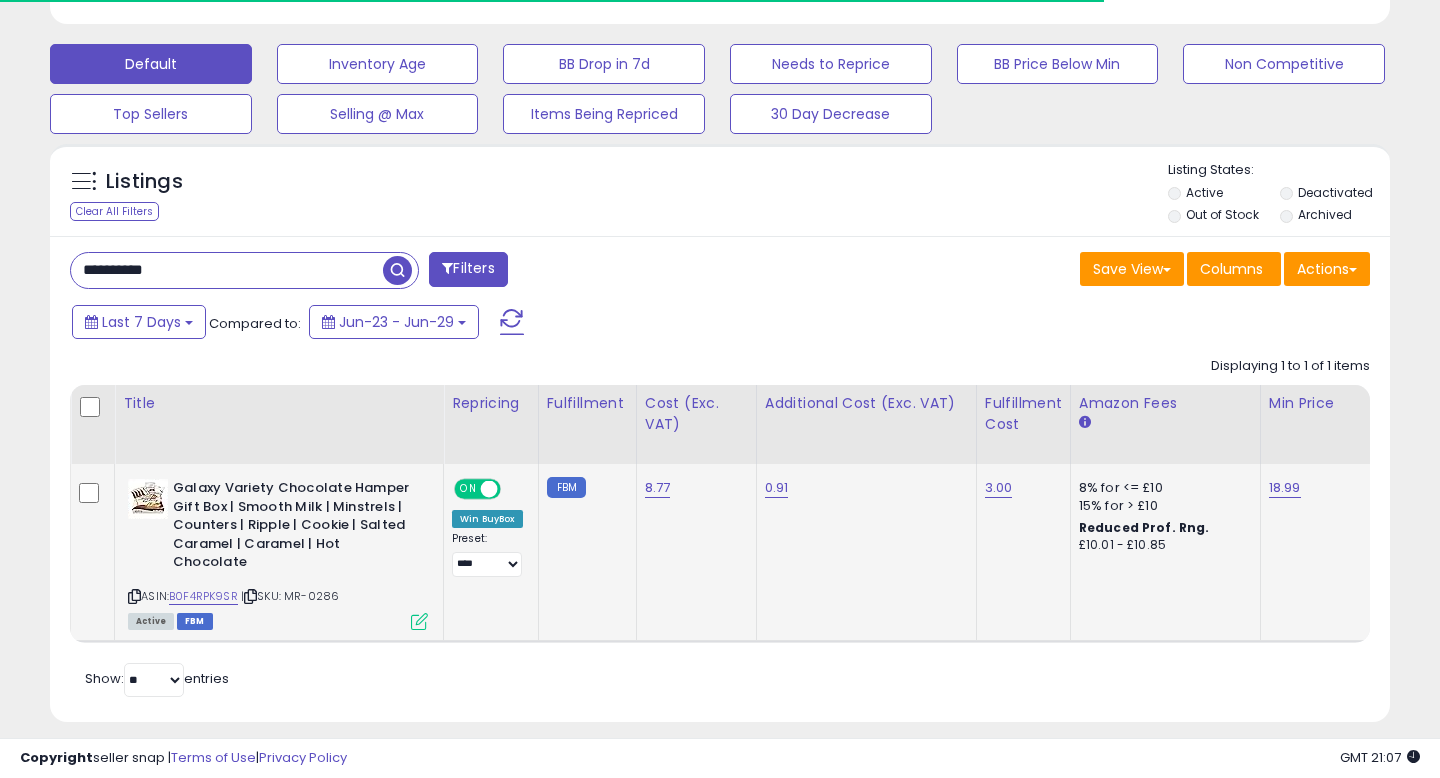 click on "ON" at bounding box center (468, 489) 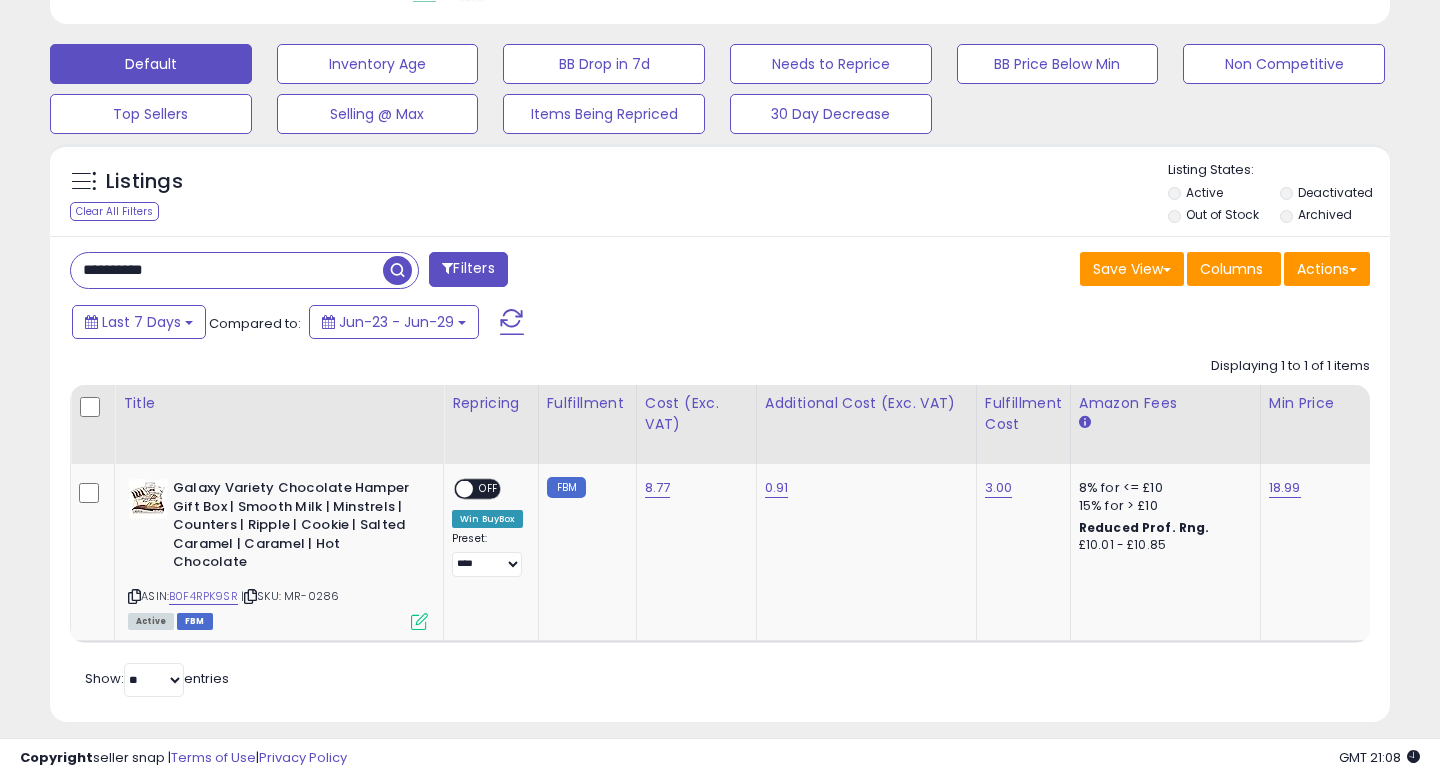 scroll, scrollTop: 999590, scrollLeft: 999224, axis: both 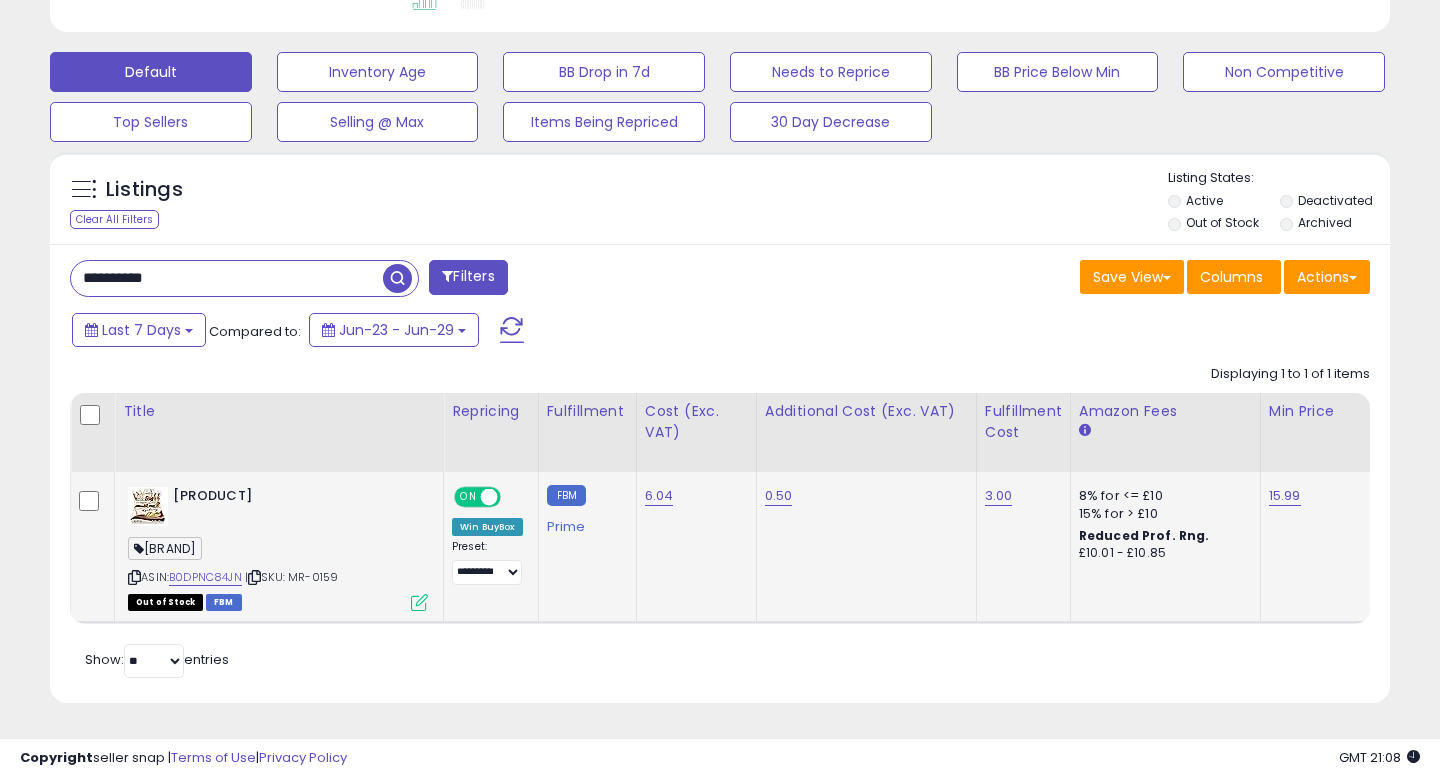 click on "ON" at bounding box center [468, 497] 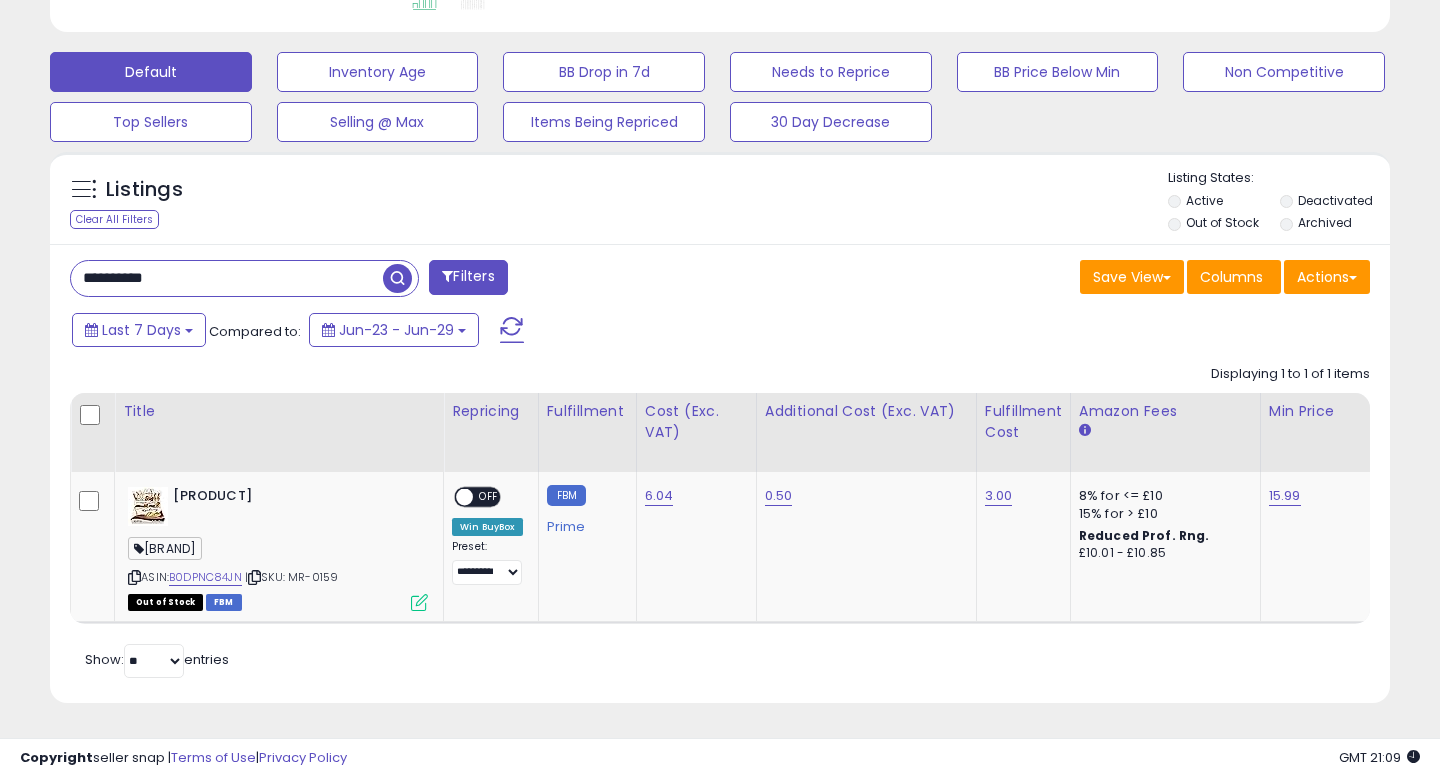 click on "**********" at bounding box center [227, 278] 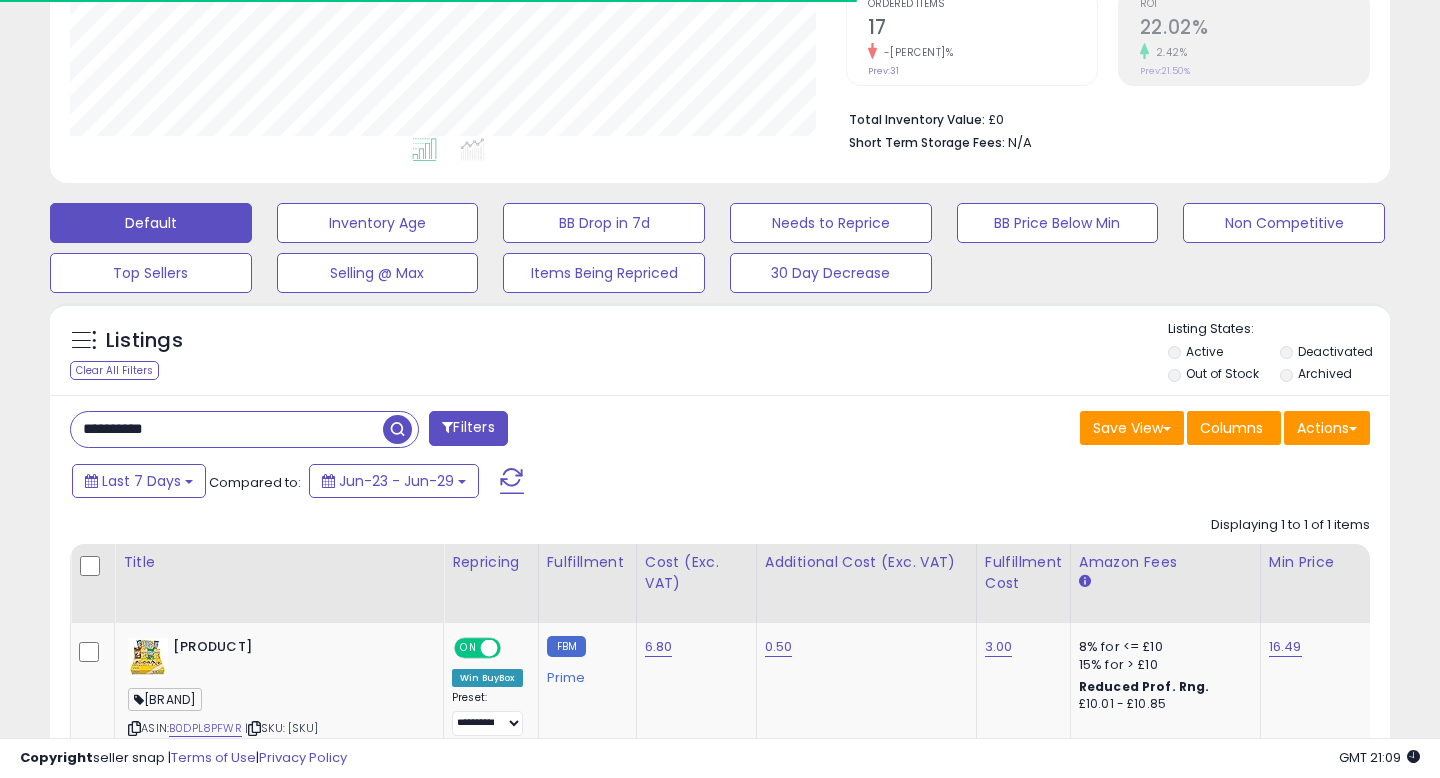 scroll, scrollTop: 586, scrollLeft: 0, axis: vertical 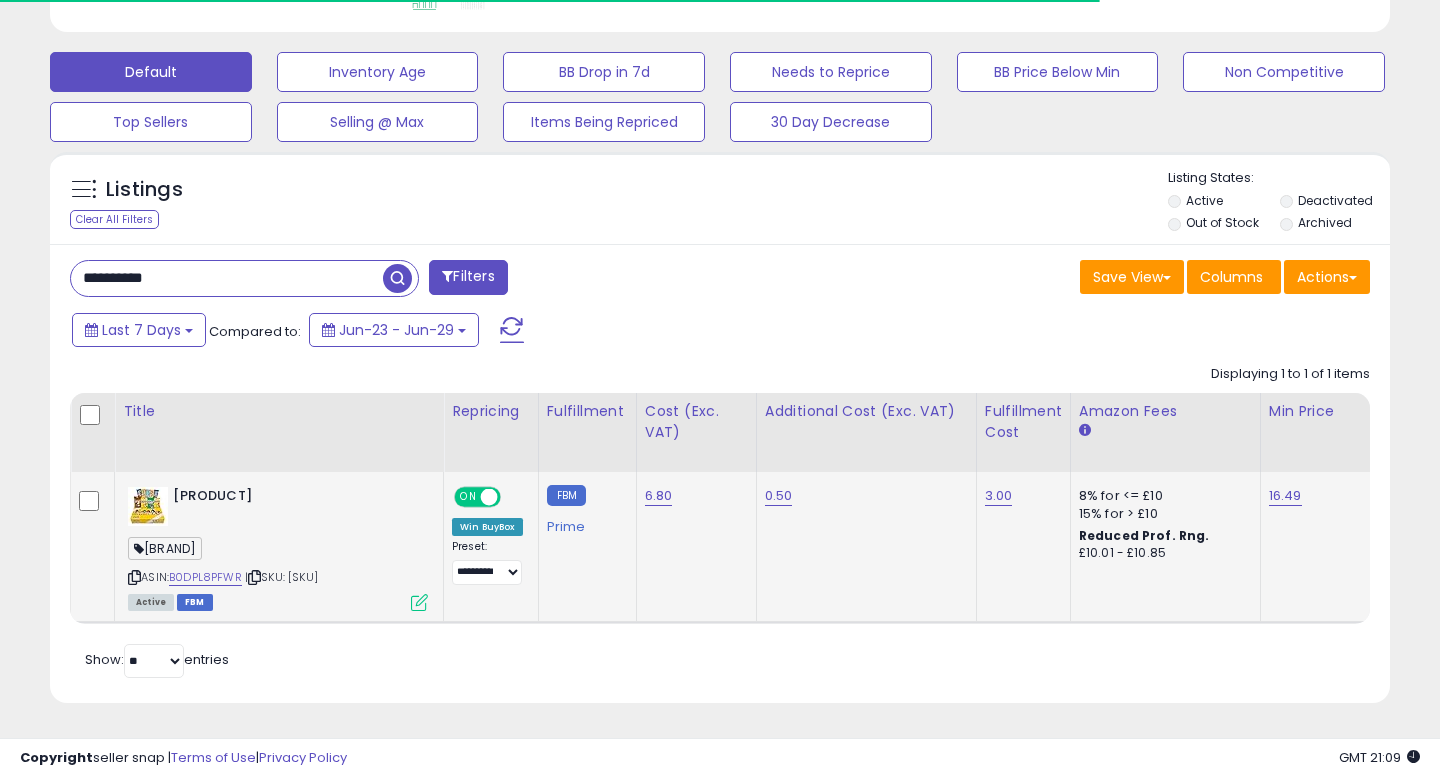 click on "ON" at bounding box center [468, 497] 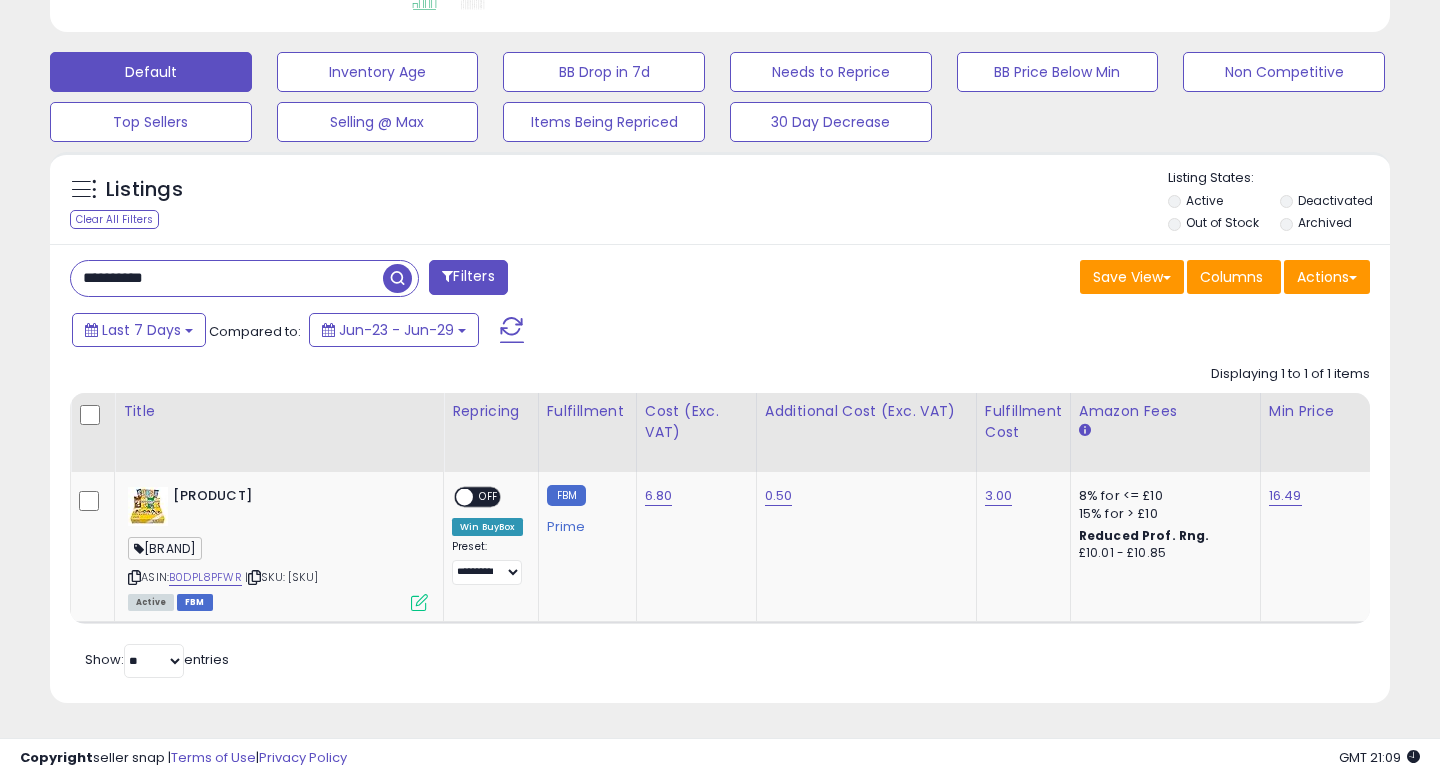 scroll, scrollTop: 999590, scrollLeft: 999224, axis: both 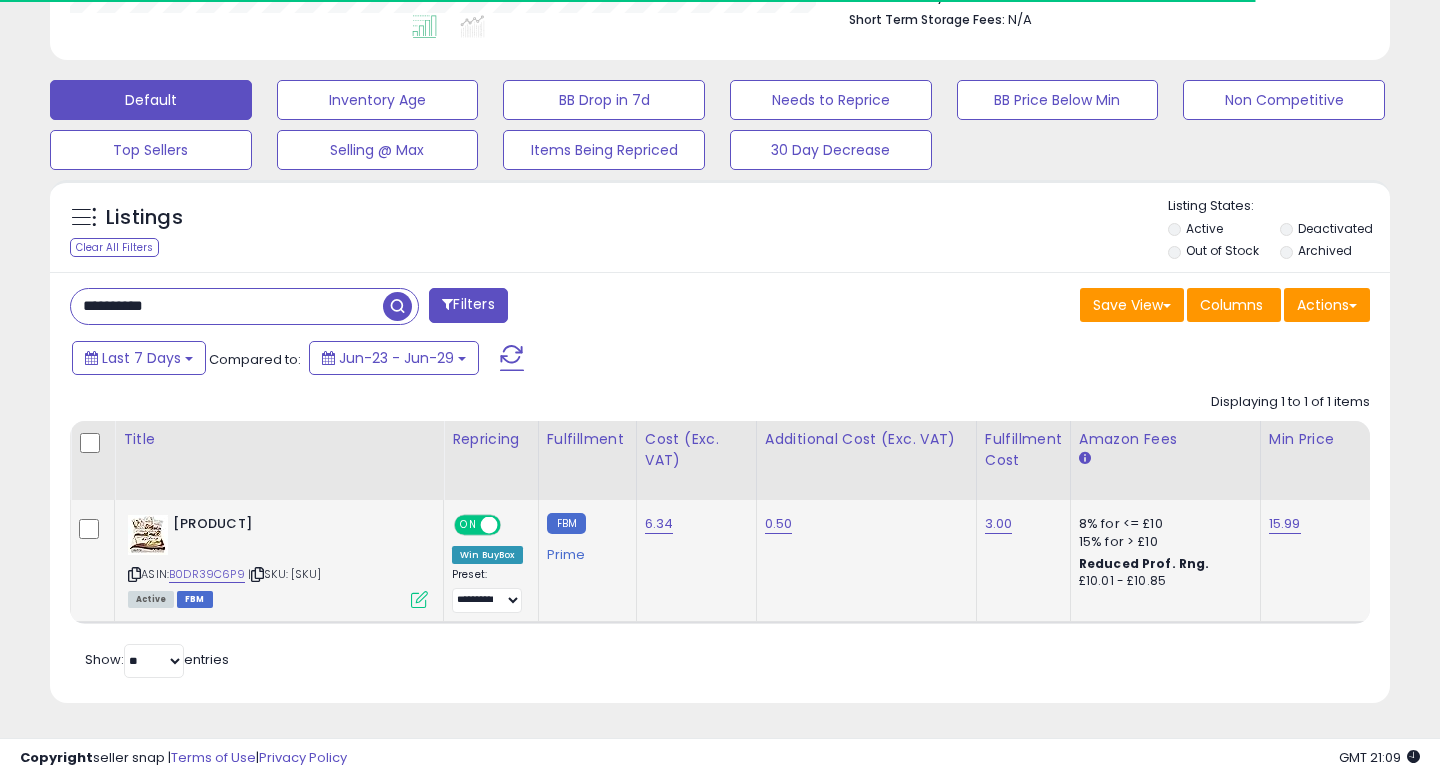 click on "ON" at bounding box center [468, 525] 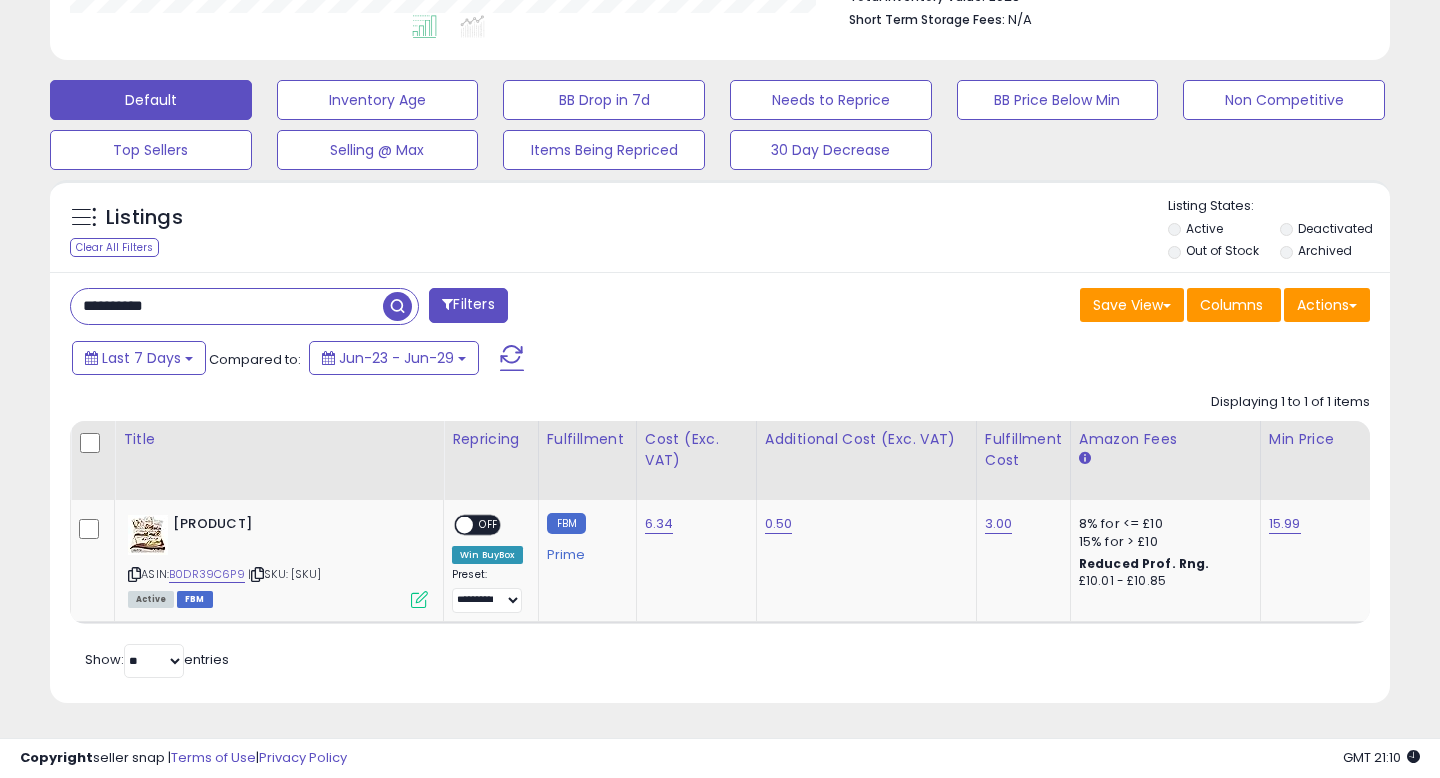 scroll, scrollTop: 999590, scrollLeft: 999224, axis: both 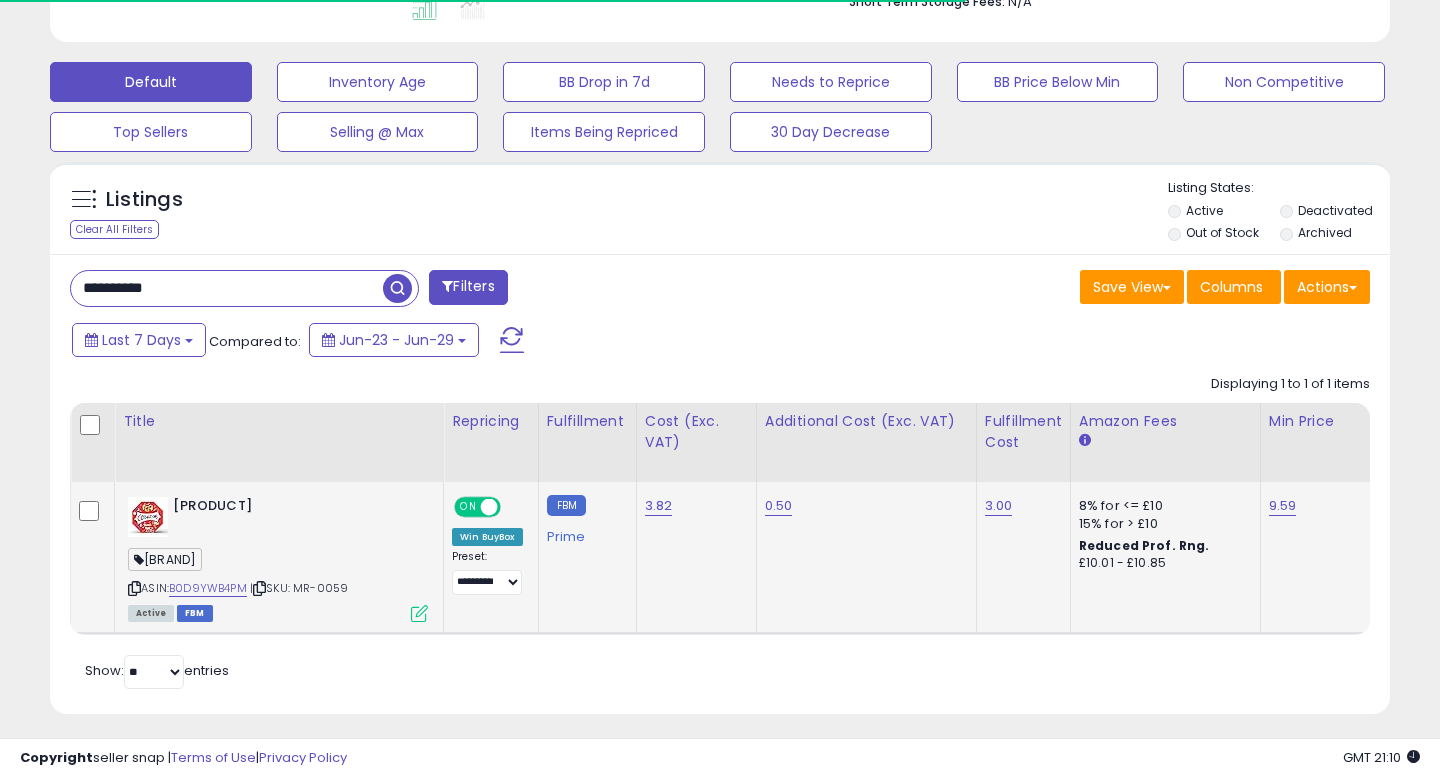 click at bounding box center (489, 507) 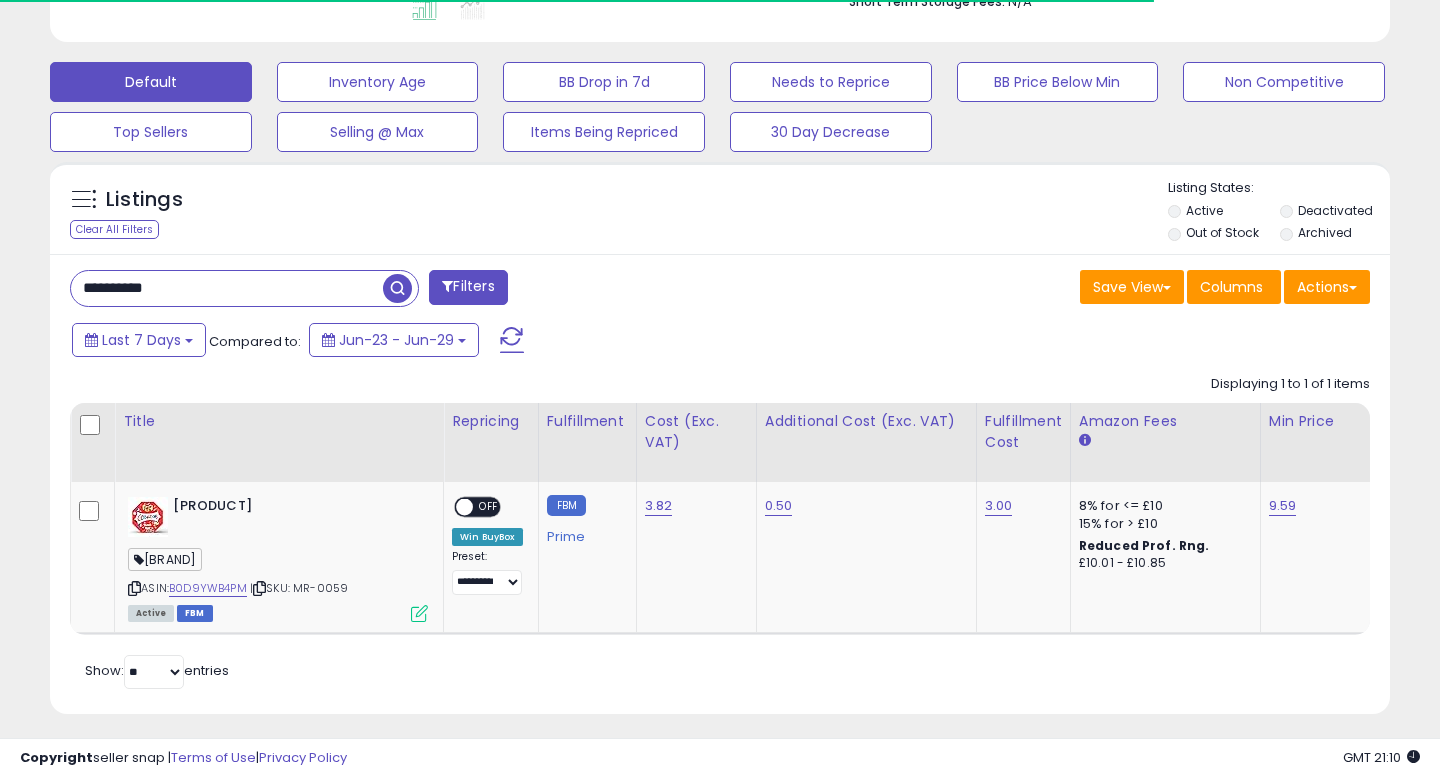 scroll, scrollTop: 999590, scrollLeft: 999224, axis: both 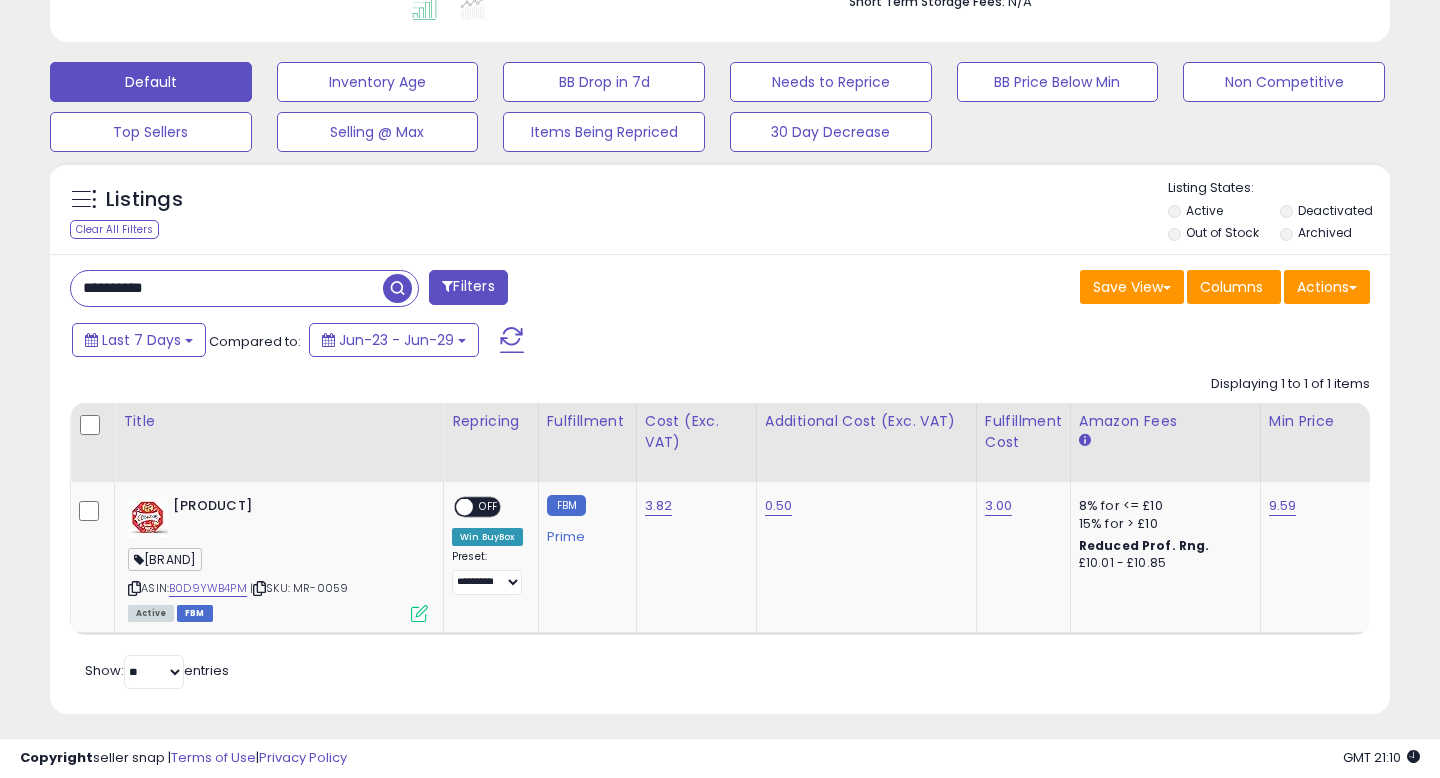 click on "**********" at bounding box center (227, 288) 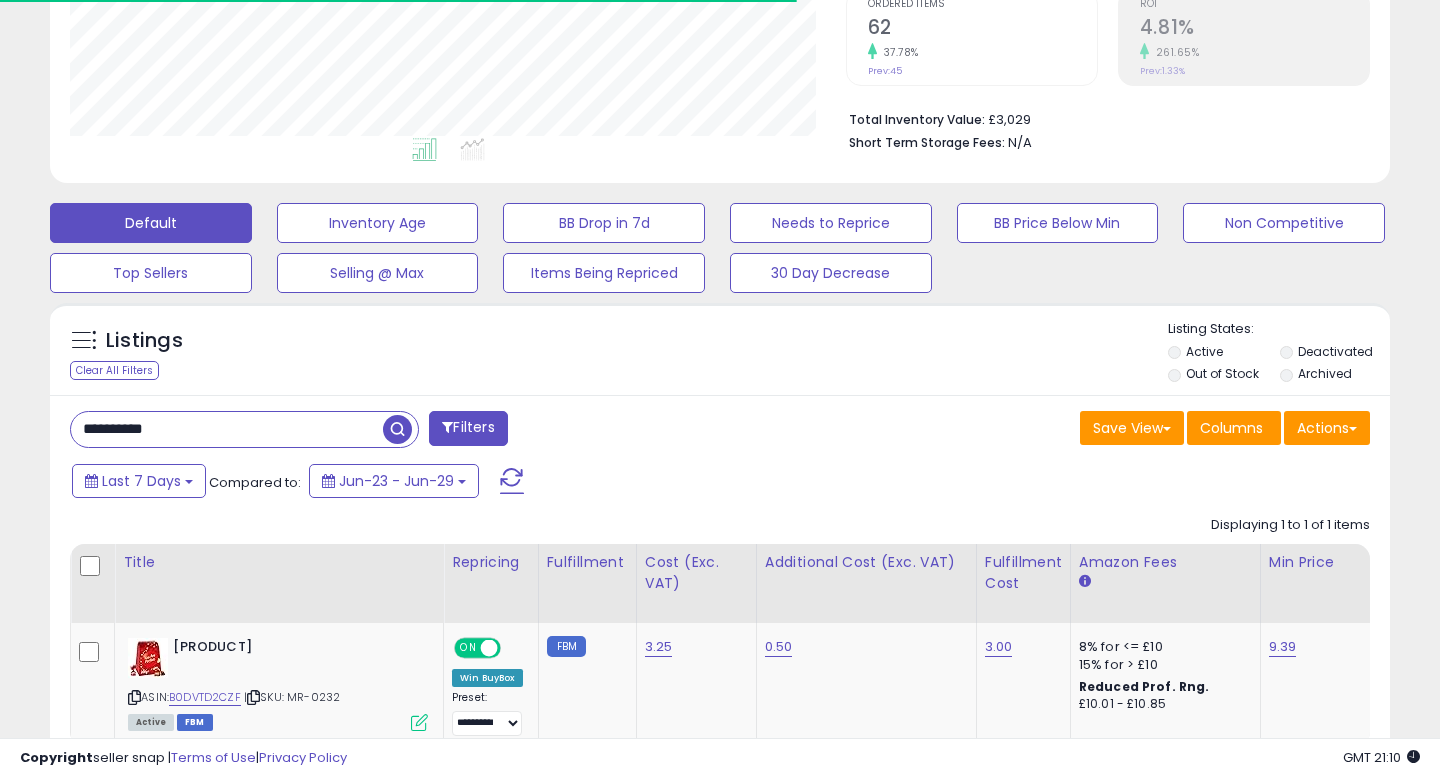 scroll, scrollTop: 550, scrollLeft: 0, axis: vertical 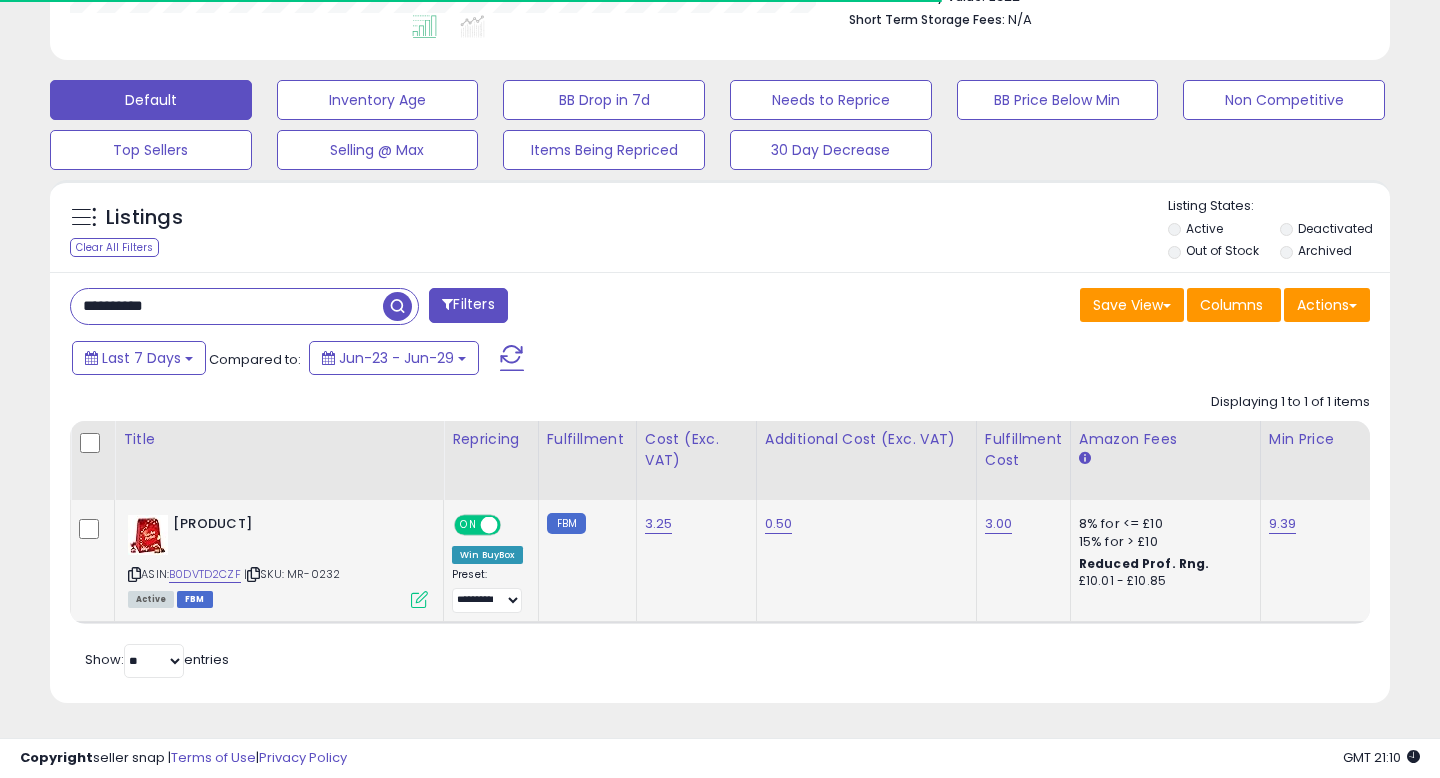 click on "**********" at bounding box center (2939, 561) 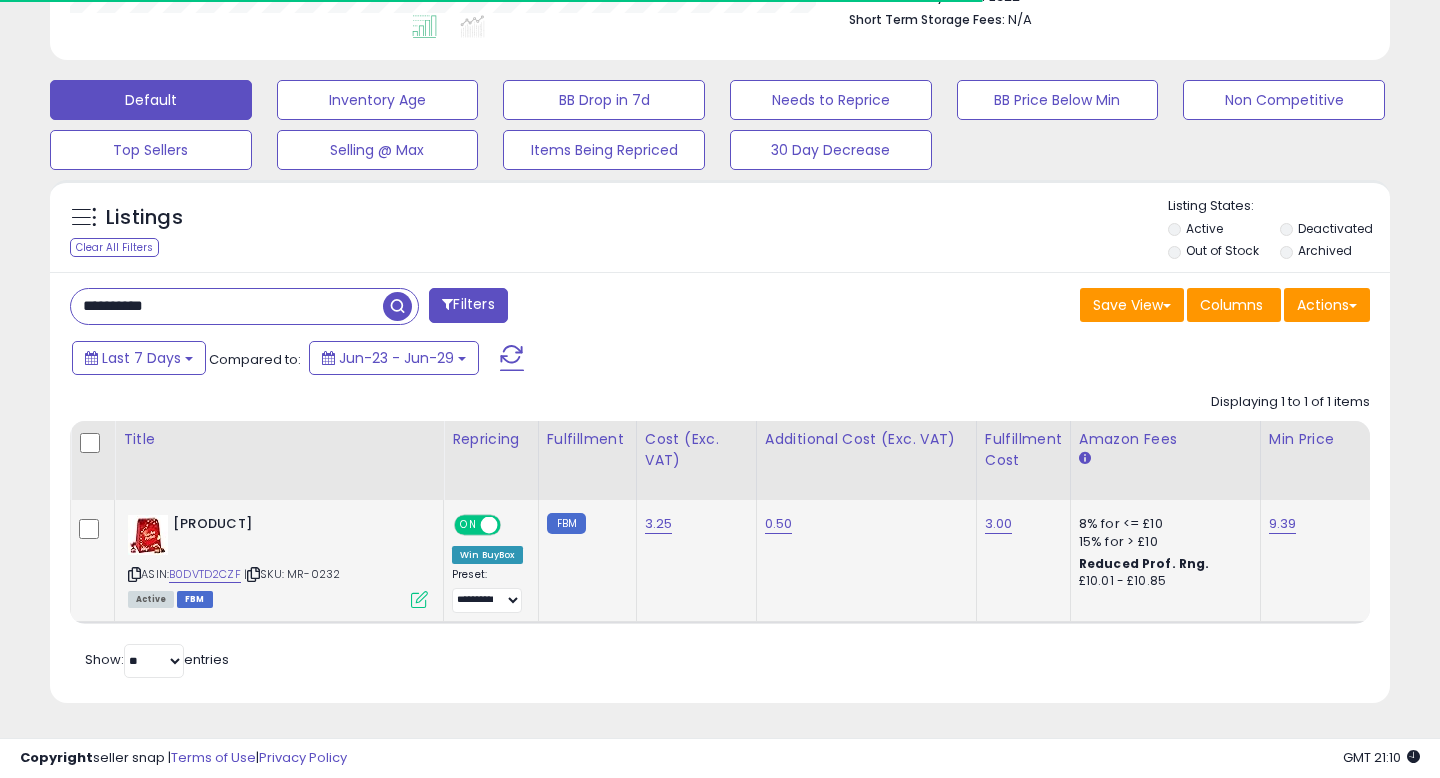 click on "ON   OFF" at bounding box center (477, 525) 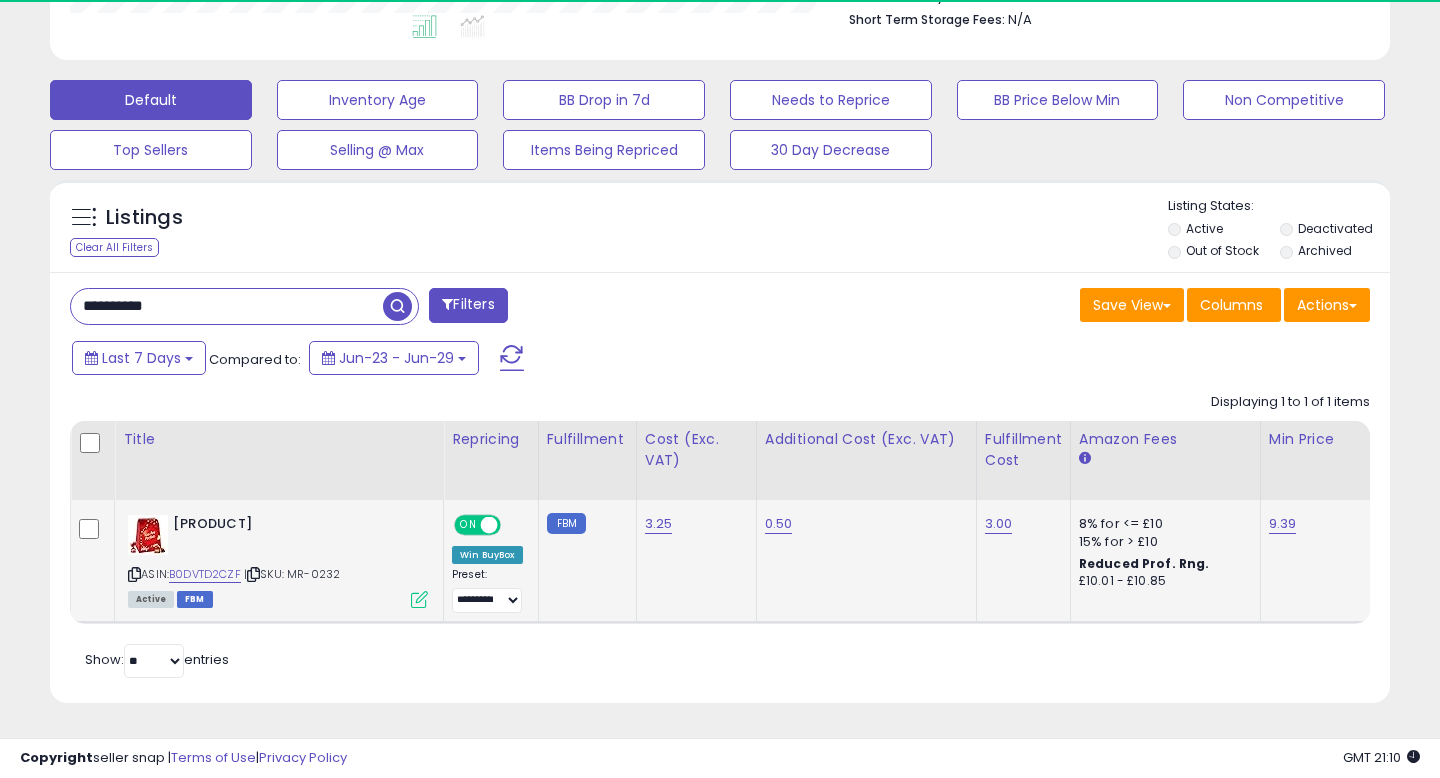 scroll, scrollTop: 999590, scrollLeft: 999224, axis: both 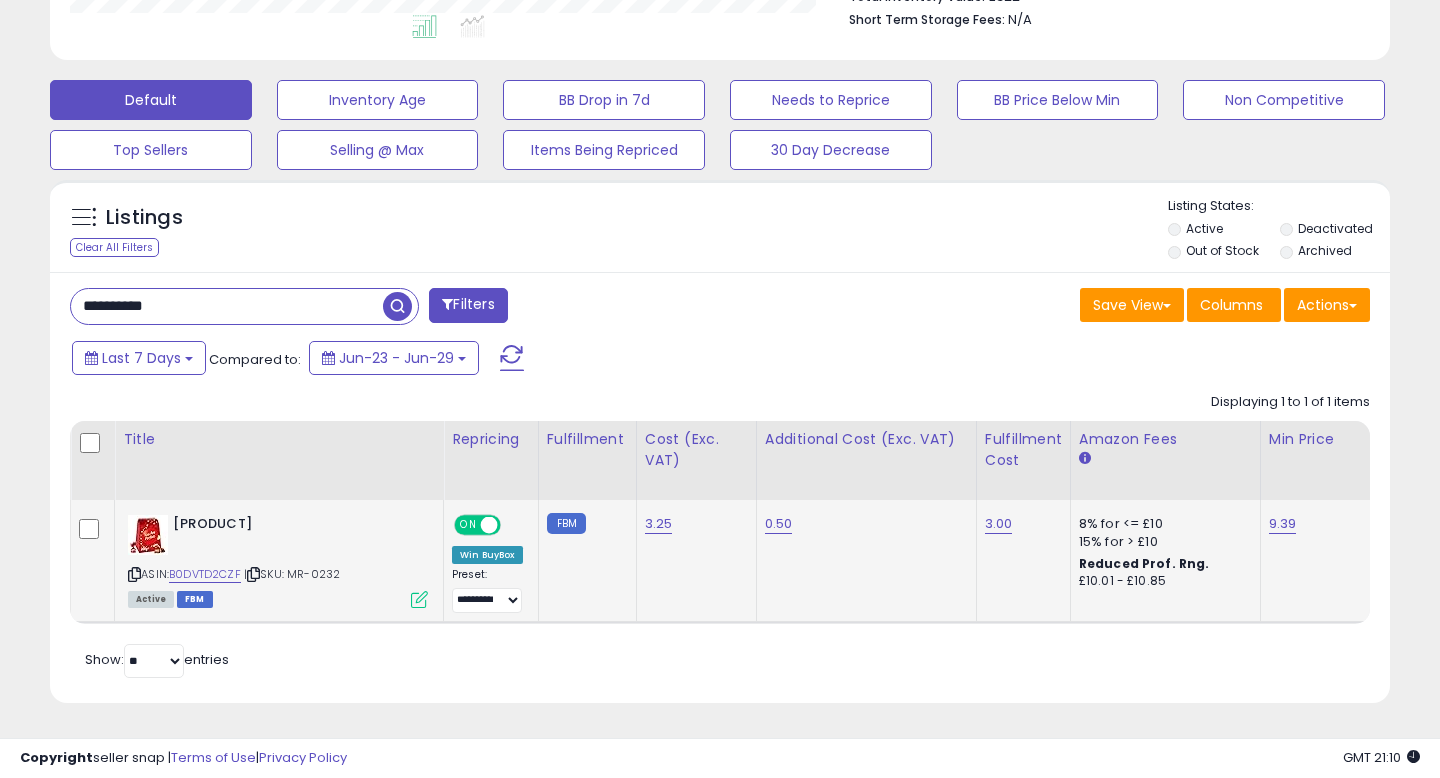 click at bounding box center (489, 525) 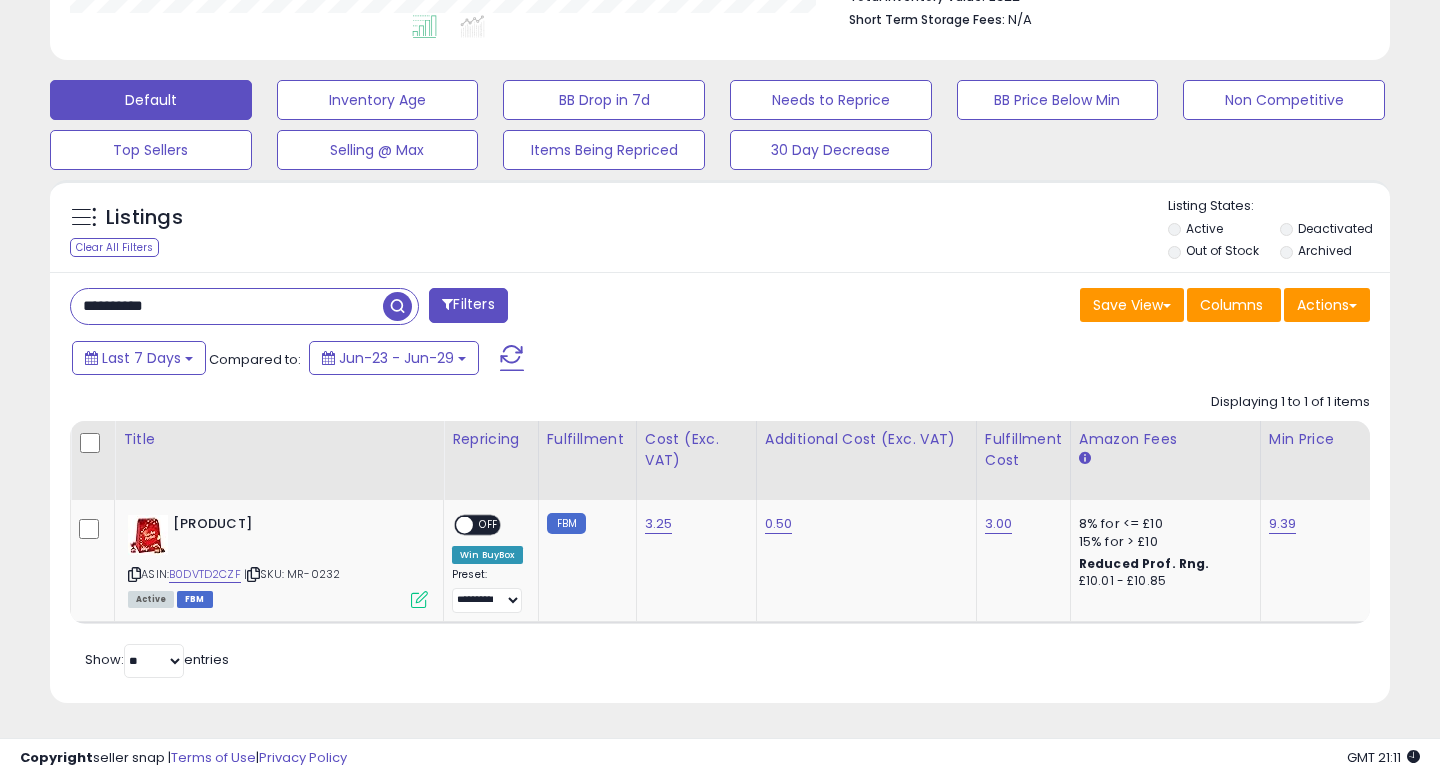 click on "**********" at bounding box center (227, 306) 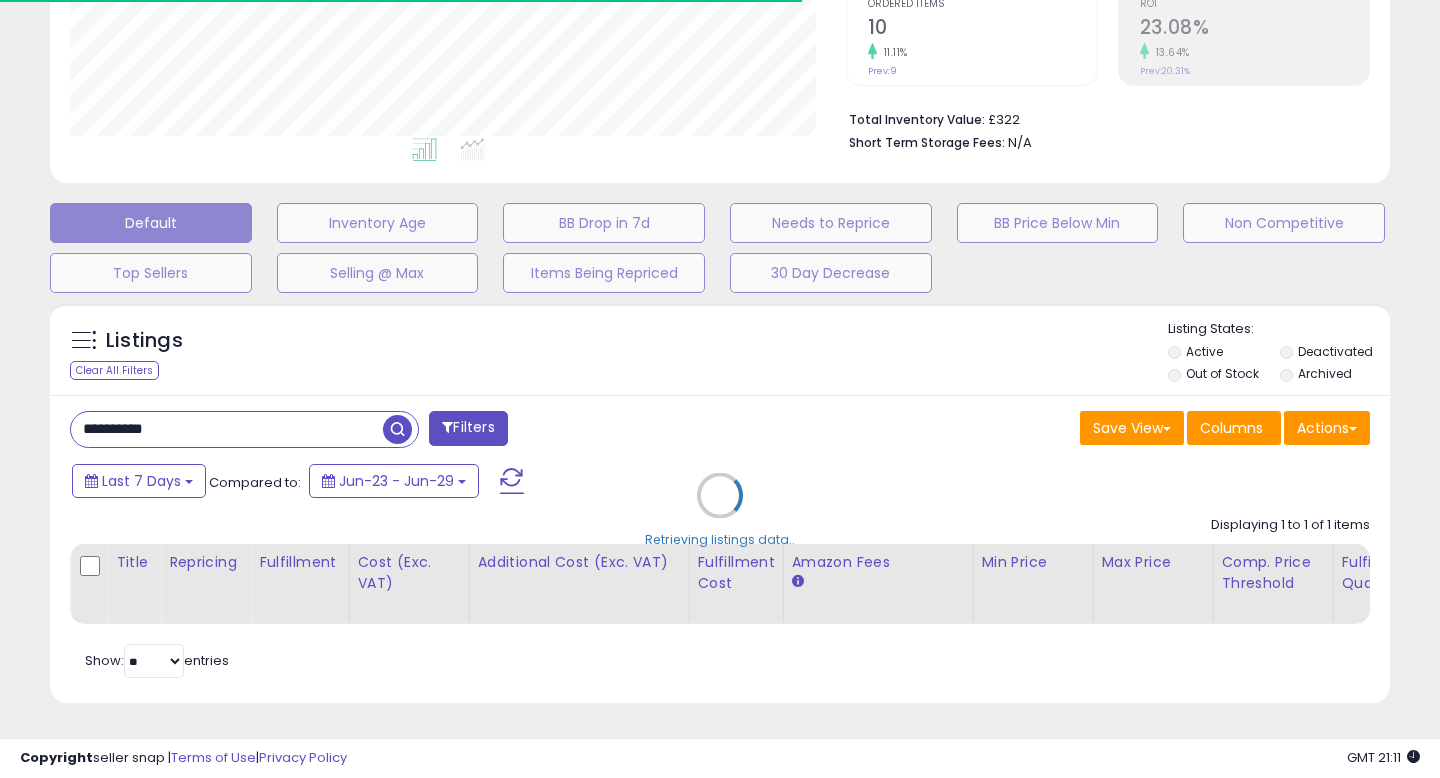 scroll, scrollTop: 550, scrollLeft: 0, axis: vertical 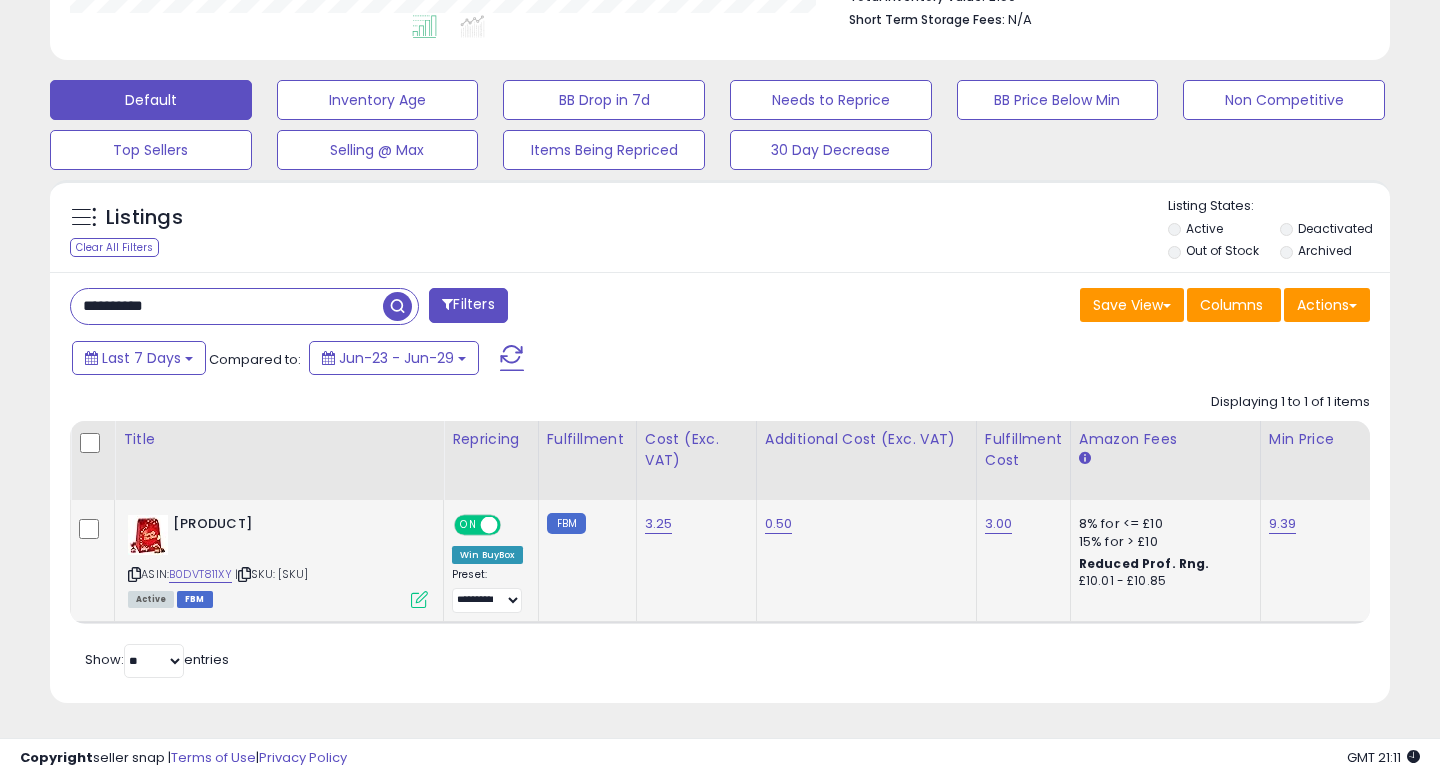 click on "ON" at bounding box center (468, 525) 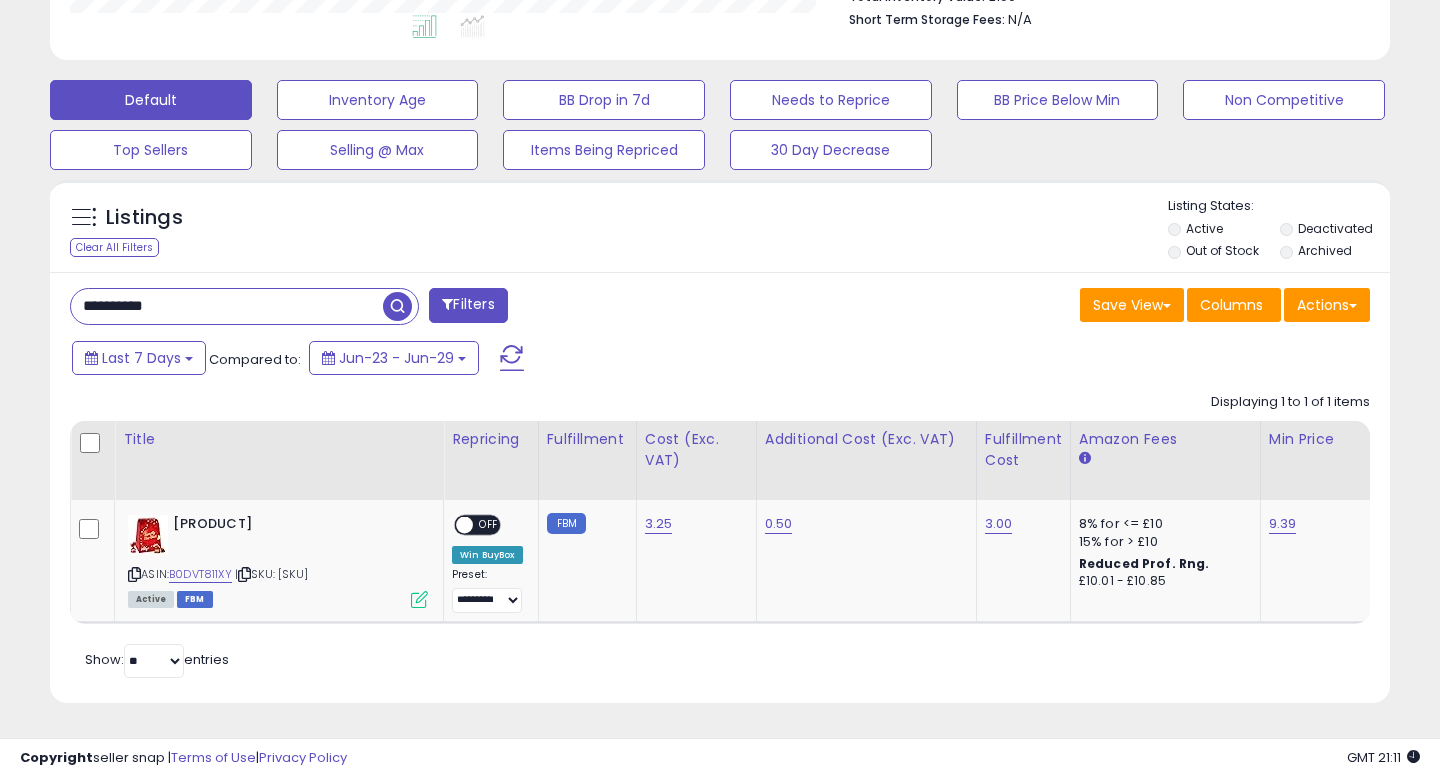 click on "**********" at bounding box center (227, 306) 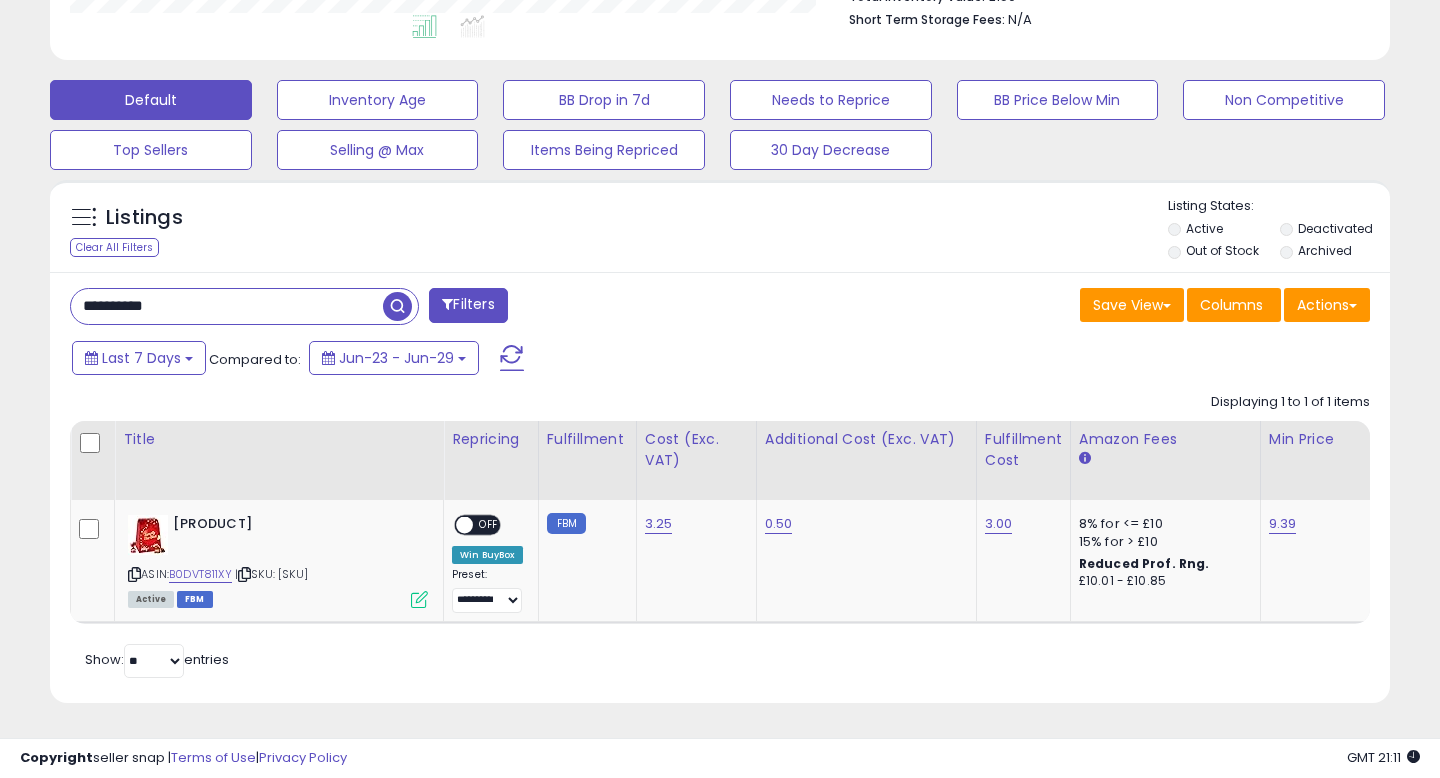 paste 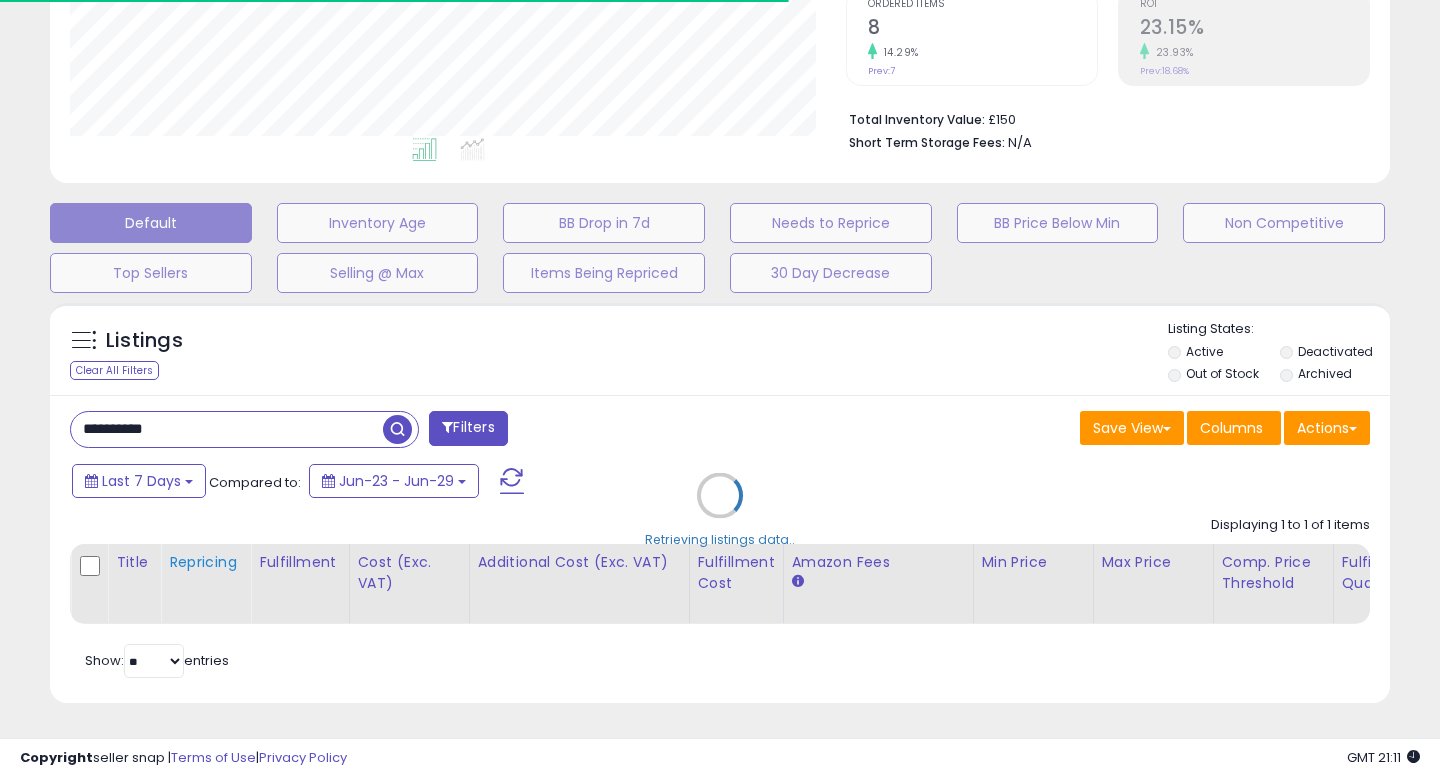 scroll, scrollTop: 550, scrollLeft: 0, axis: vertical 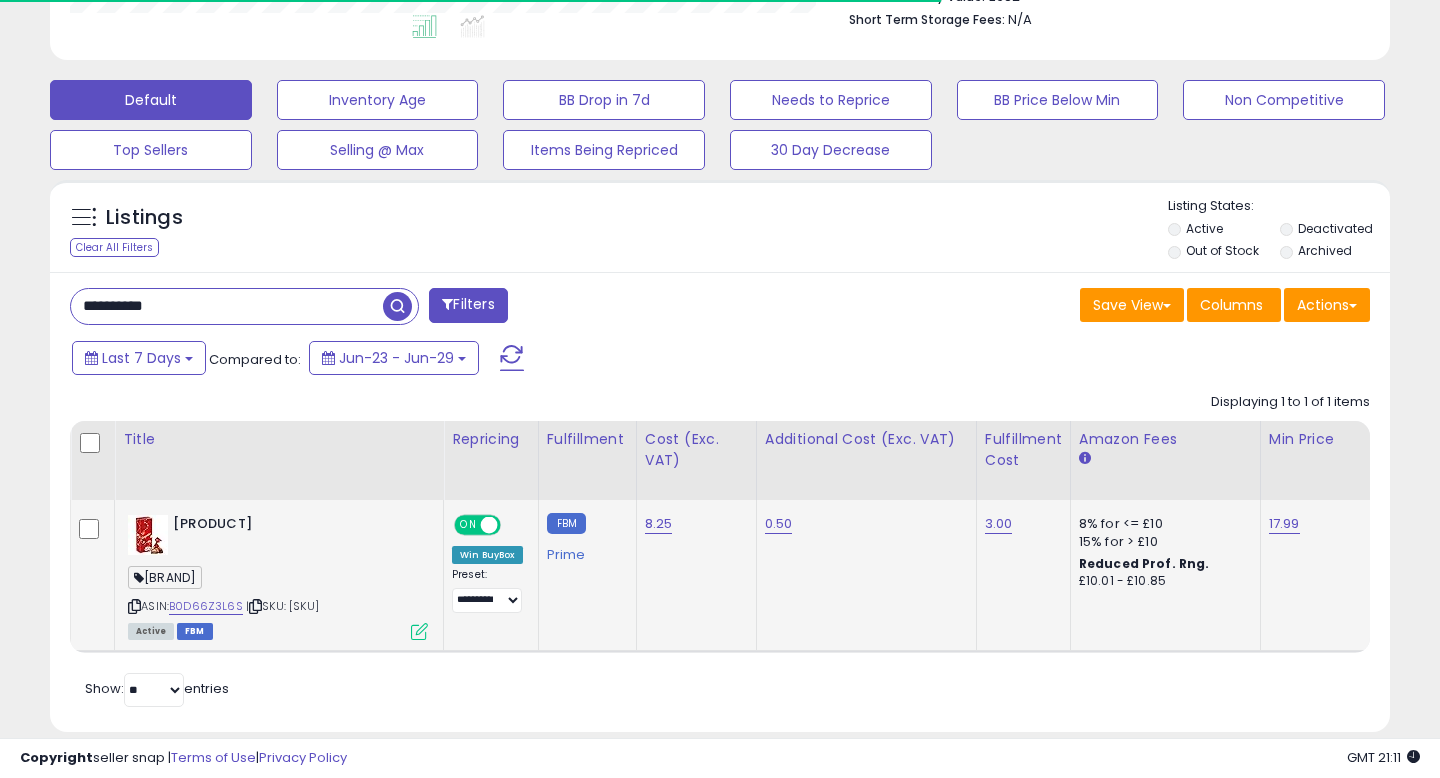click on "ON   OFF" at bounding box center [479, 525] 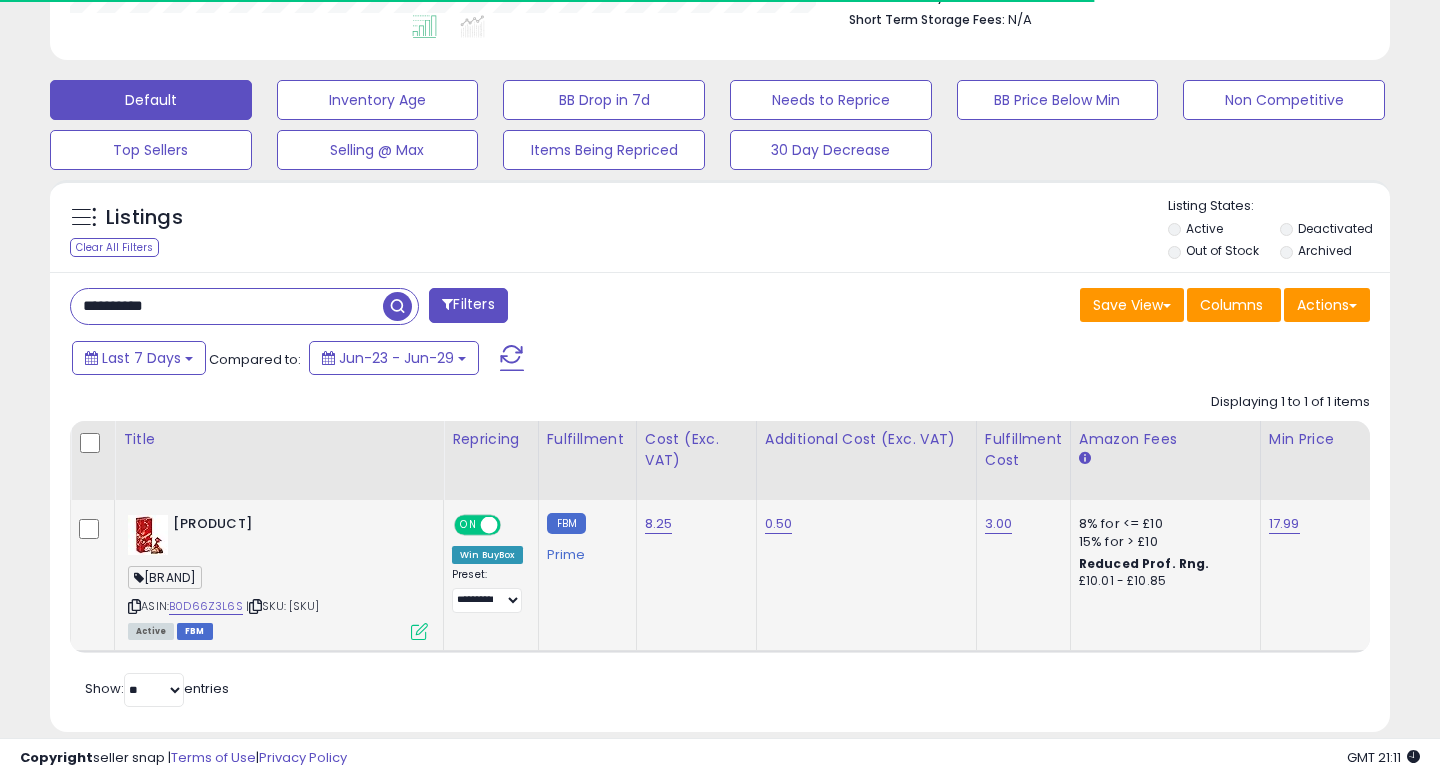 click on "ON" at bounding box center [468, 525] 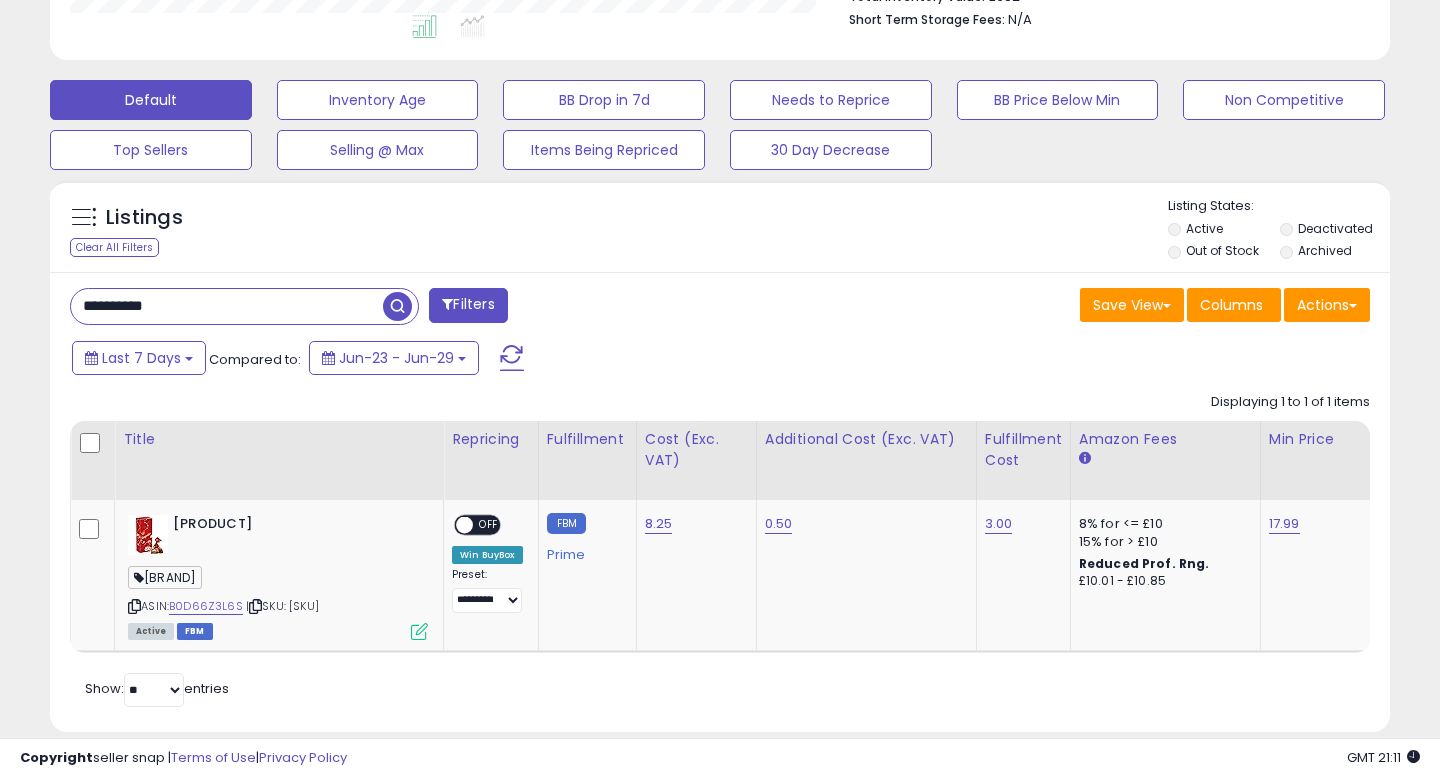 scroll, scrollTop: 999590, scrollLeft: 999224, axis: both 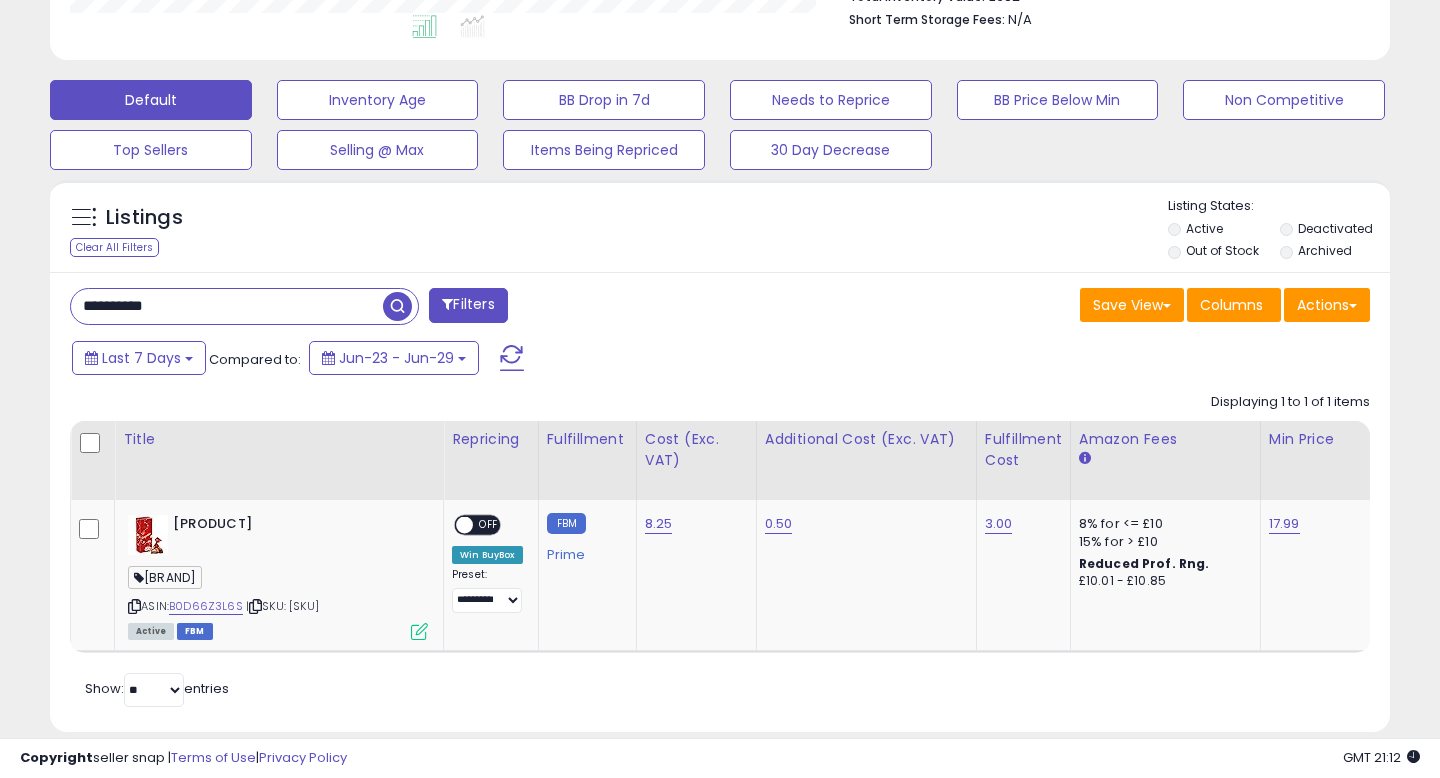 click on "**********" at bounding box center (227, 306) 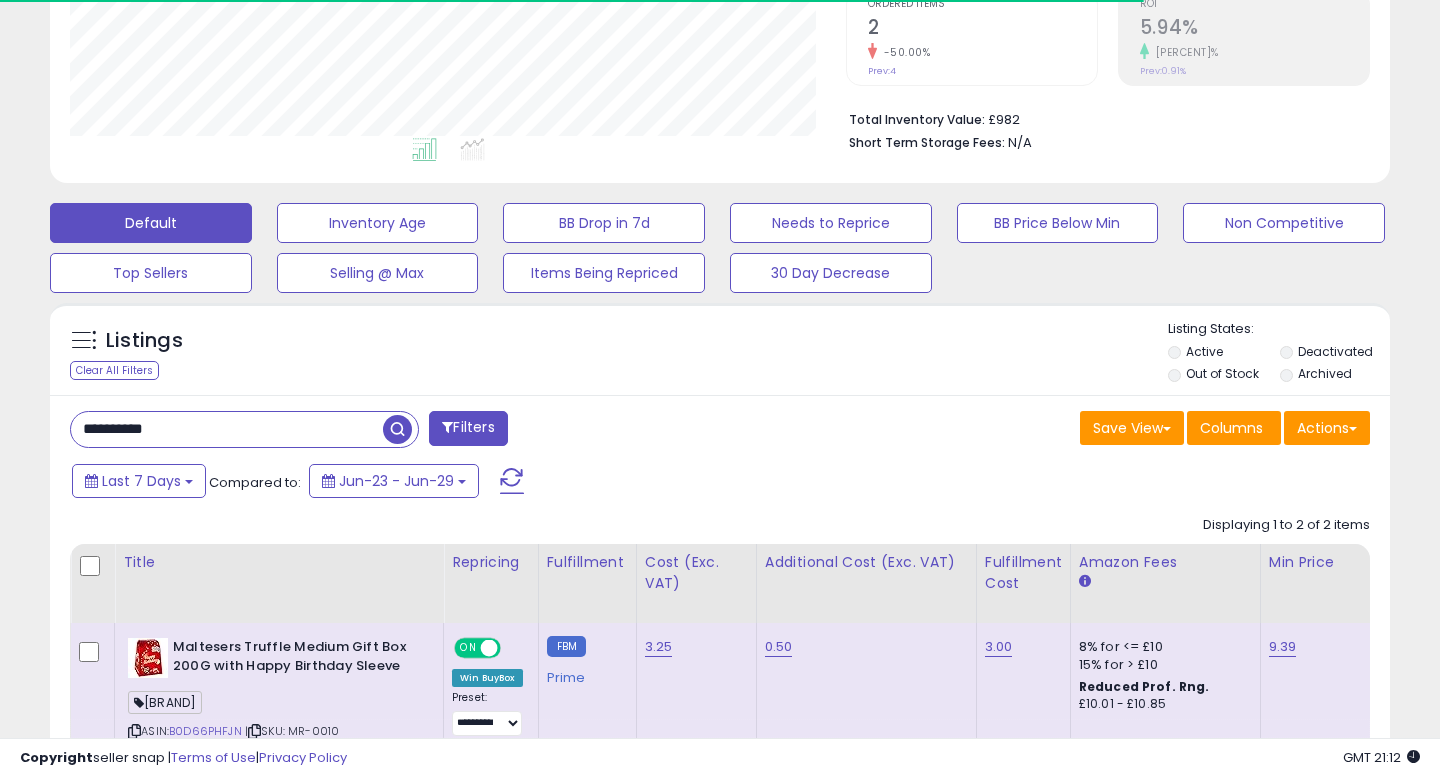 scroll, scrollTop: 550, scrollLeft: 0, axis: vertical 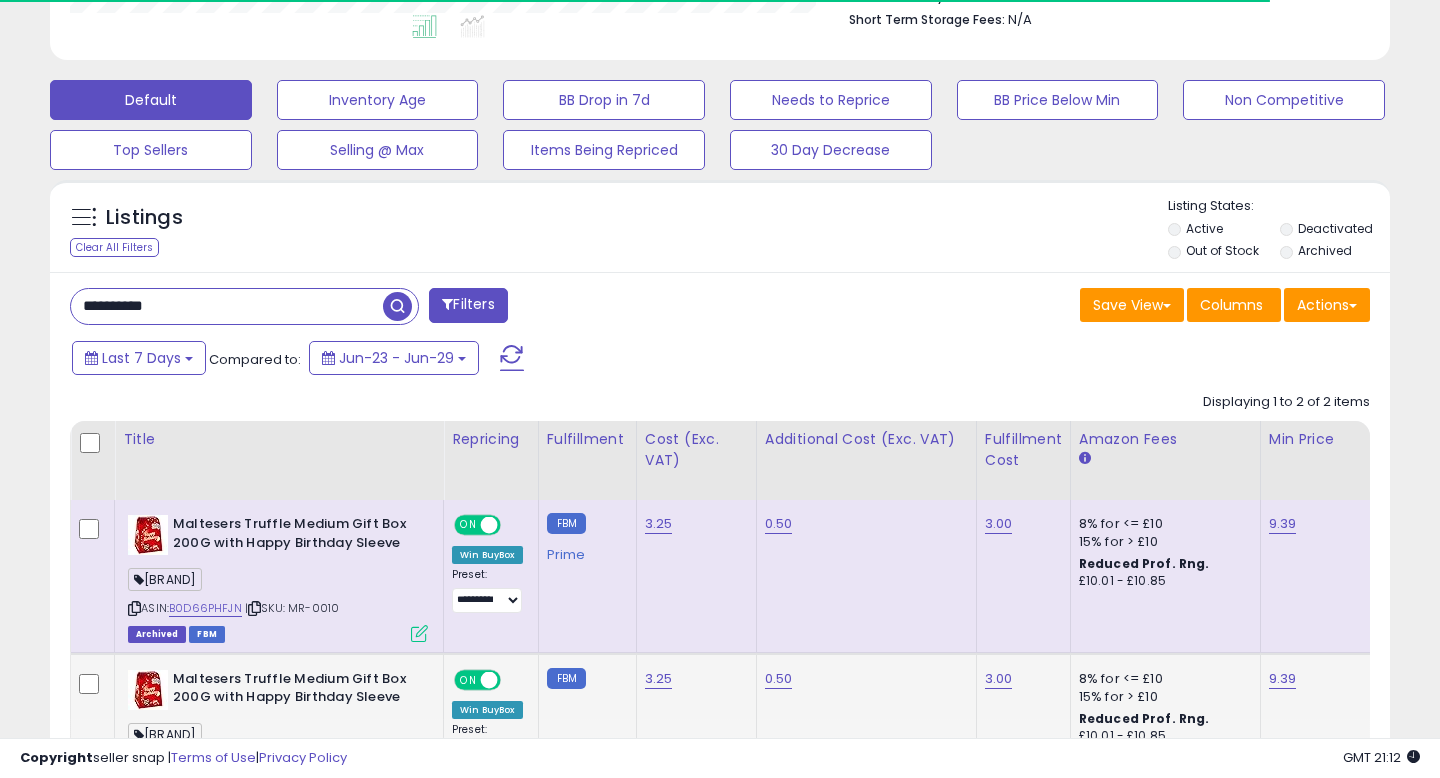 click on "ON" at bounding box center [468, 679] 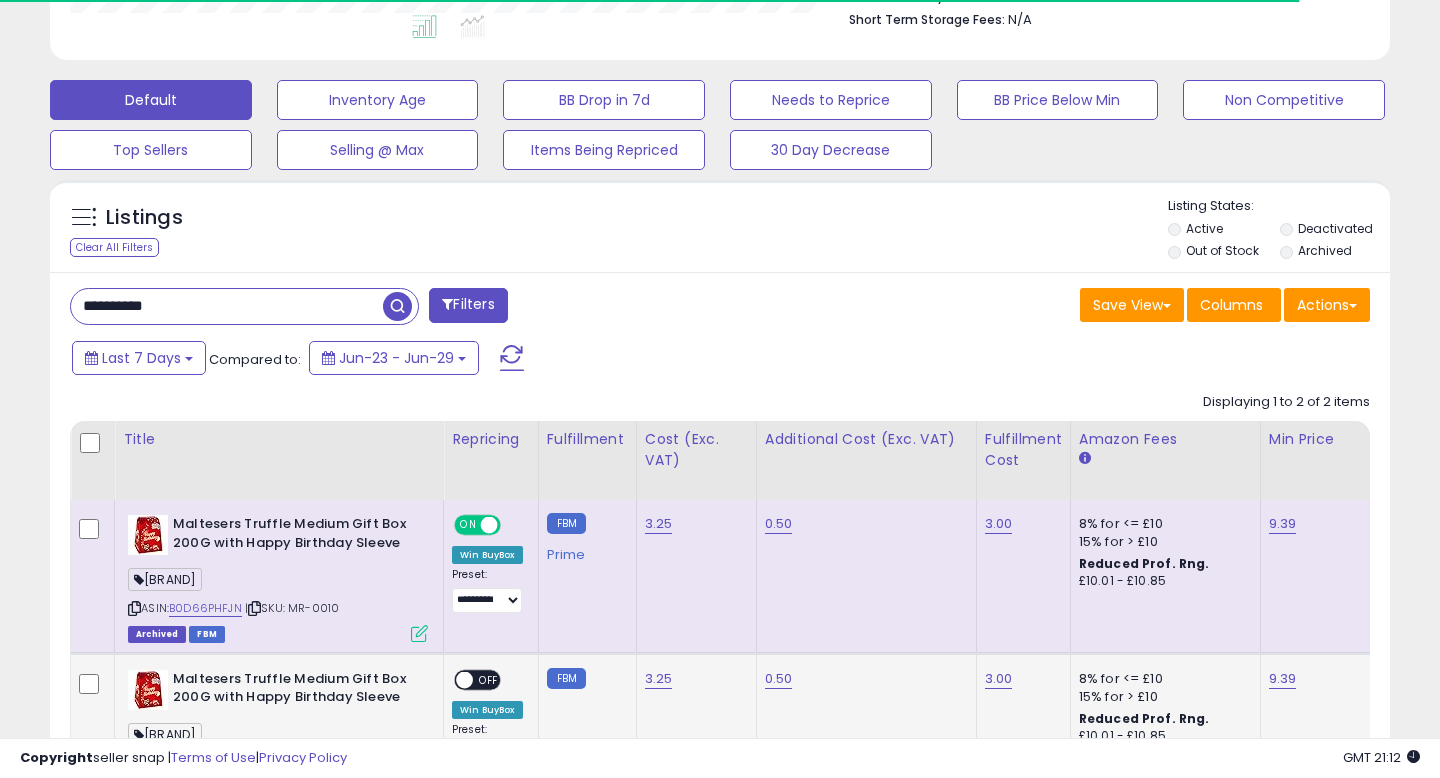 scroll, scrollTop: 736, scrollLeft: 0, axis: vertical 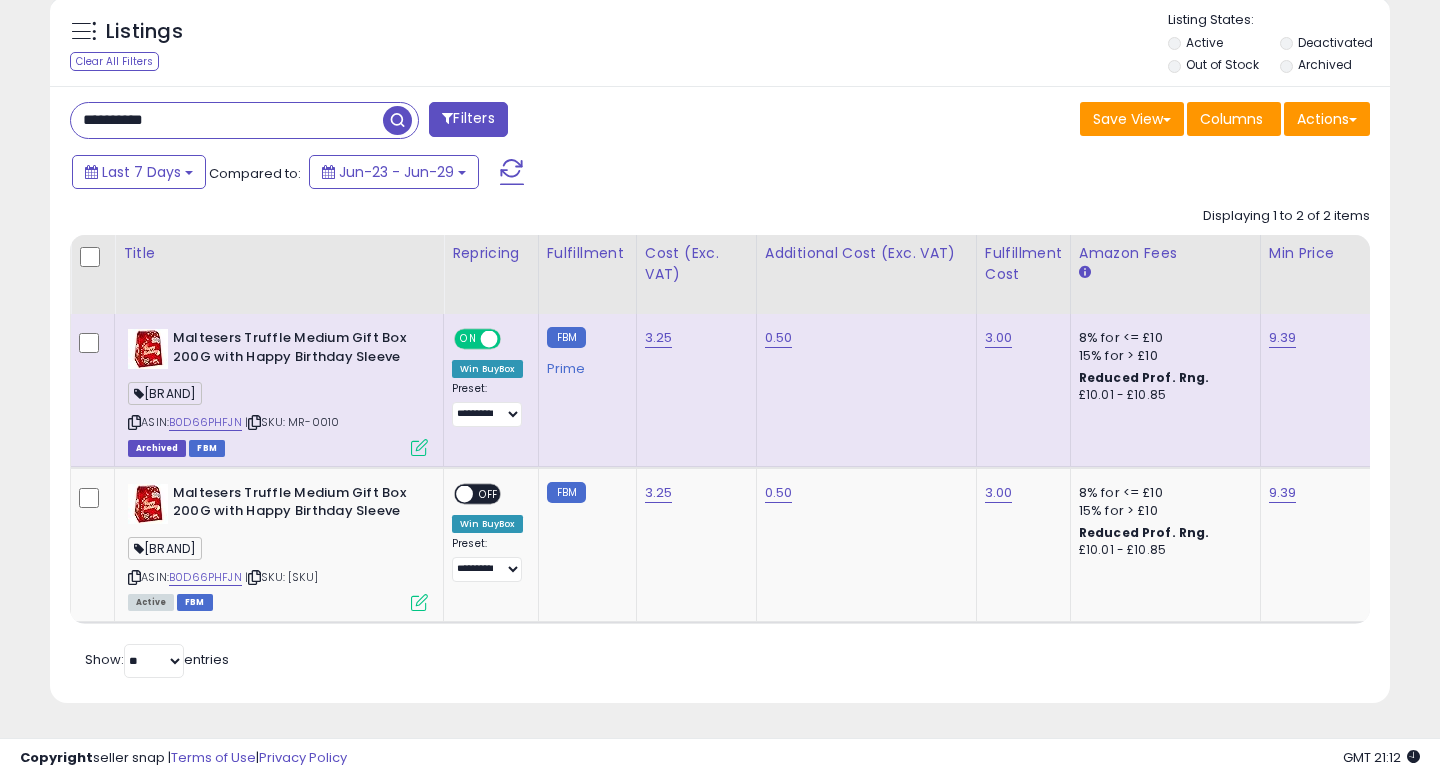 click on "**********" at bounding box center (227, 120) 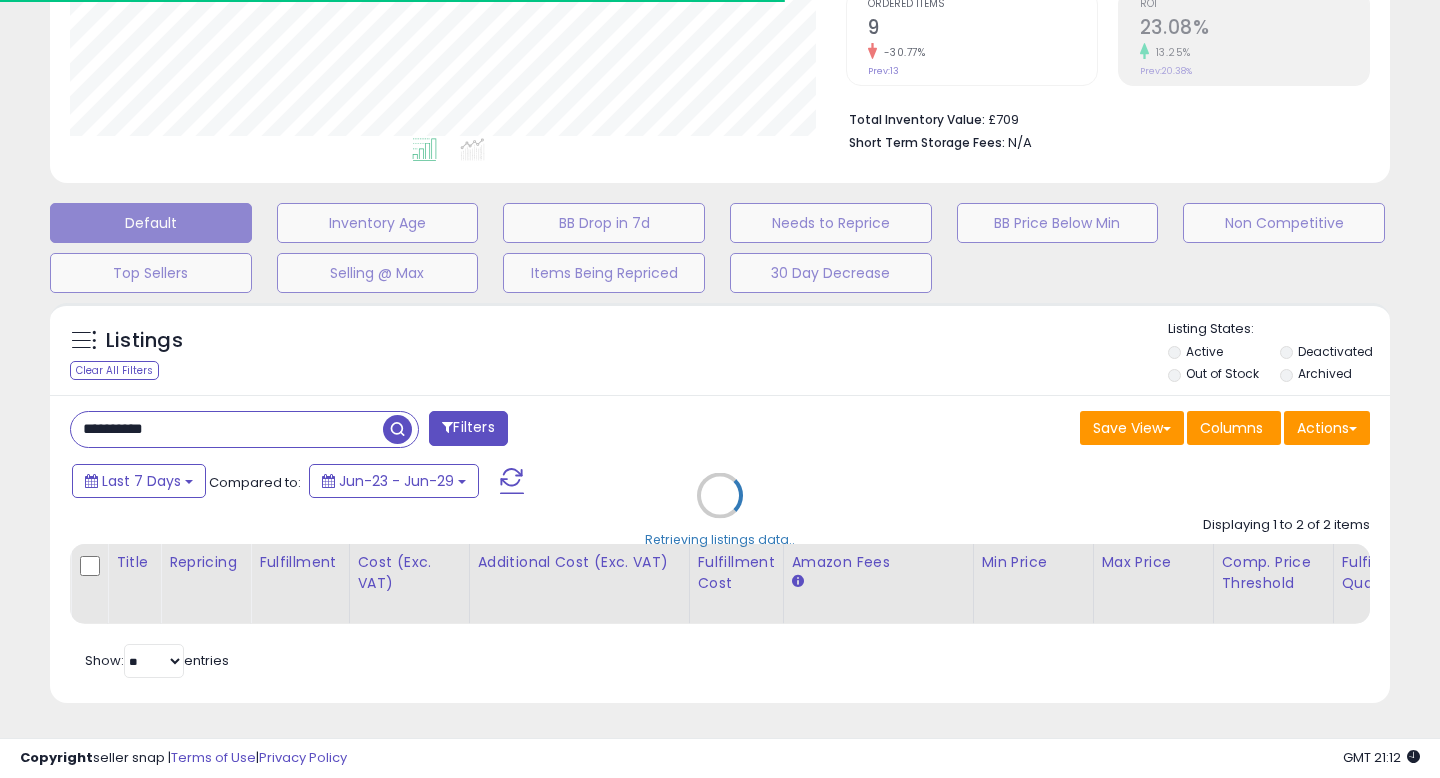 scroll, scrollTop: 600, scrollLeft: 0, axis: vertical 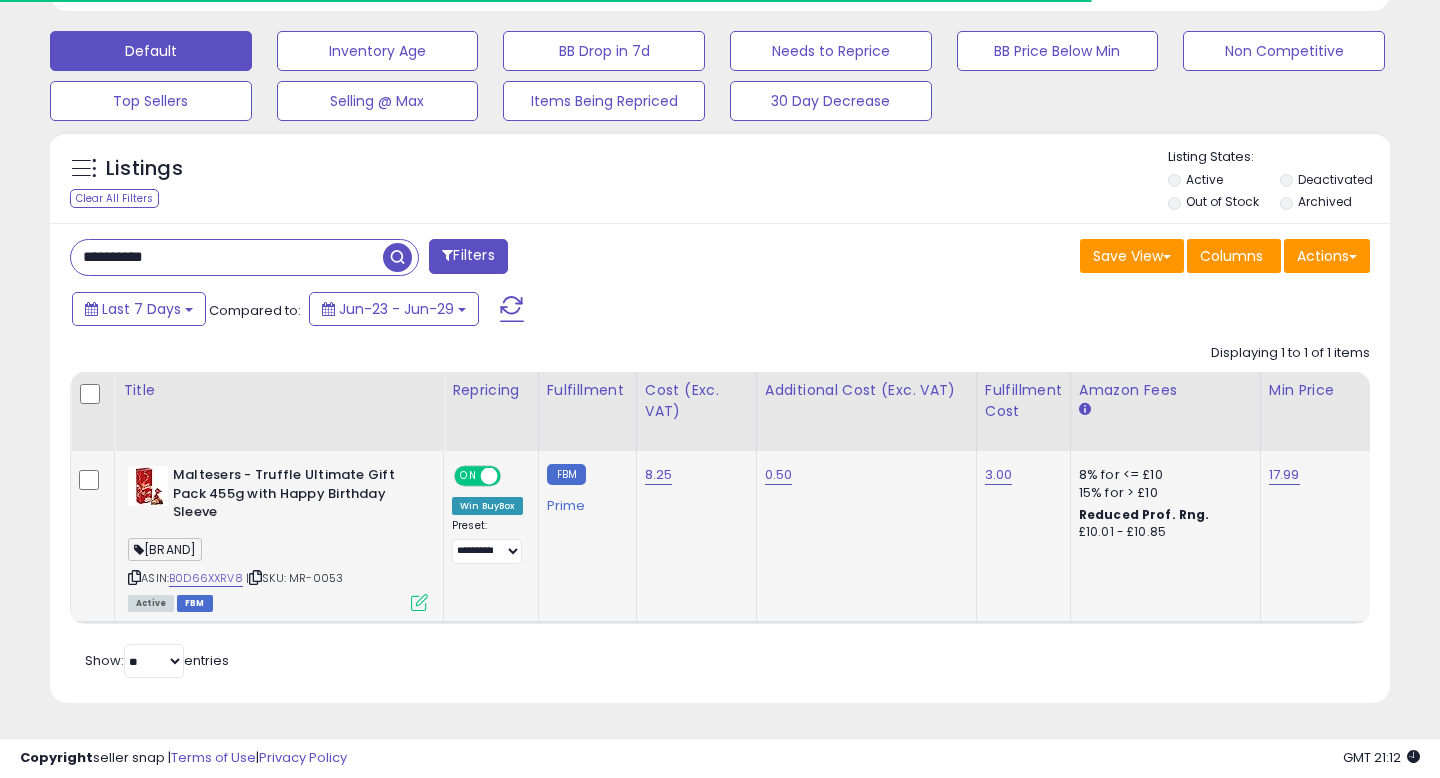 click on "ON   OFF" at bounding box center (479, 476) 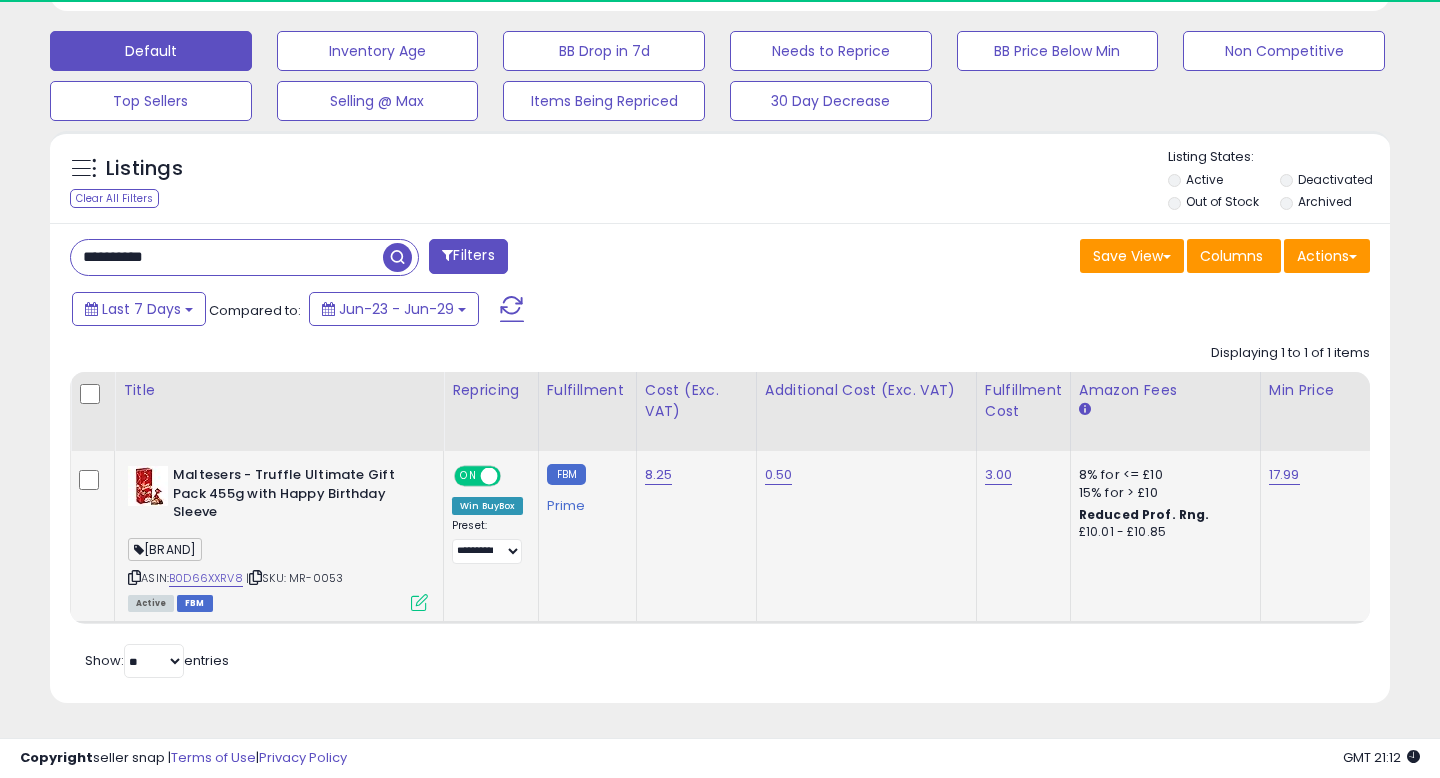 scroll, scrollTop: 999590, scrollLeft: 999224, axis: both 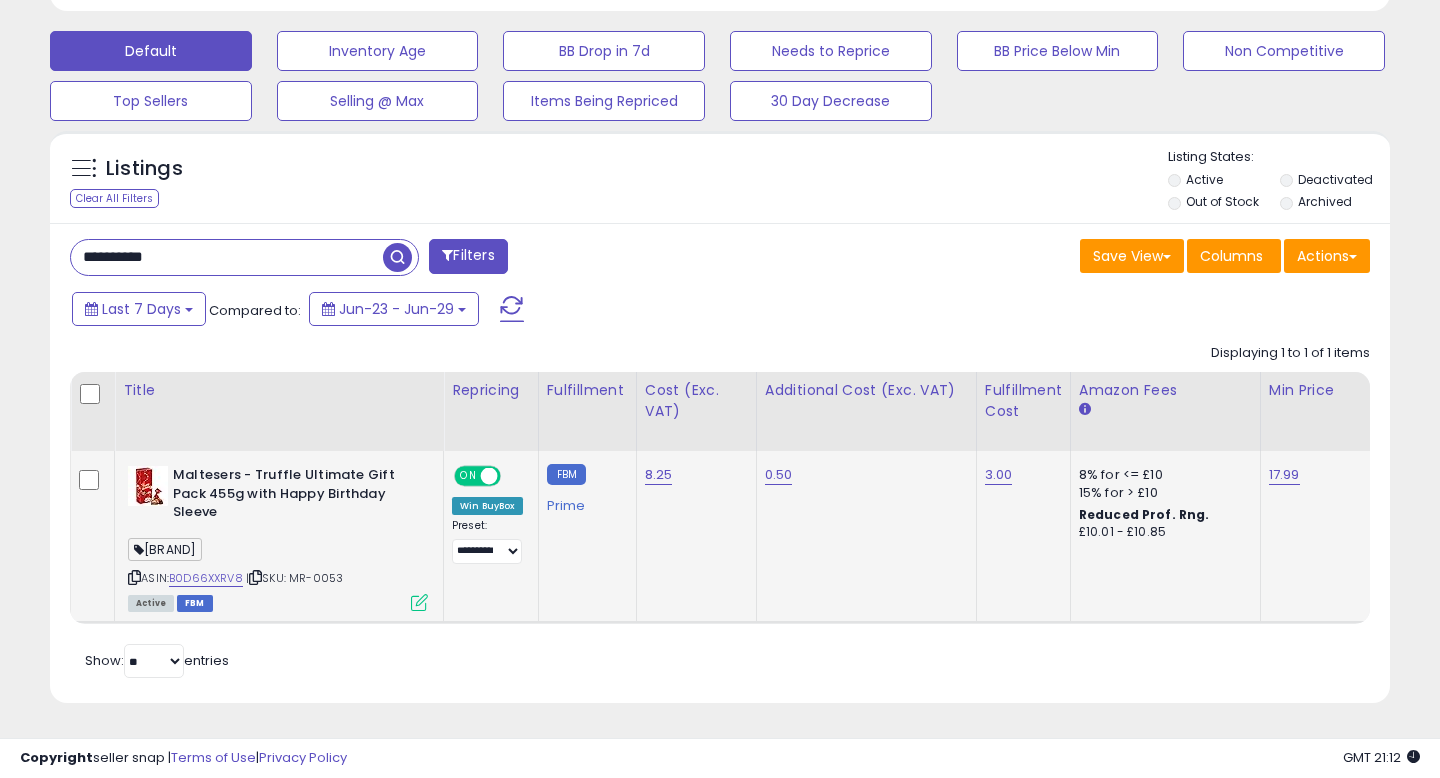 click at bounding box center [489, 476] 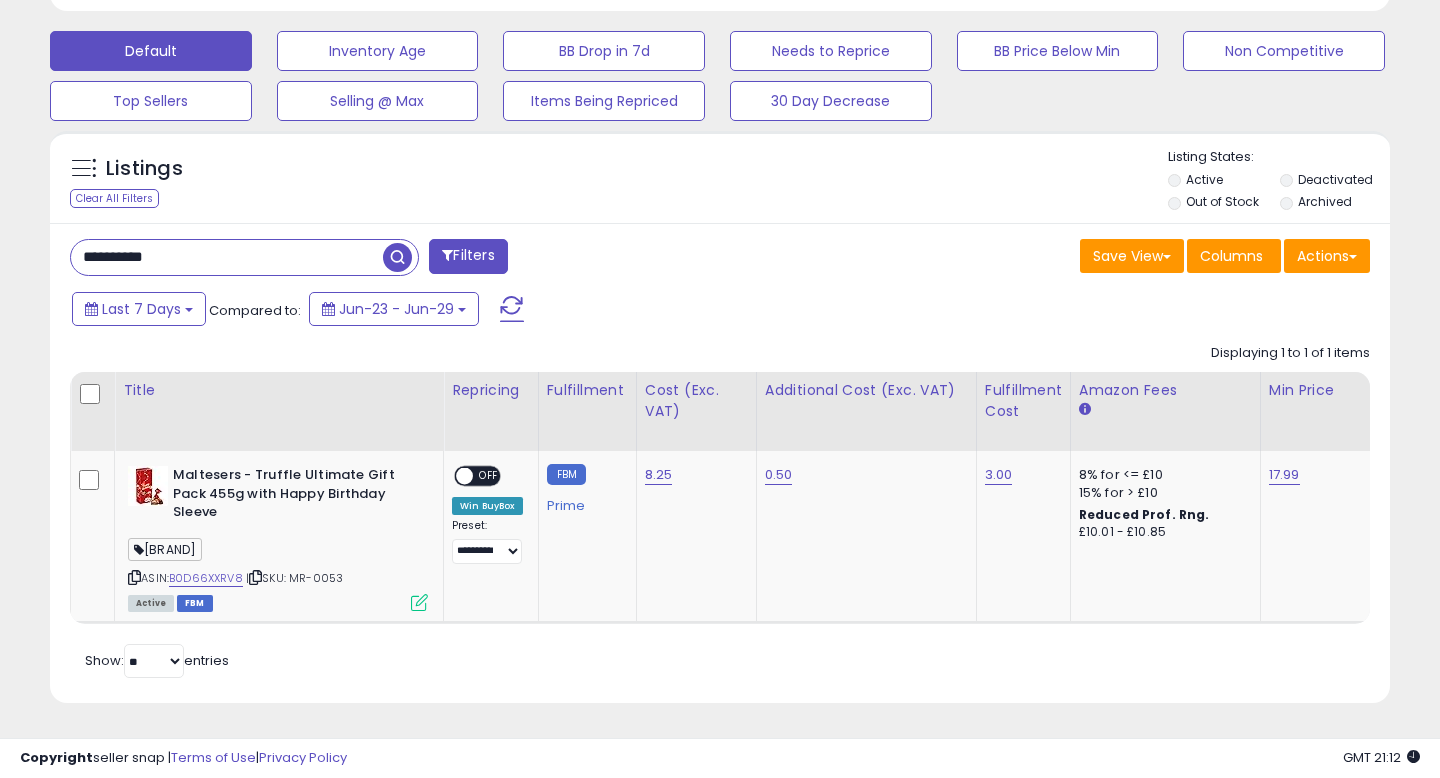 click on "**********" at bounding box center [227, 257] 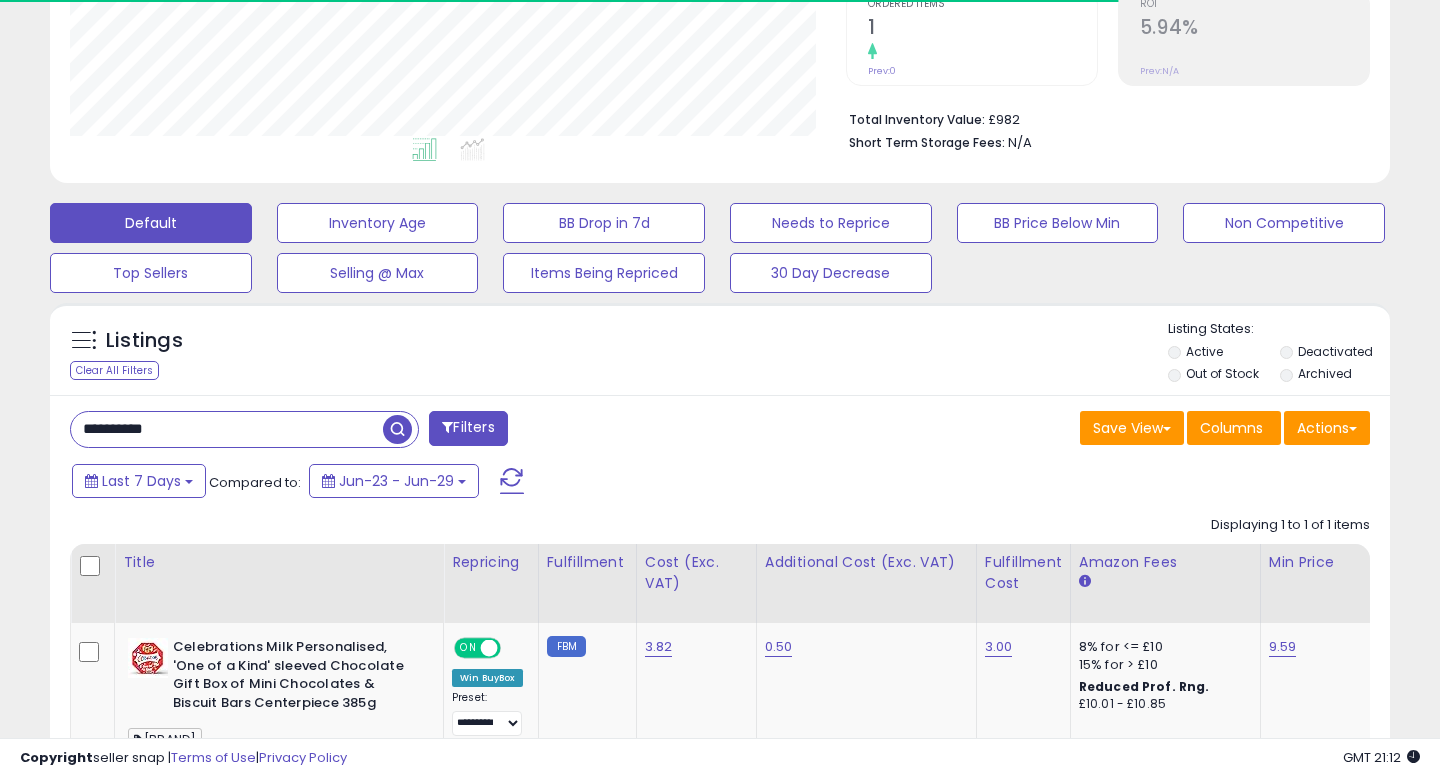 scroll, scrollTop: 600, scrollLeft: 0, axis: vertical 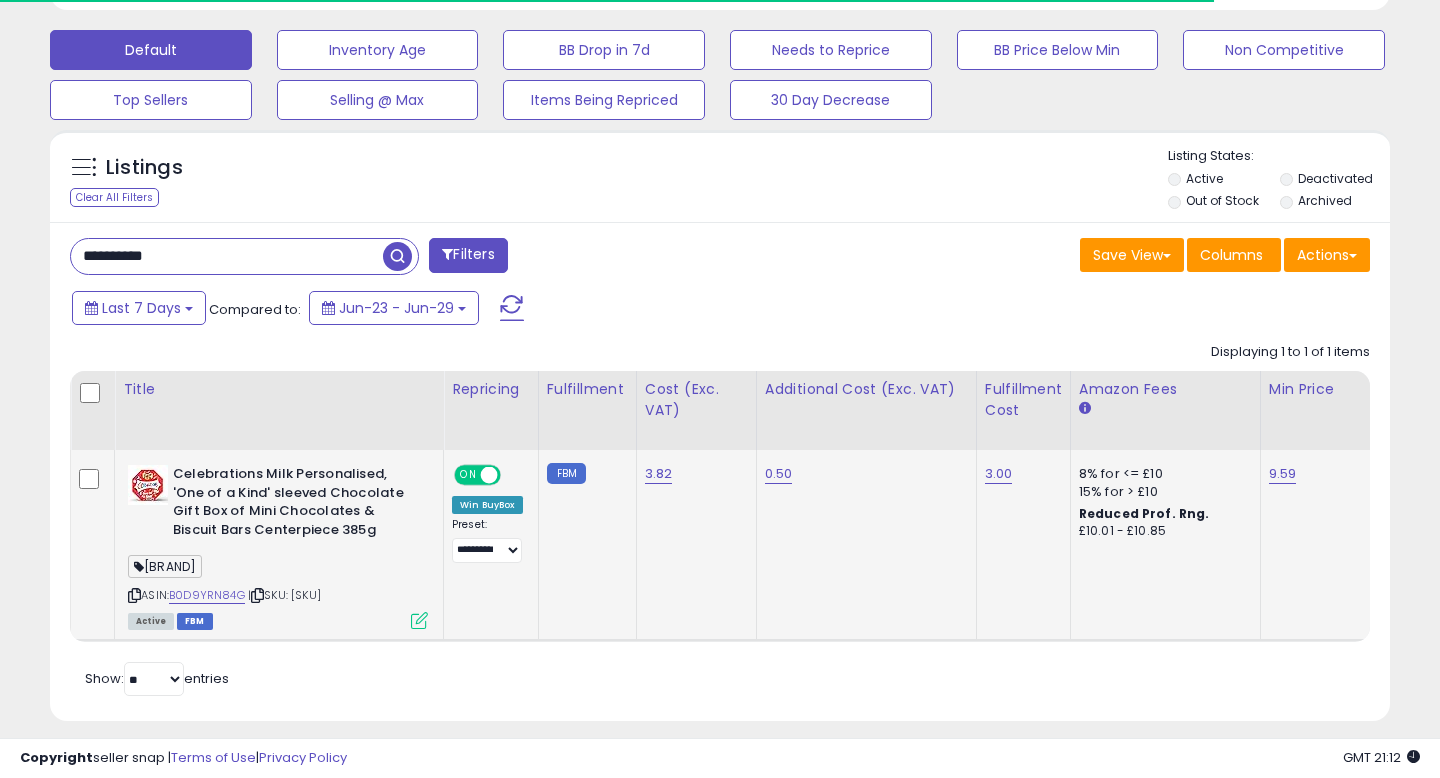 click on "ON" at bounding box center [468, 475] 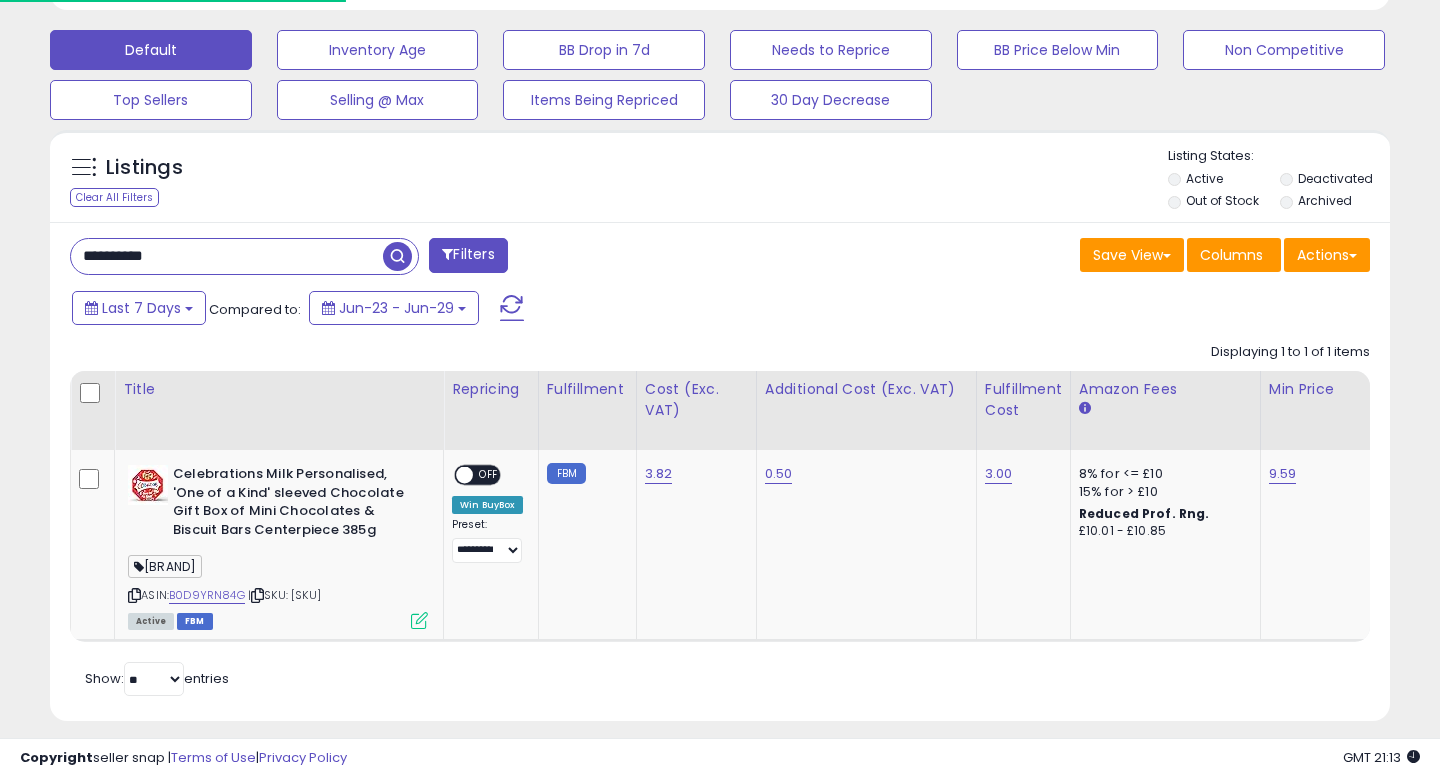 scroll, scrollTop: 999590, scrollLeft: 999224, axis: both 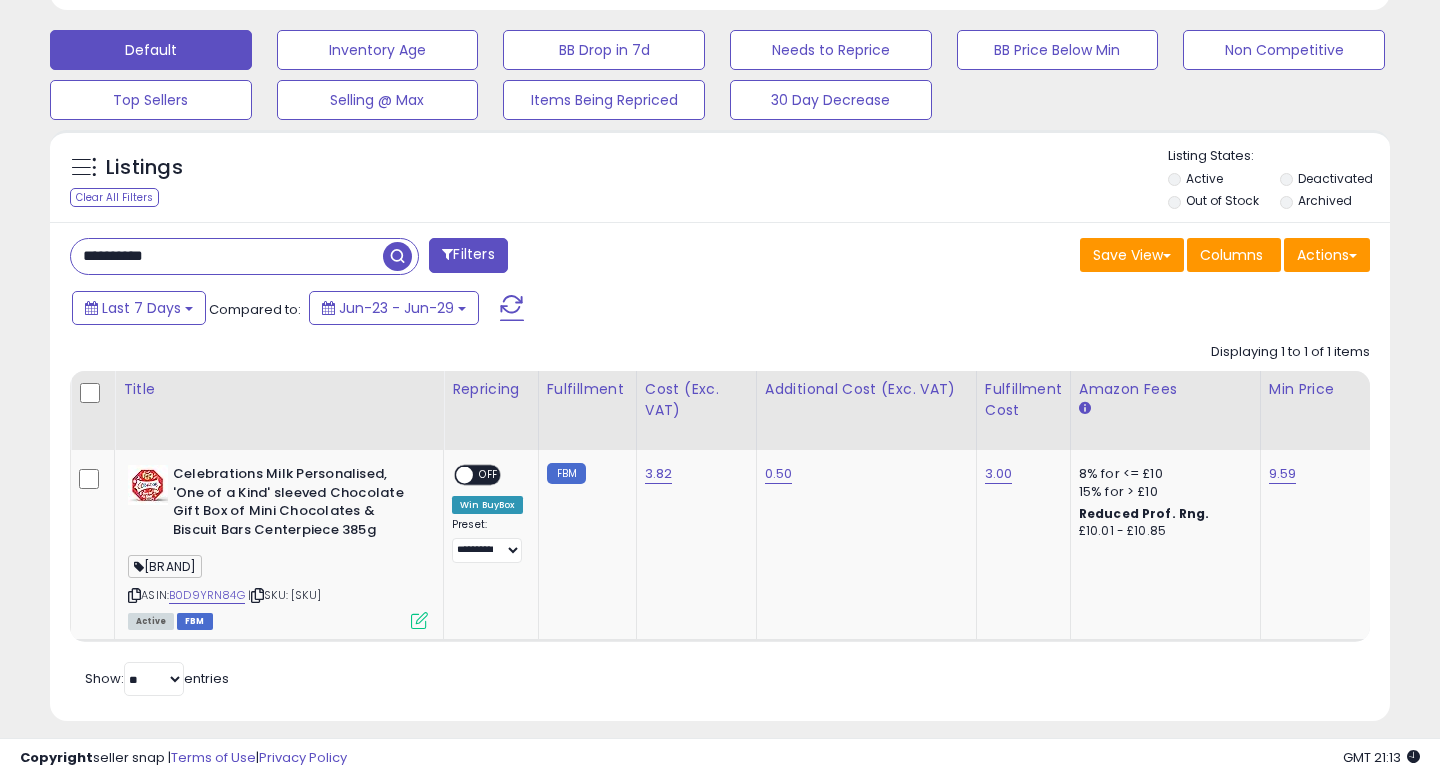 click on "**********" at bounding box center (227, 256) 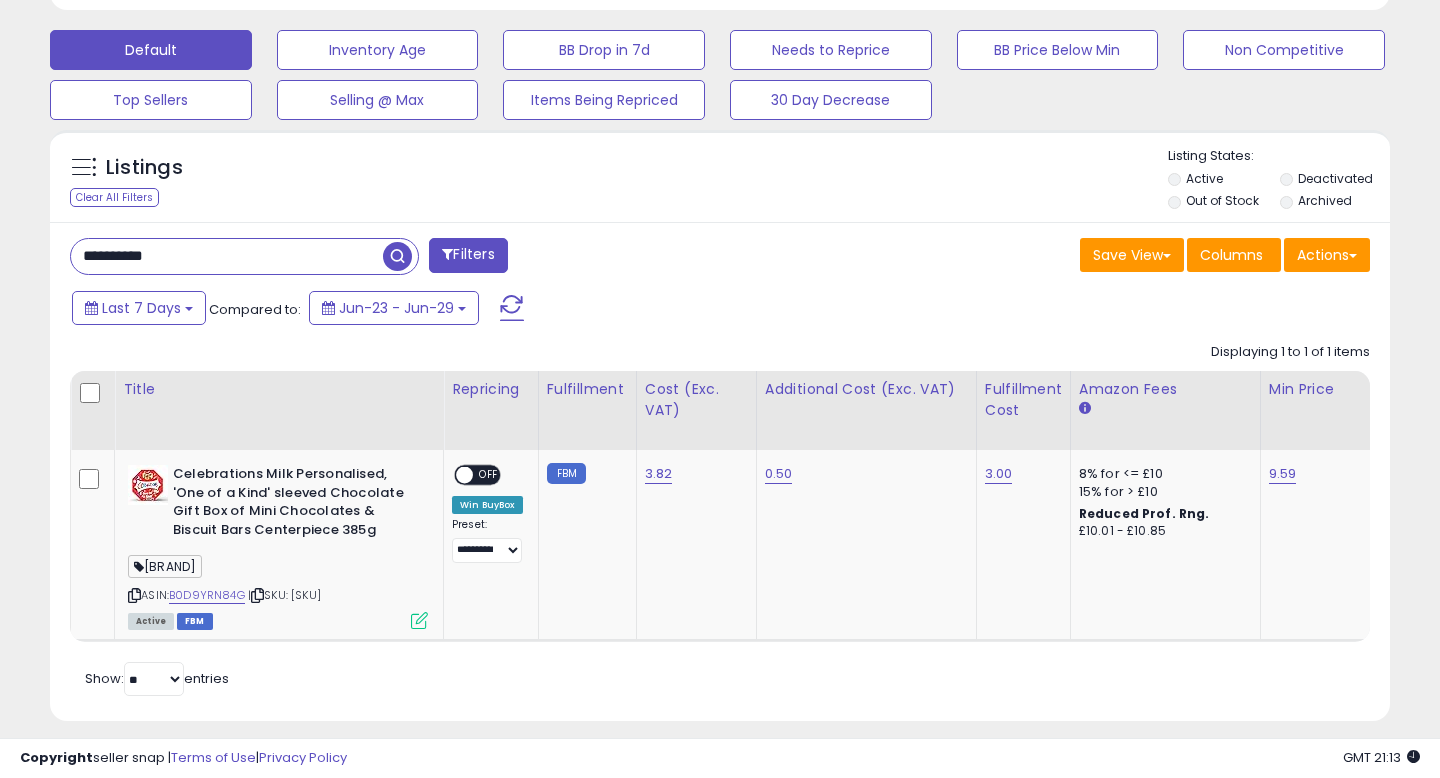 click on "**********" at bounding box center (227, 256) 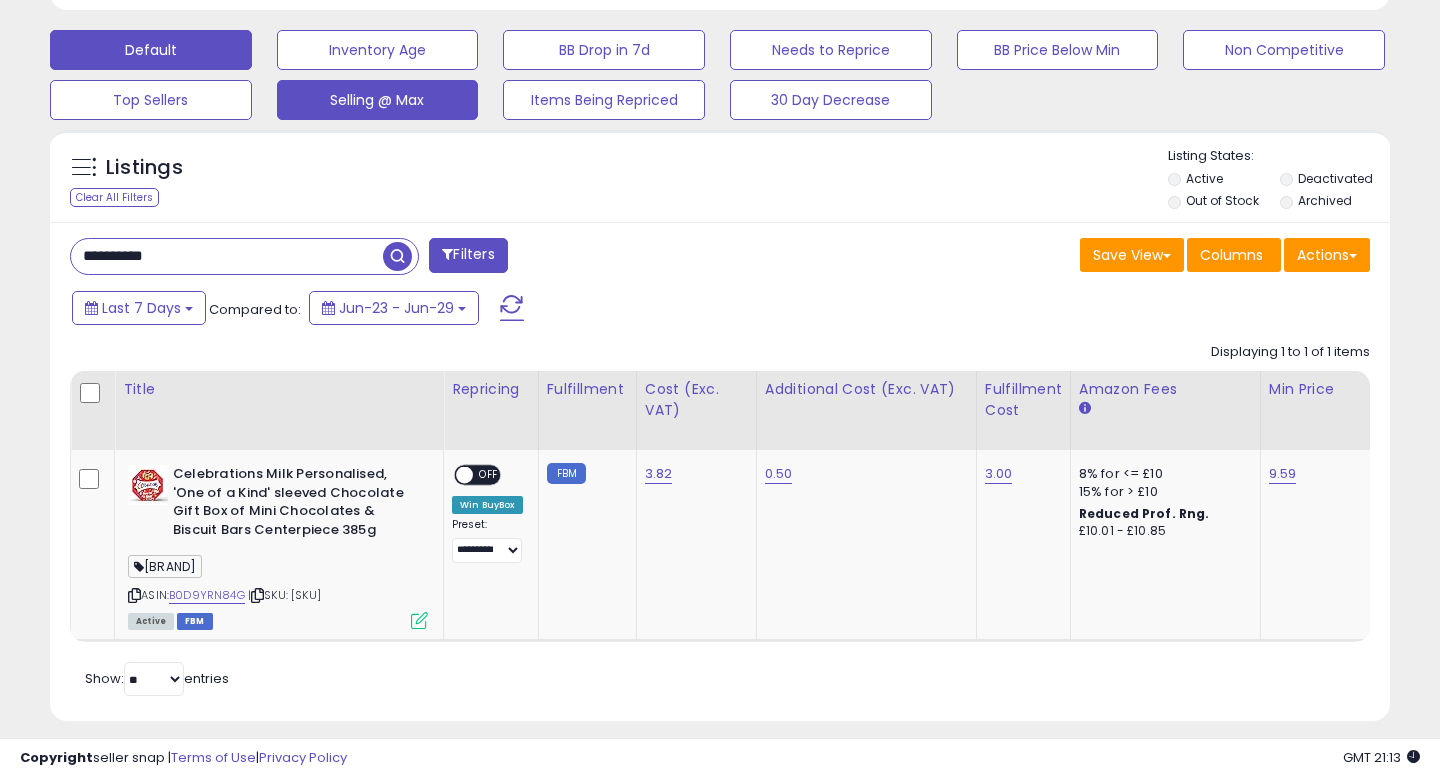 click at bounding box center [397, 256] 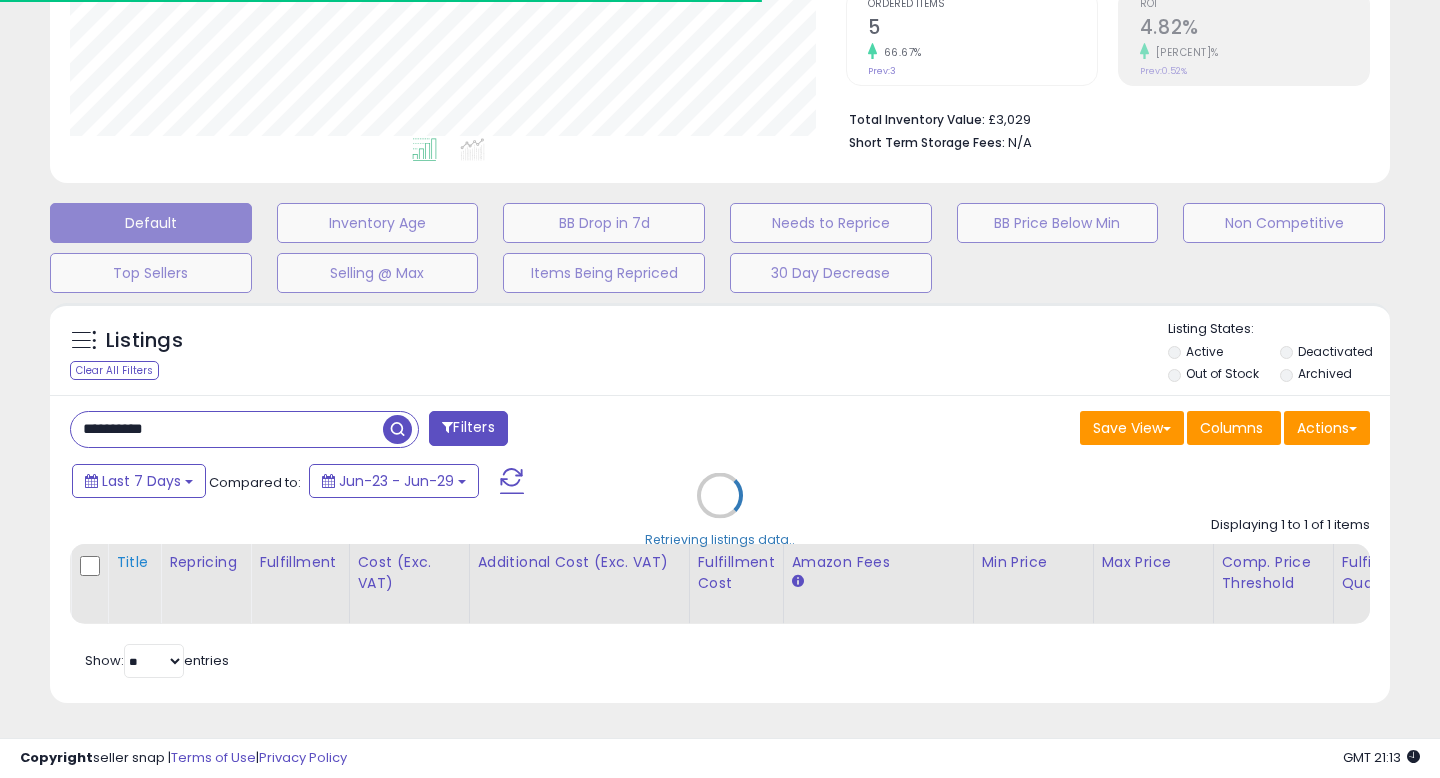 scroll, scrollTop: 581, scrollLeft: 0, axis: vertical 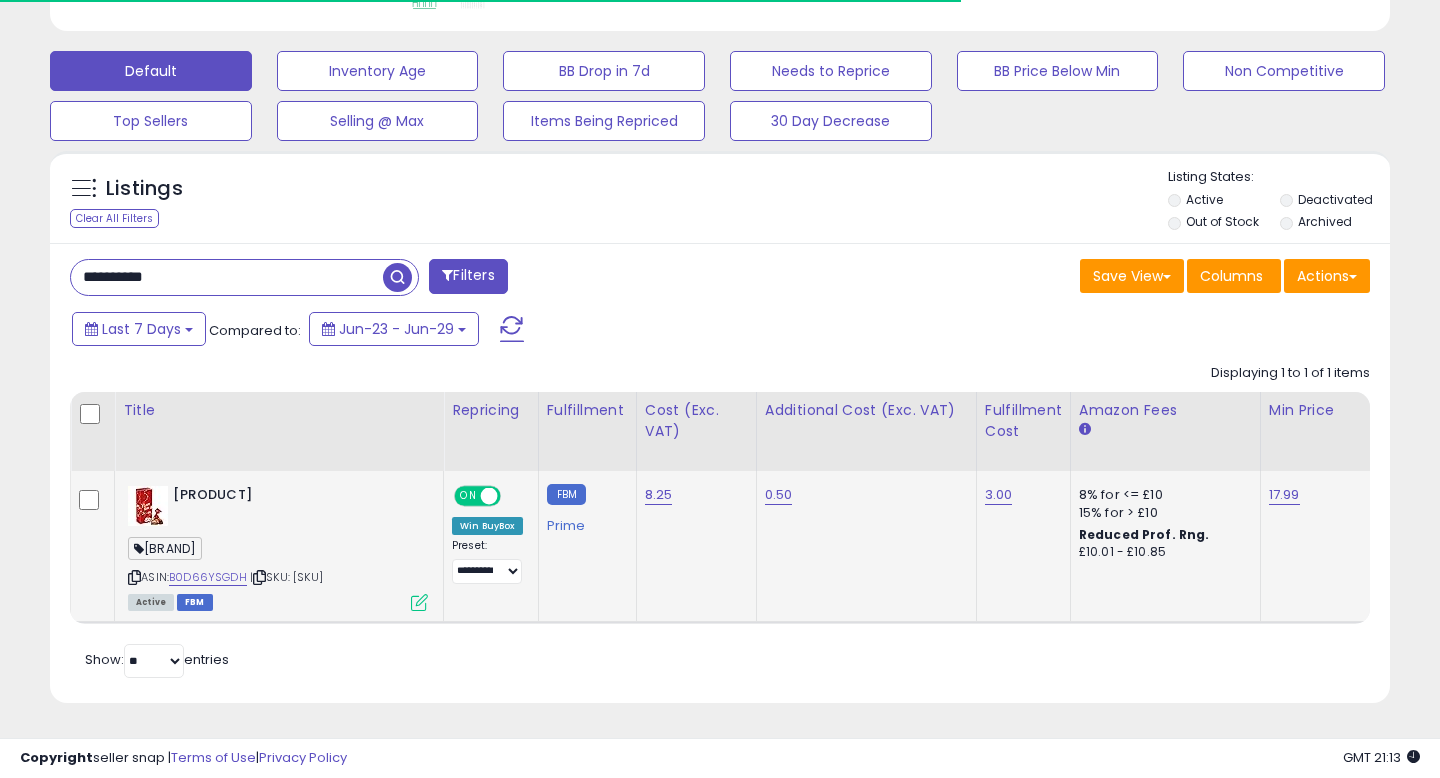 click at bounding box center [489, 496] 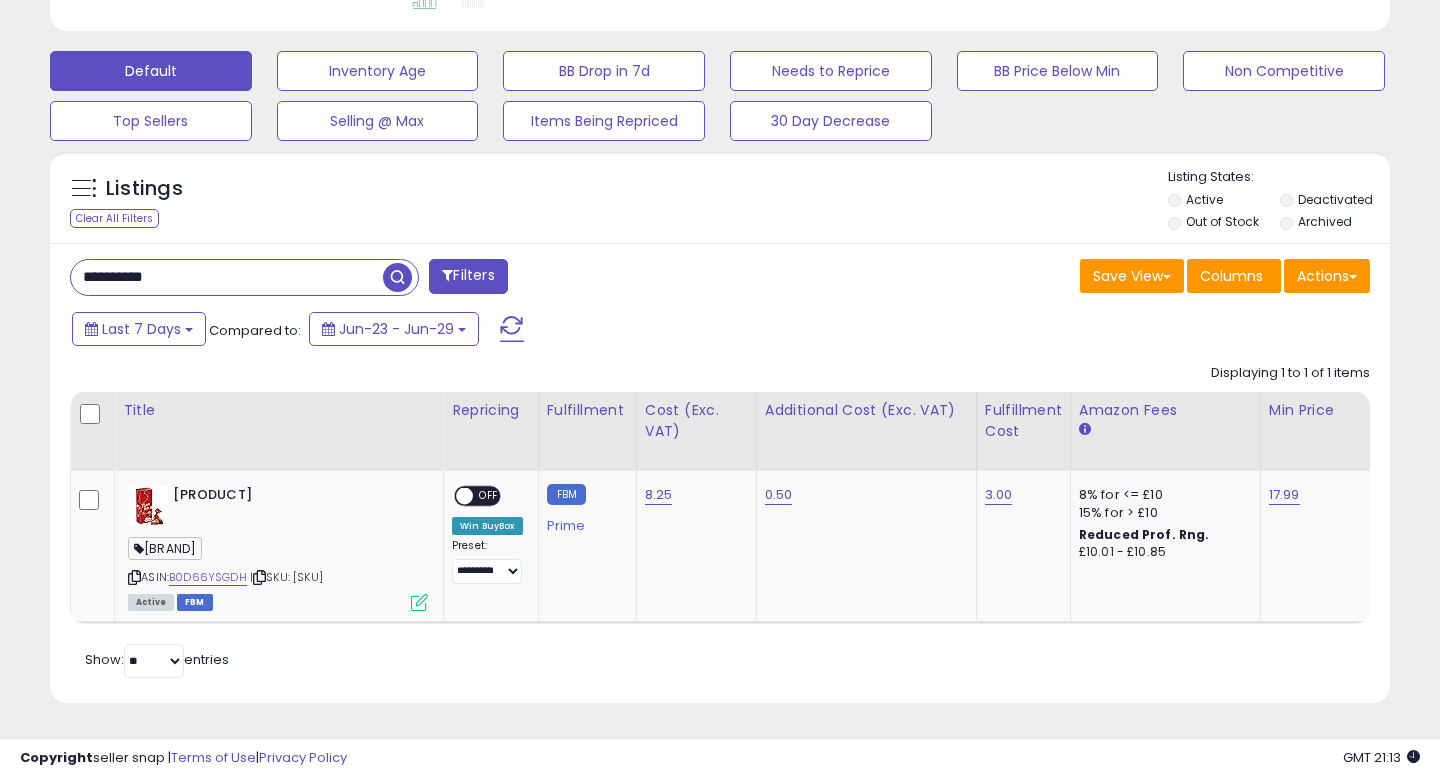 scroll, scrollTop: 999590, scrollLeft: 999224, axis: both 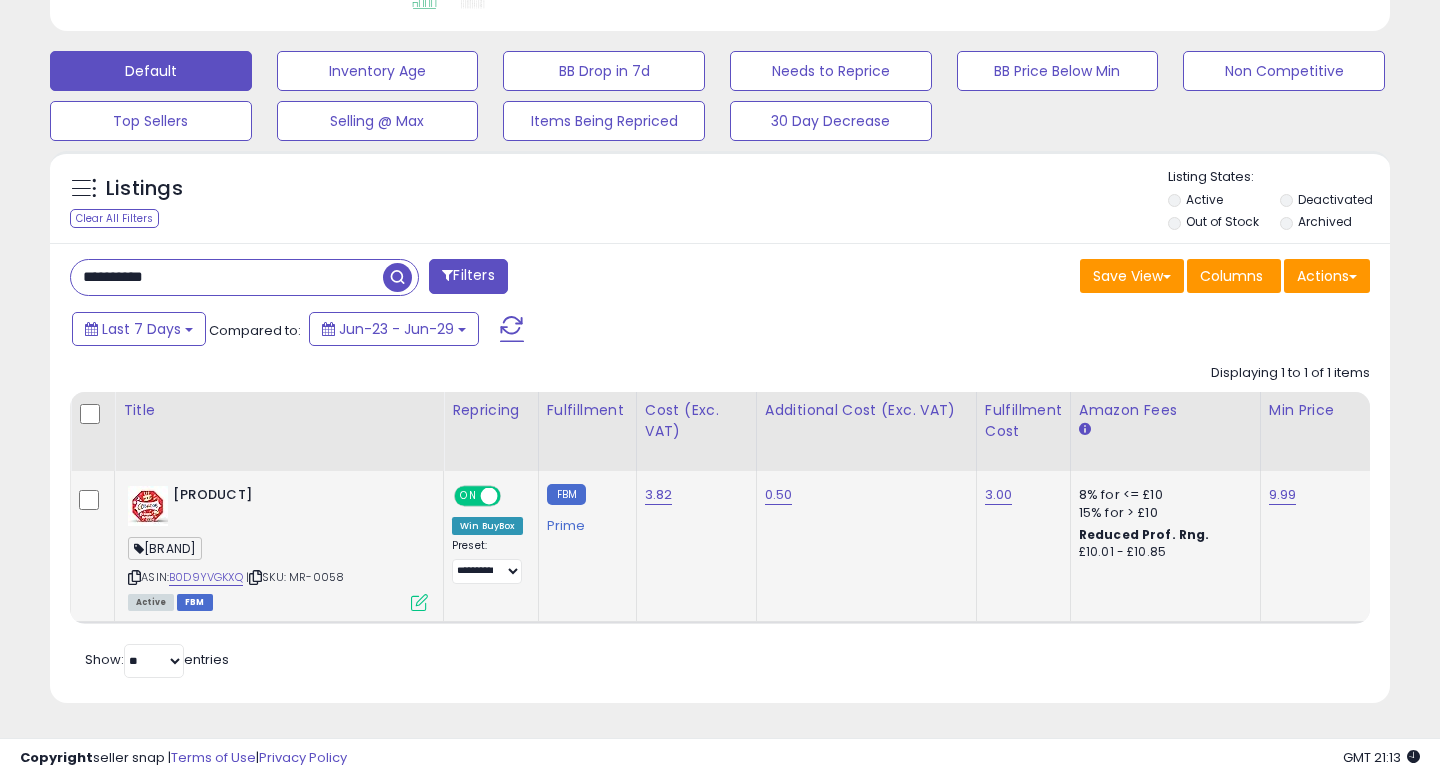 click on "ON   OFF" at bounding box center [479, 496] 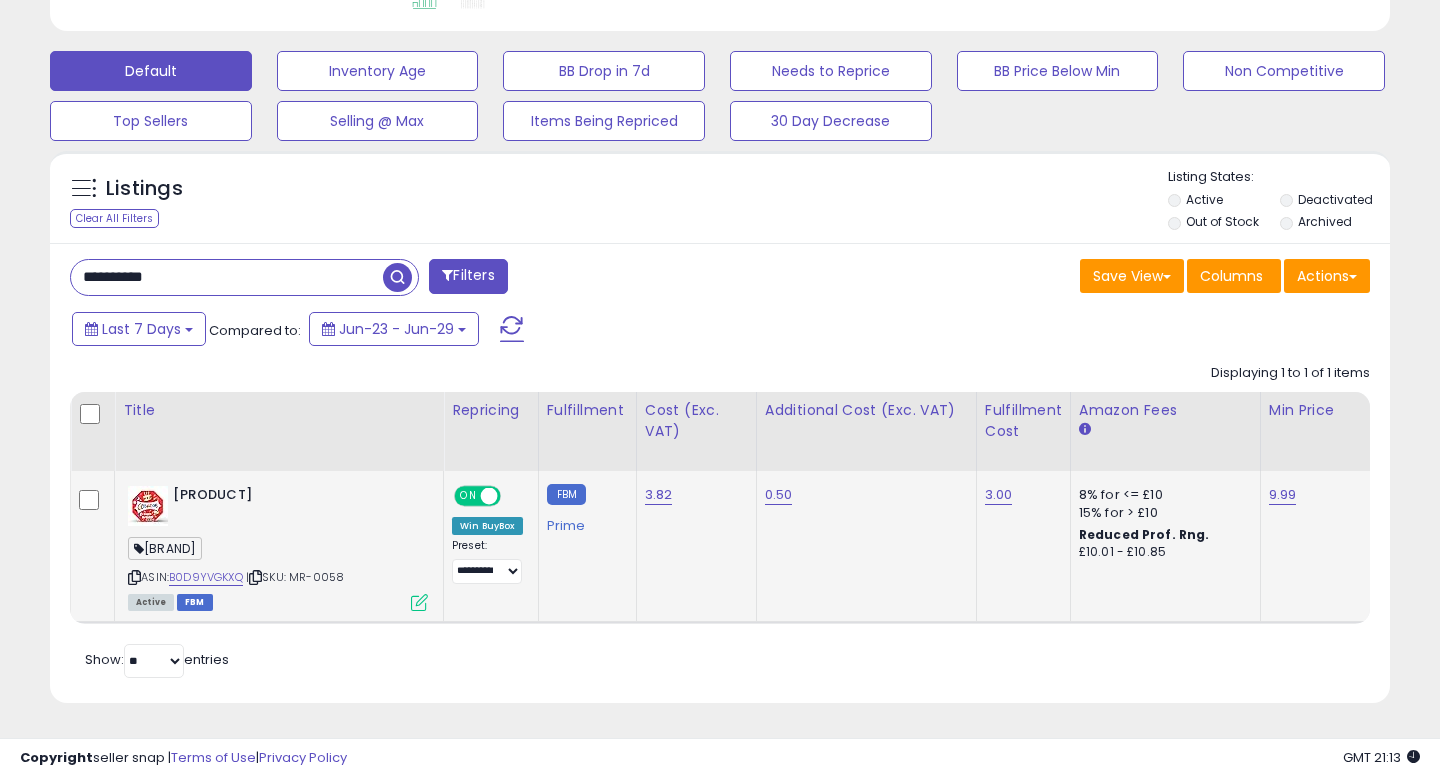 click at bounding box center [489, 496] 